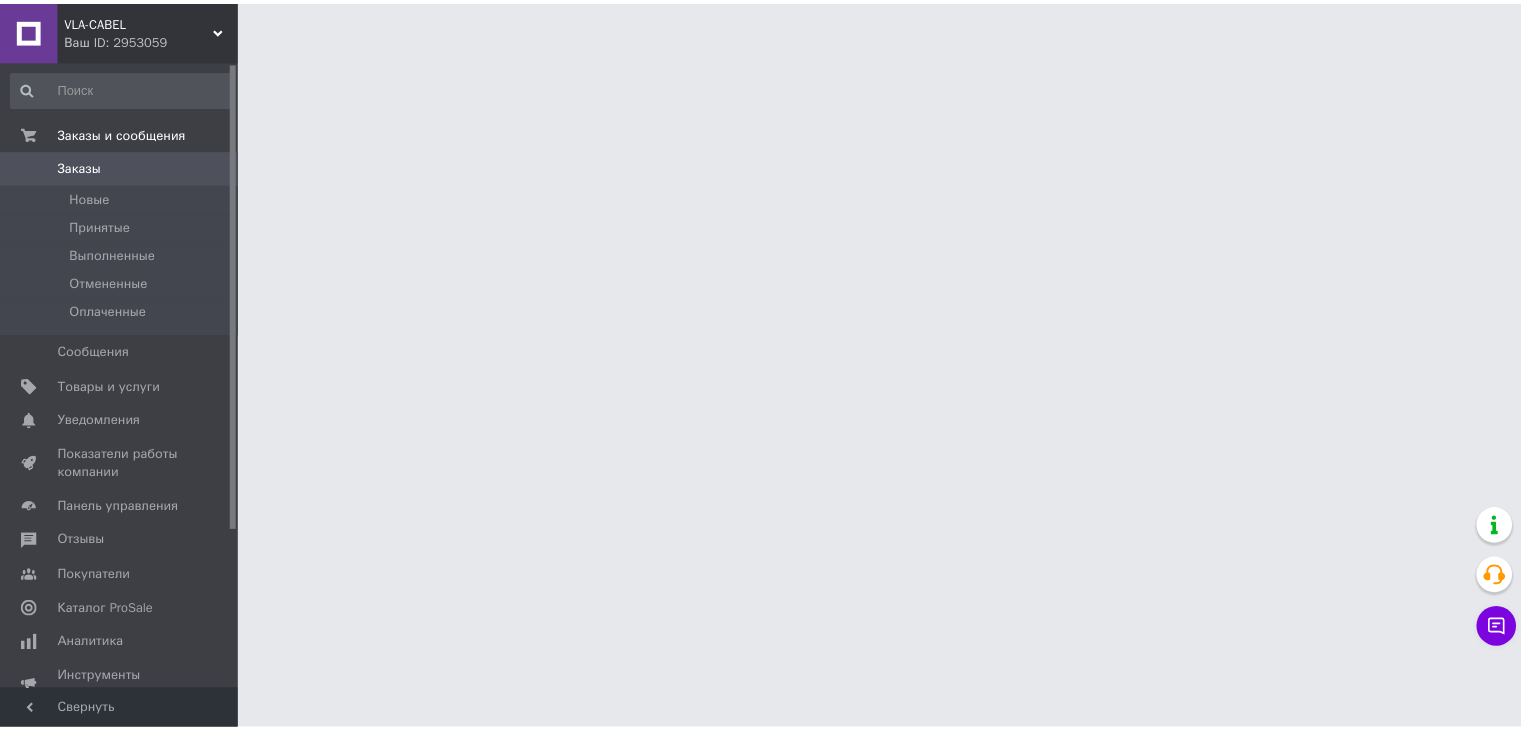 scroll, scrollTop: 0, scrollLeft: 0, axis: both 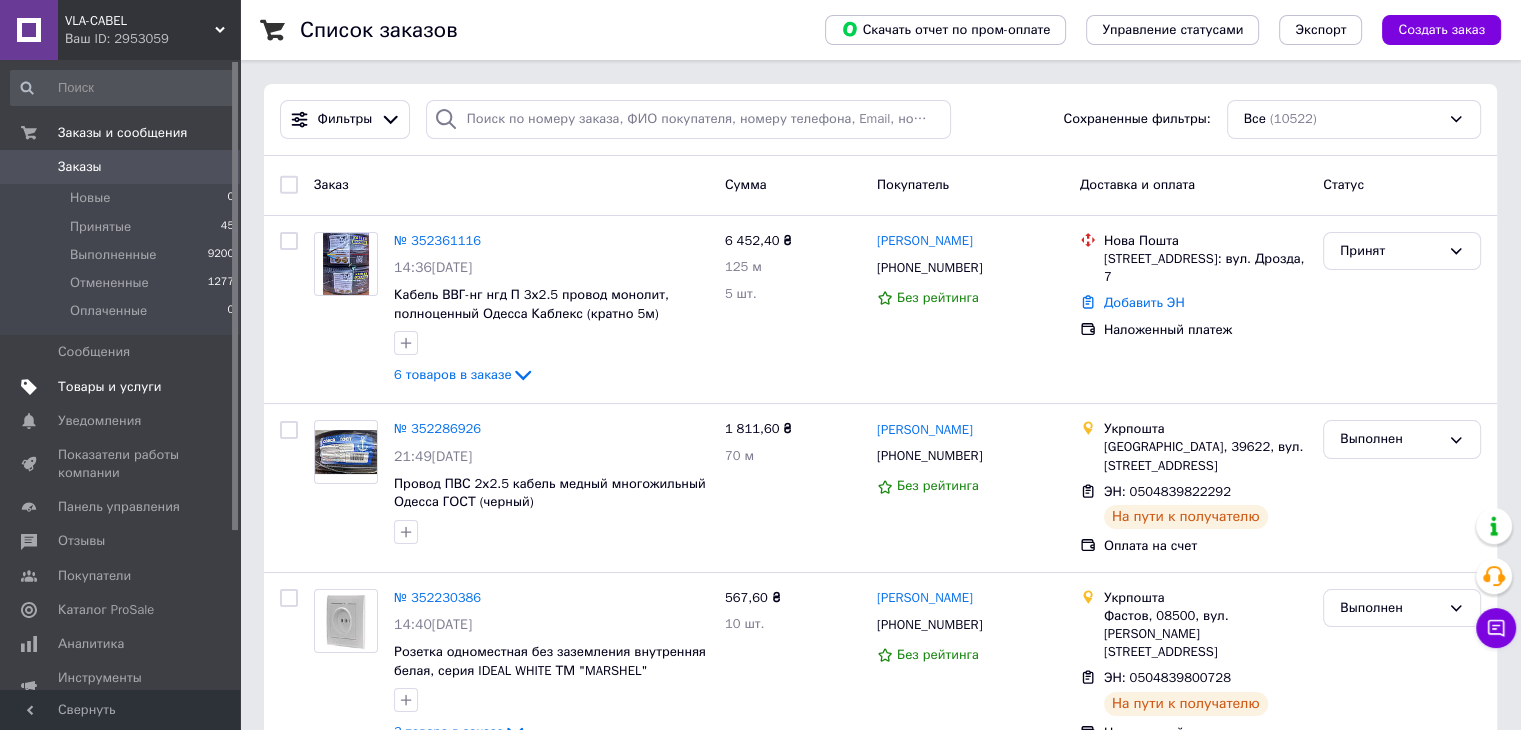 click on "Товары и услуги" at bounding box center [110, 387] 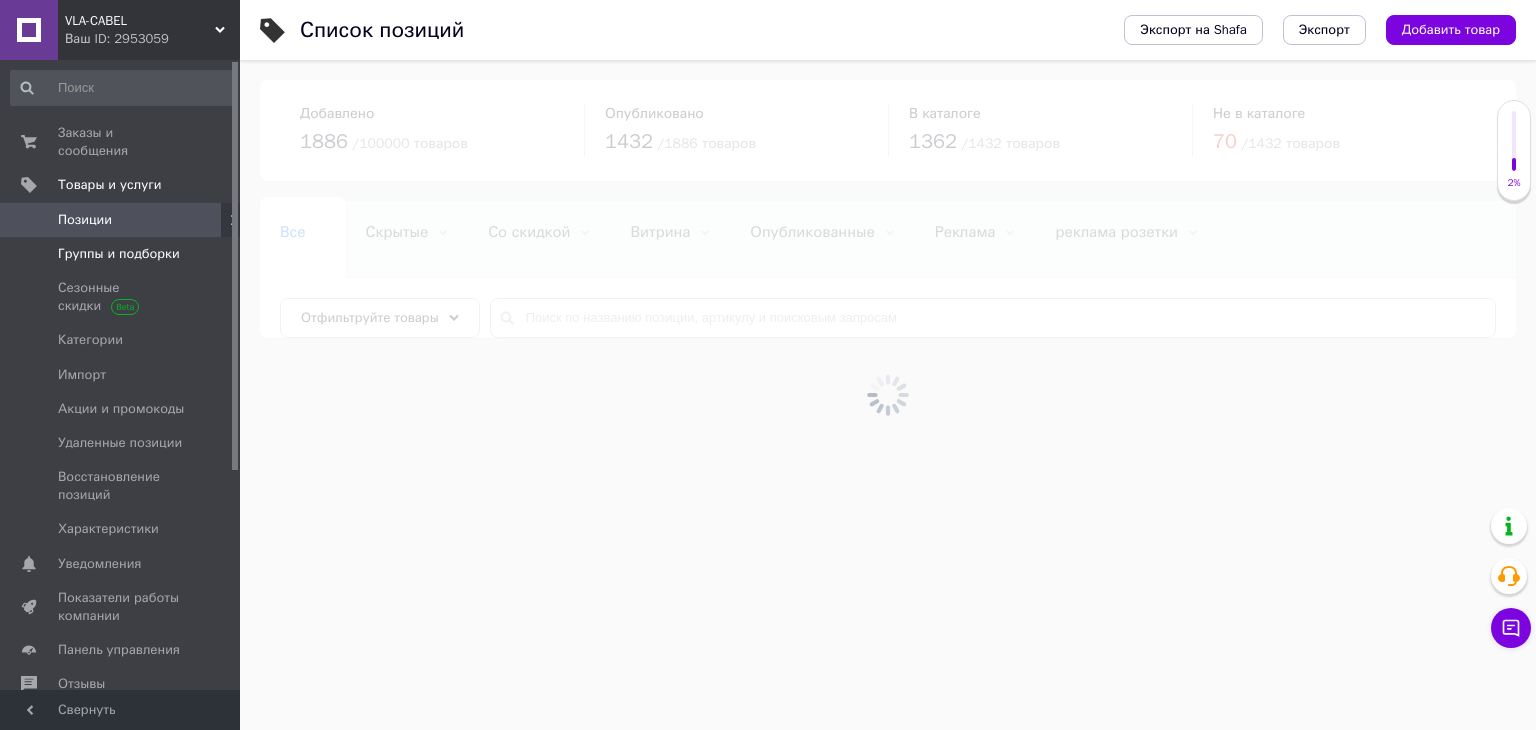 click on "Группы и подборки" at bounding box center [119, 254] 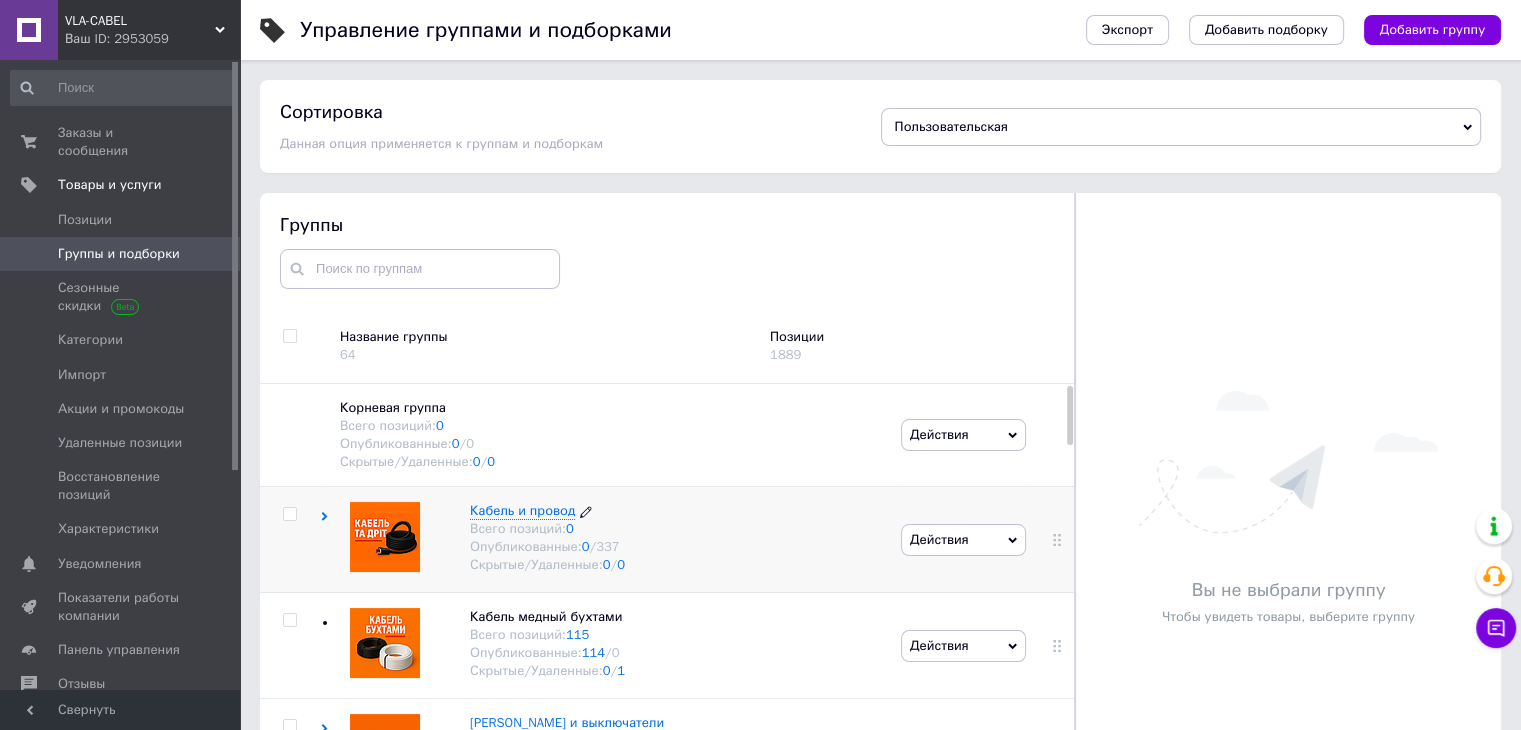 click on "Кабель и провод" at bounding box center (522, 510) 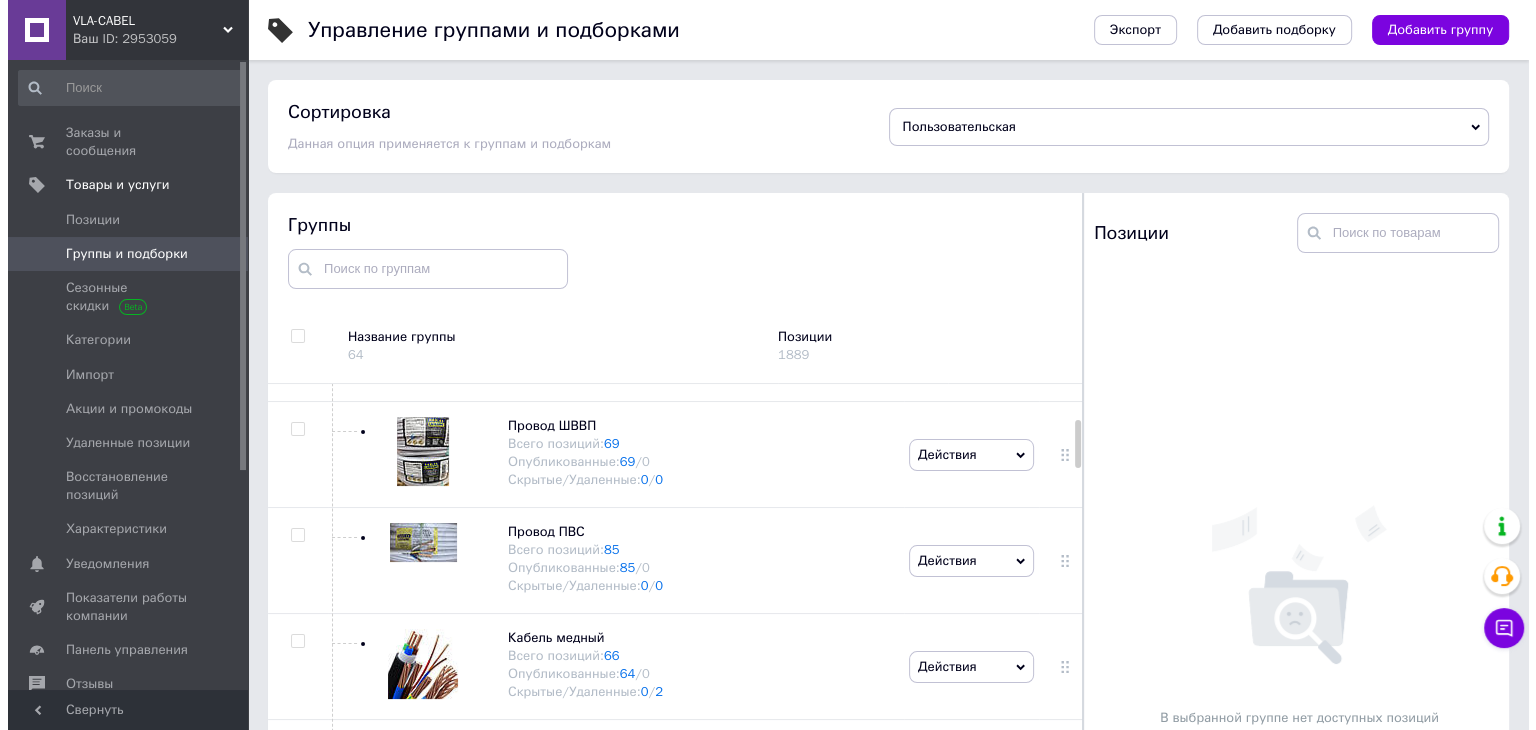 scroll, scrollTop: 335, scrollLeft: 0, axis: vertical 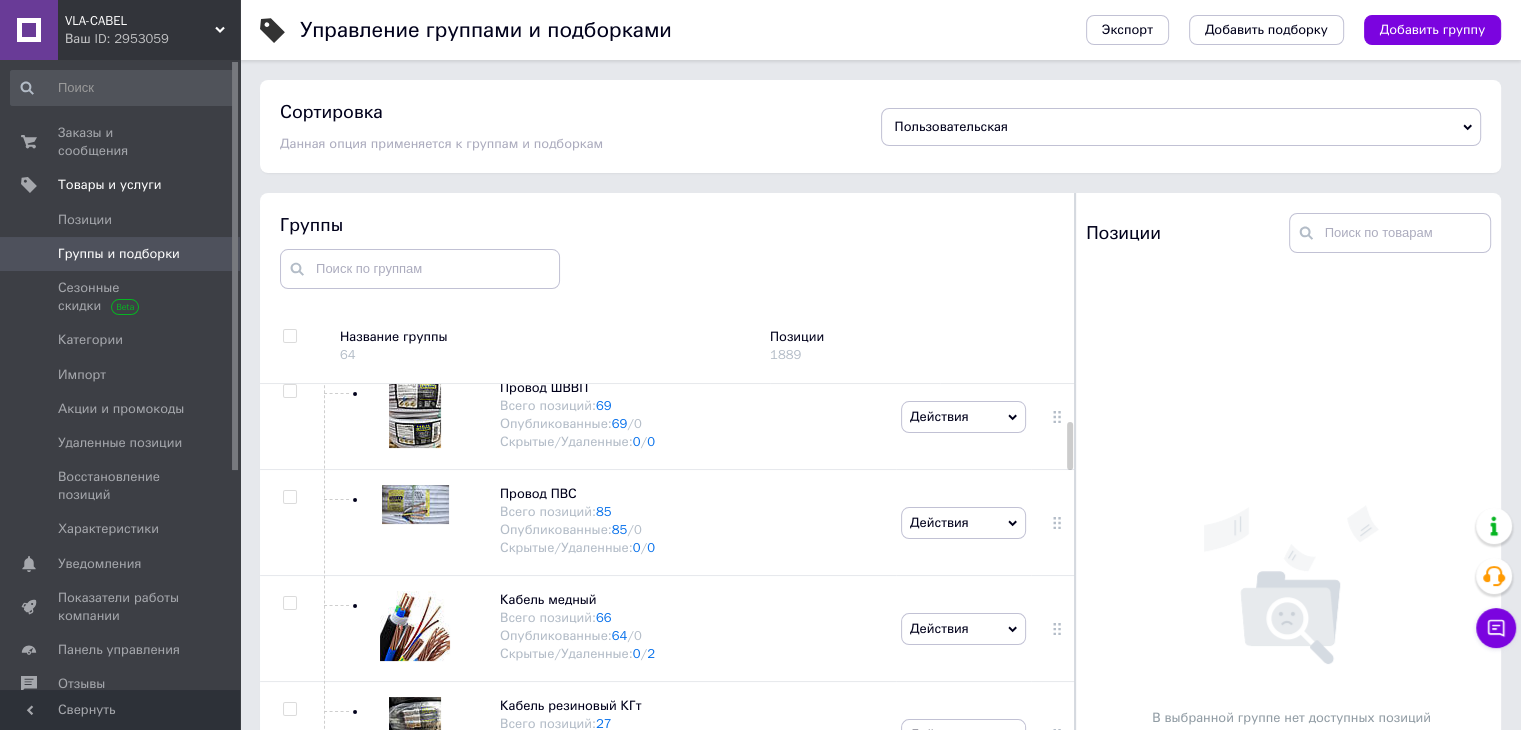 drag, startPoint x: 1068, startPoint y: 419, endPoint x: 1068, endPoint y: 455, distance: 36 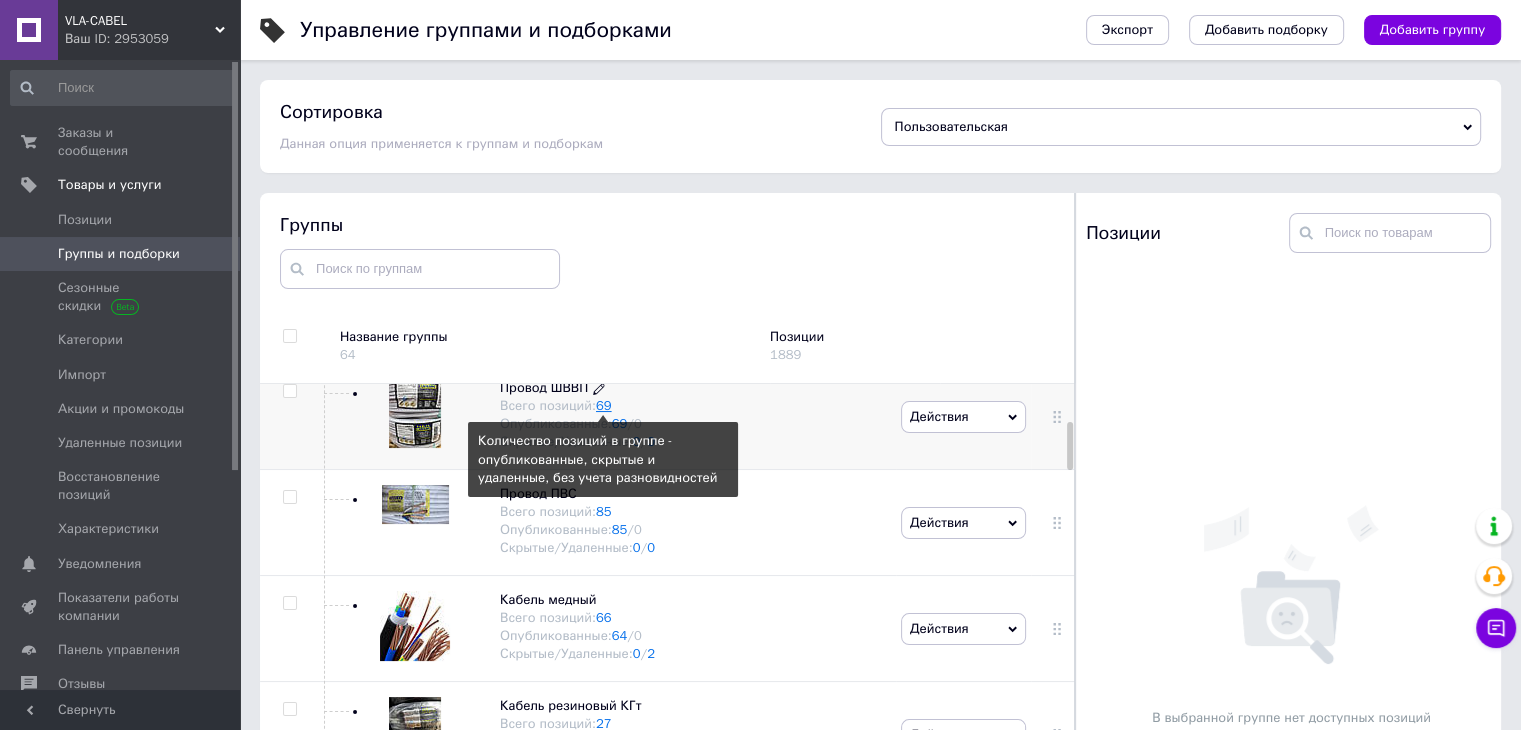click on "69" at bounding box center [604, 405] 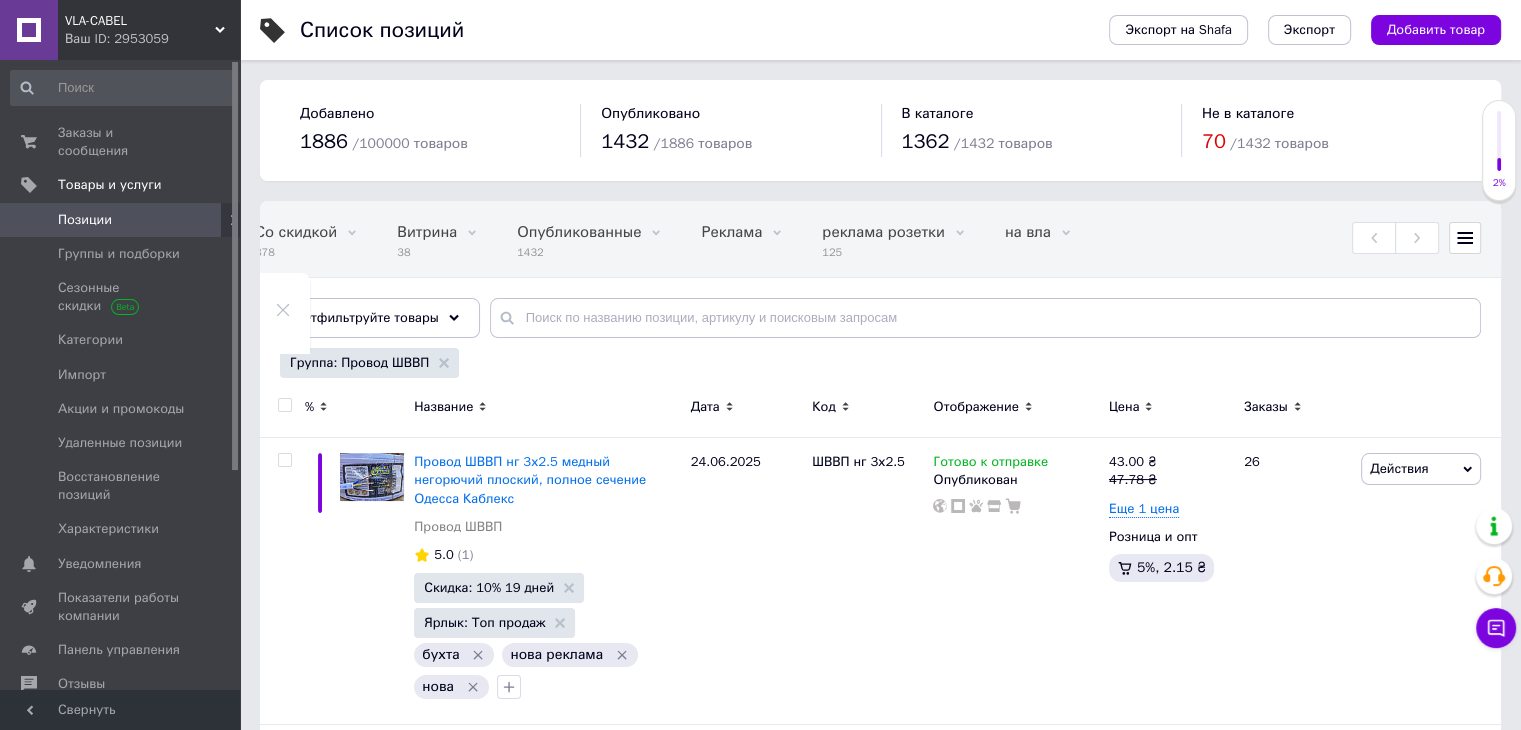 scroll, scrollTop: 0, scrollLeft: 251, axis: horizontal 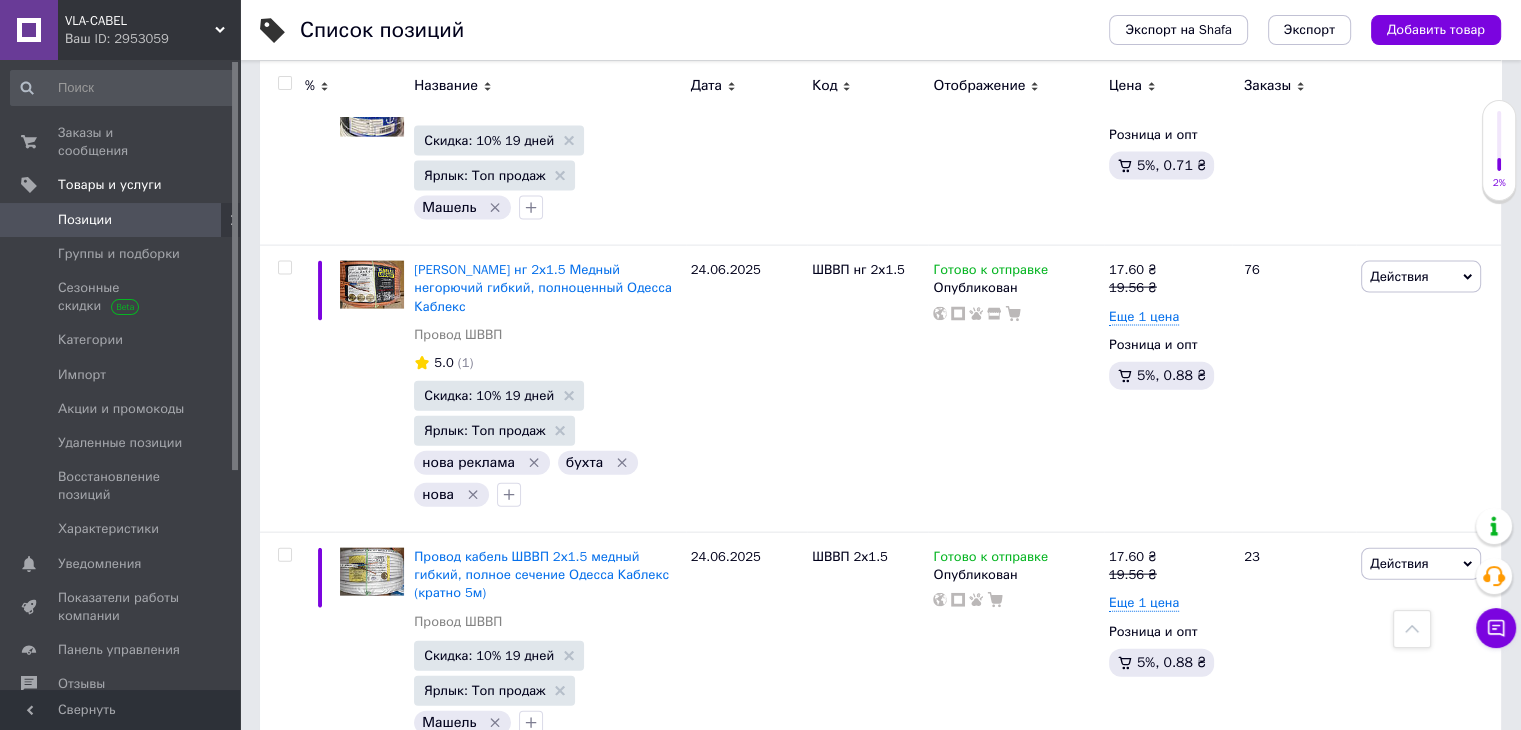 click on "4" at bounding box center [416, 801] 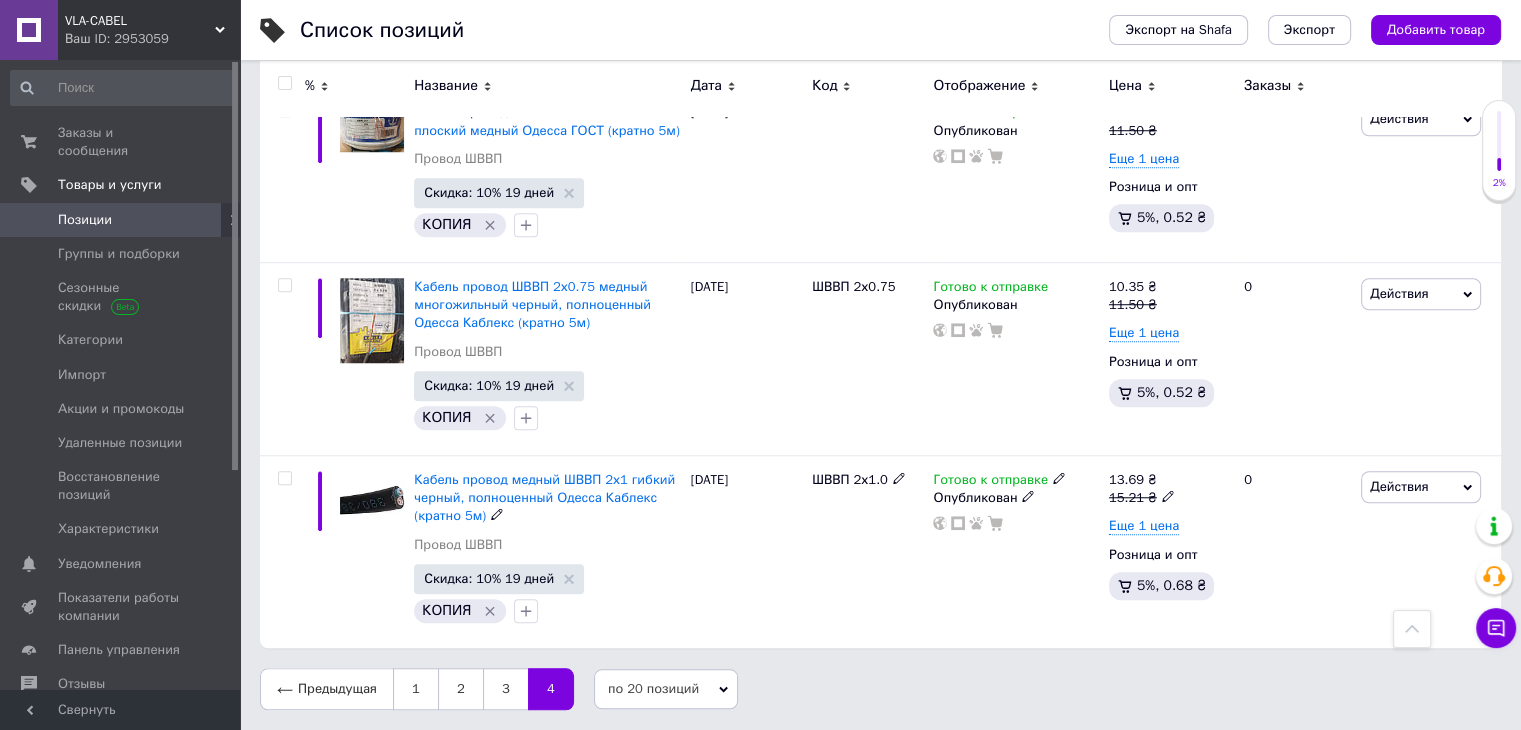 scroll, scrollTop: 1529, scrollLeft: 0, axis: vertical 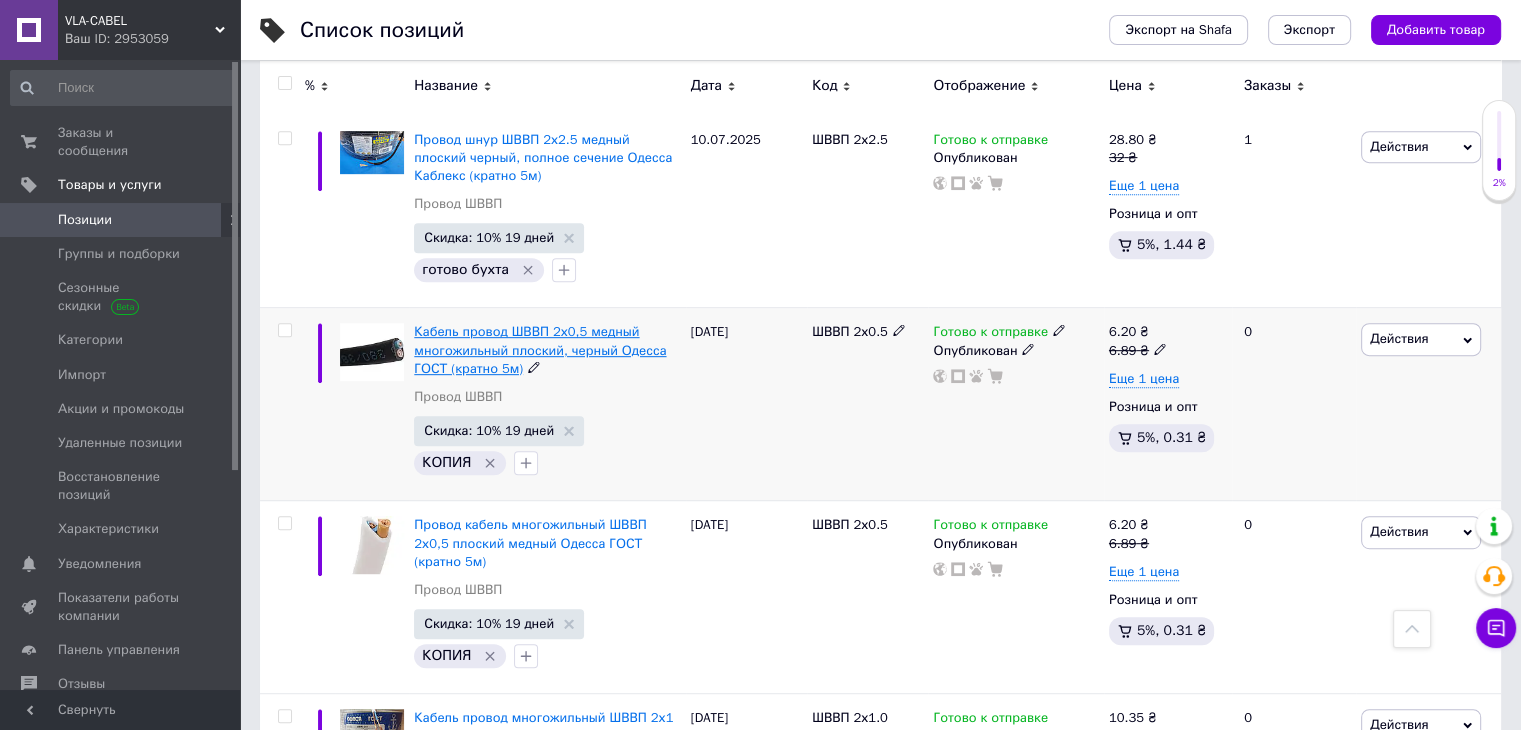 click on "Кабель провод ШВВП 2х0,5 медный многожильный плоский, черный Одесса ГОСТ (кратно 5м)" at bounding box center (540, 349) 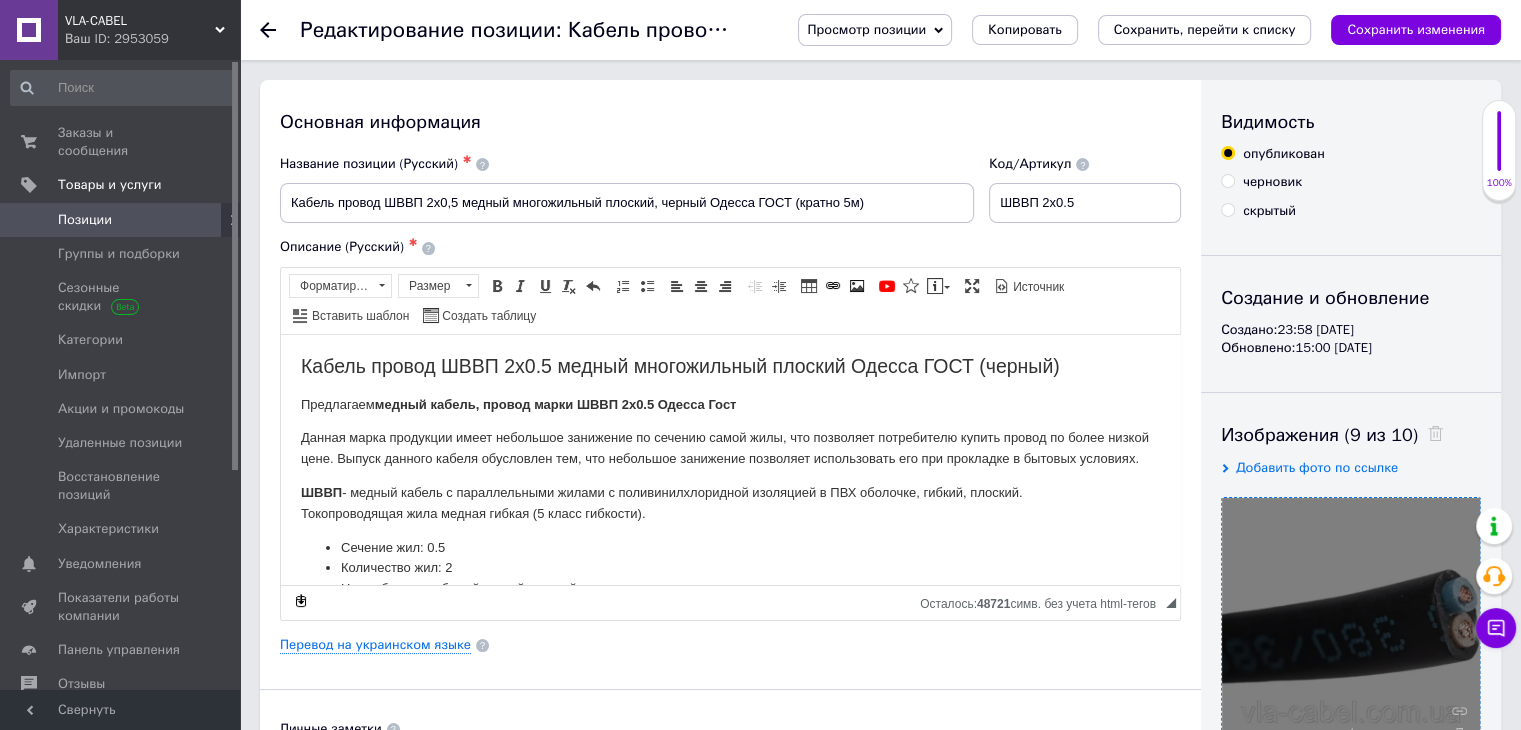 scroll, scrollTop: 0, scrollLeft: 0, axis: both 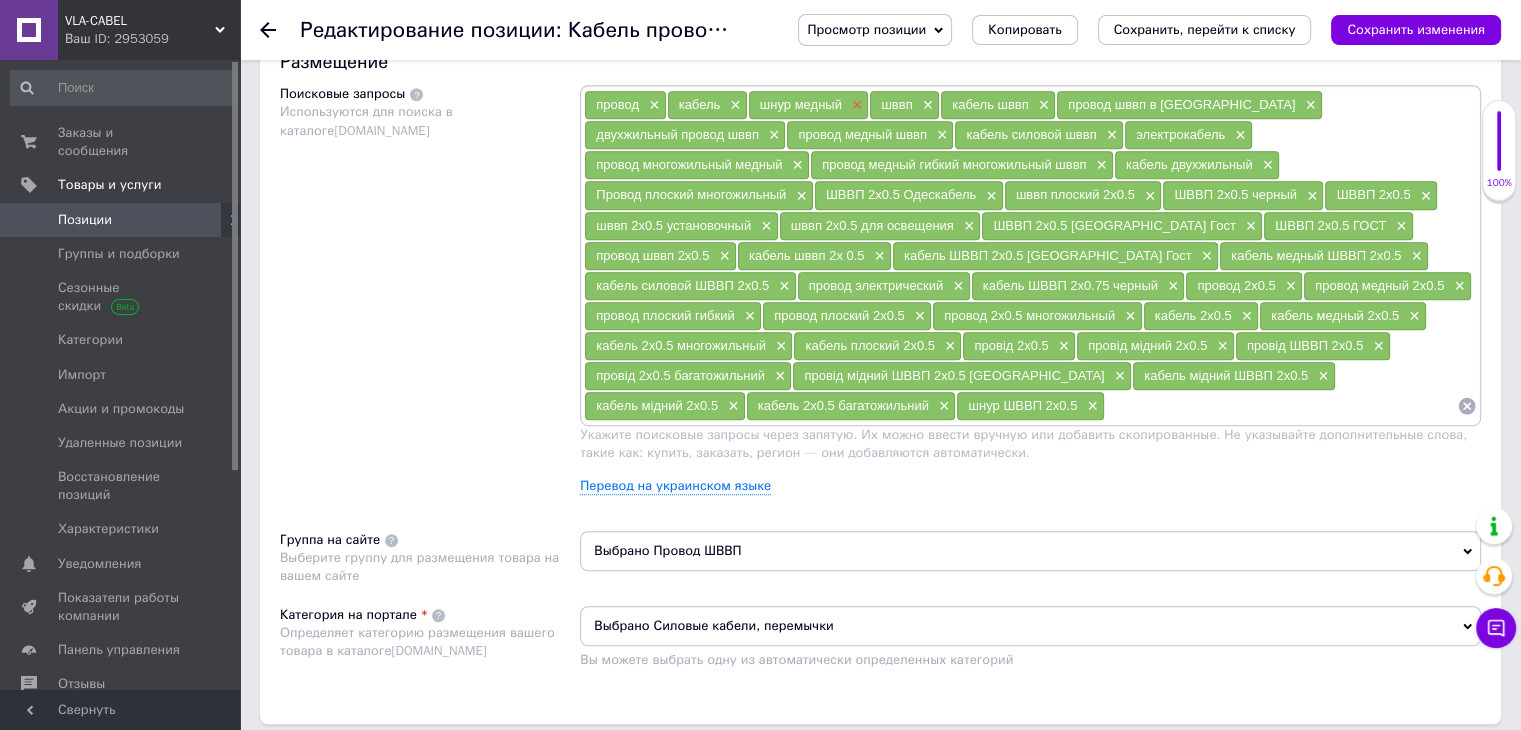 click on "×" at bounding box center [855, 105] 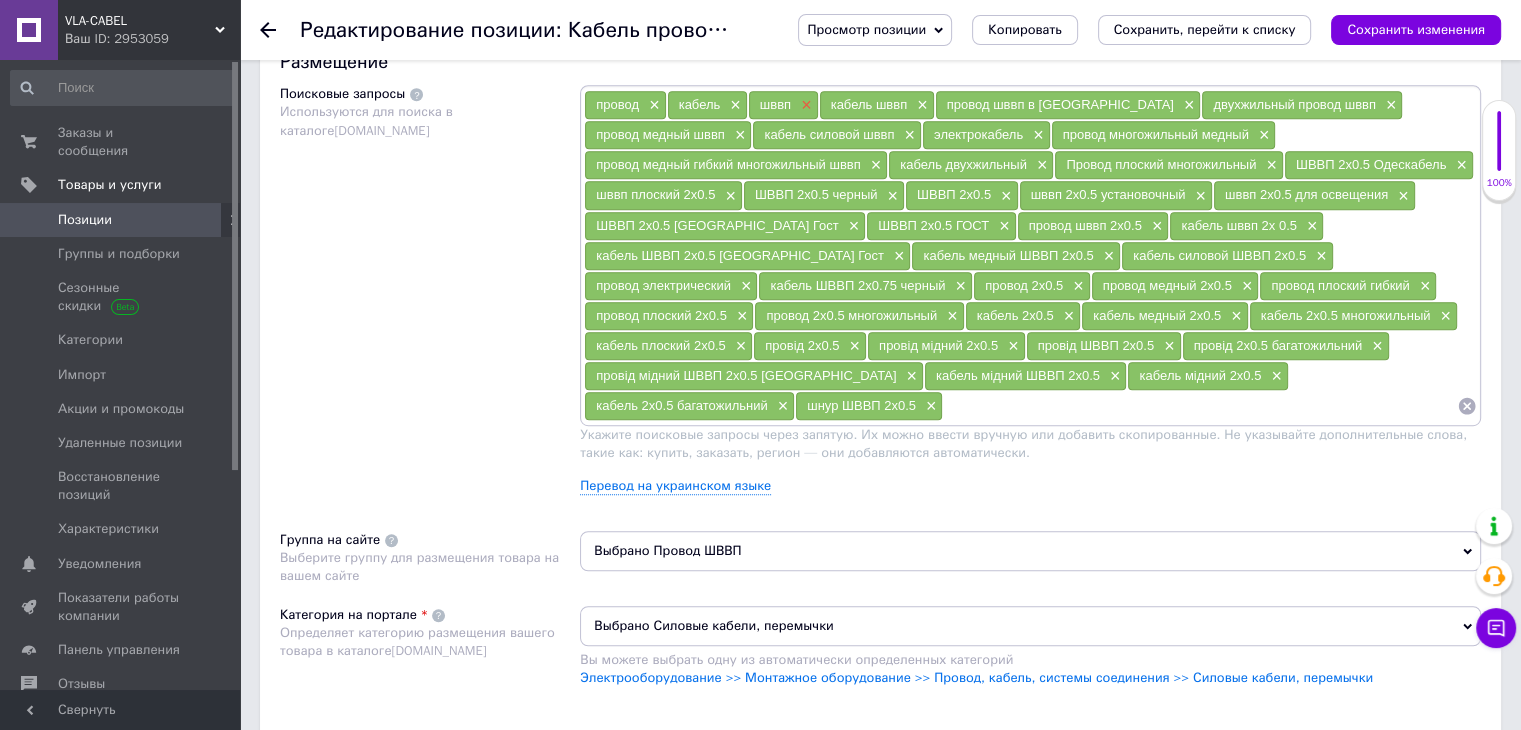 click on "×" at bounding box center [804, 105] 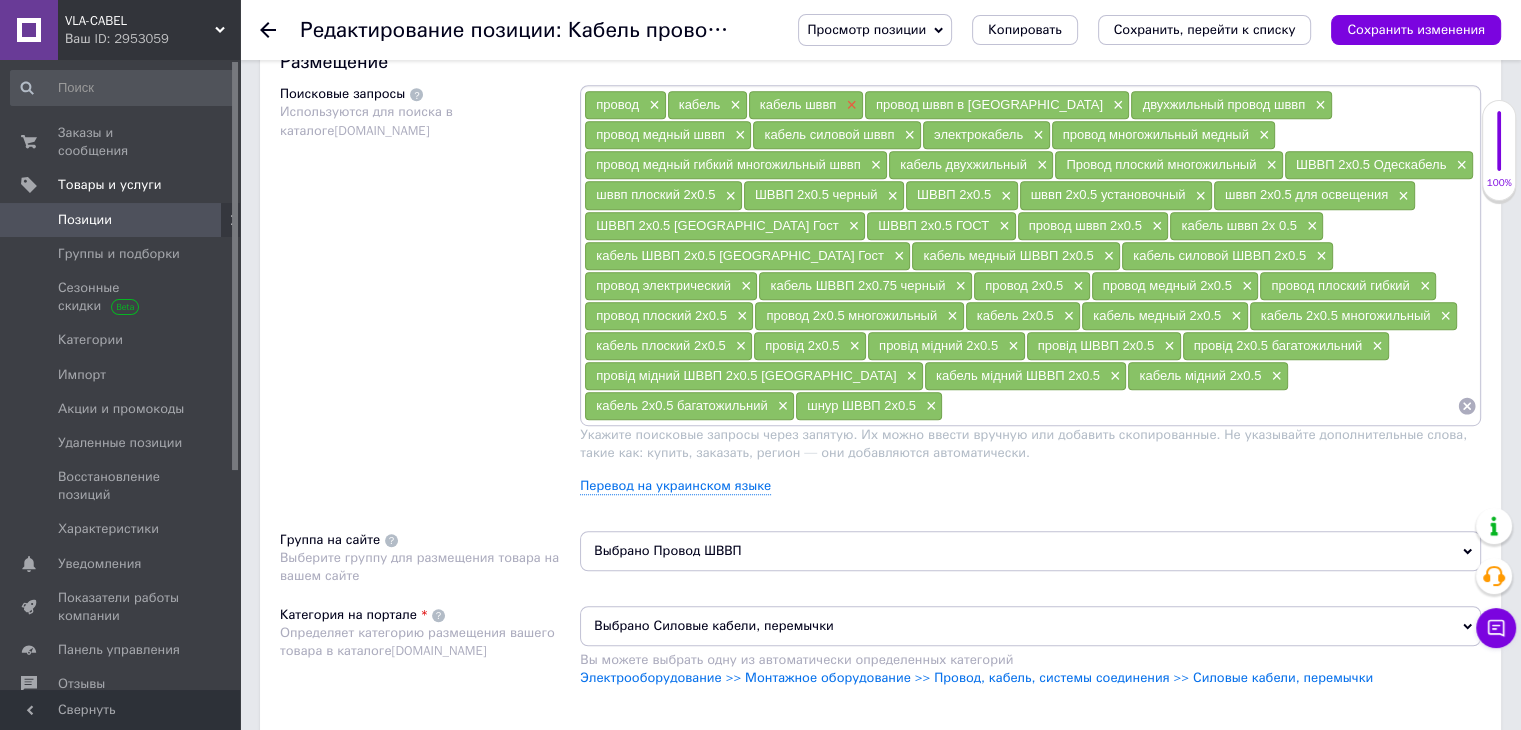click on "×" at bounding box center [849, 105] 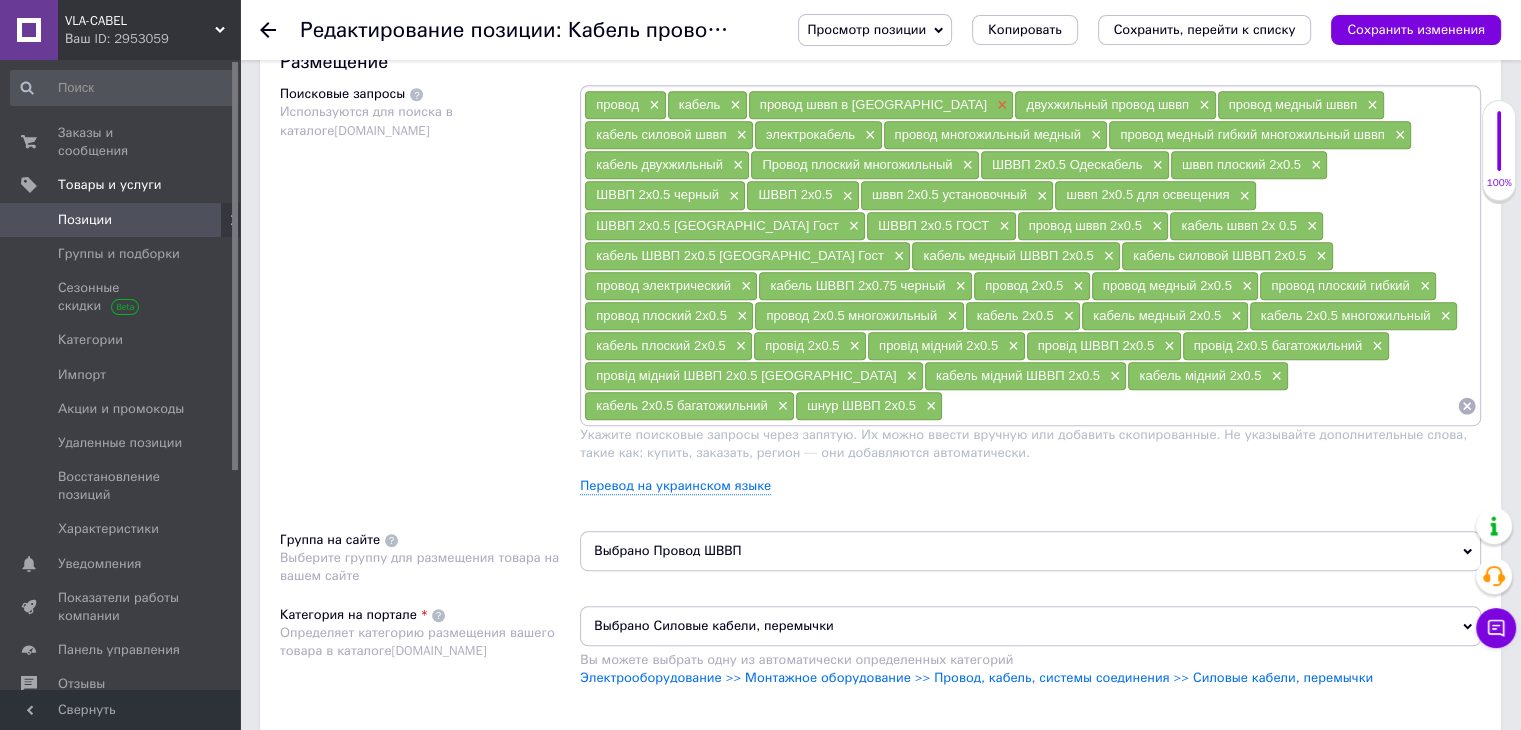 click on "×" at bounding box center [1000, 105] 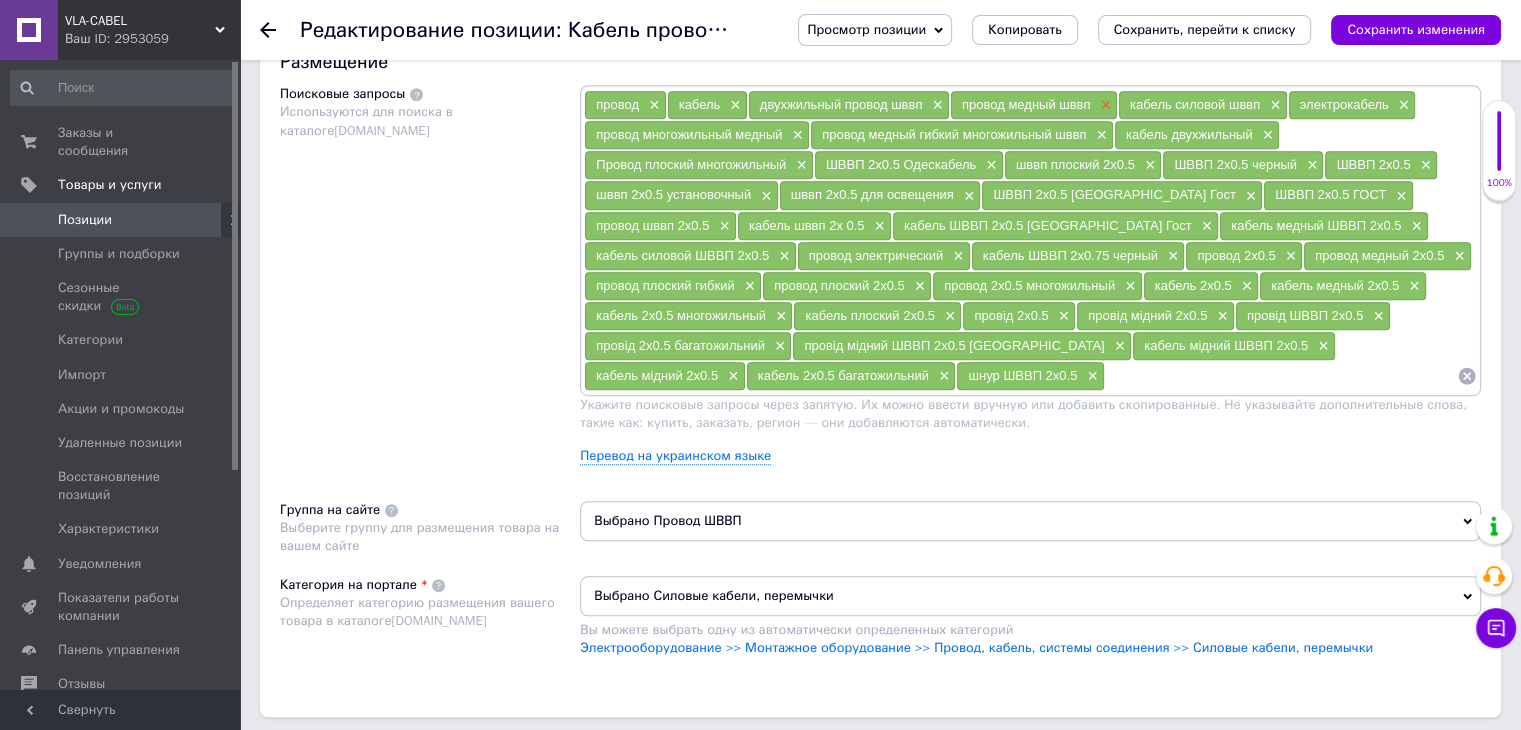 click on "×" at bounding box center (1103, 105) 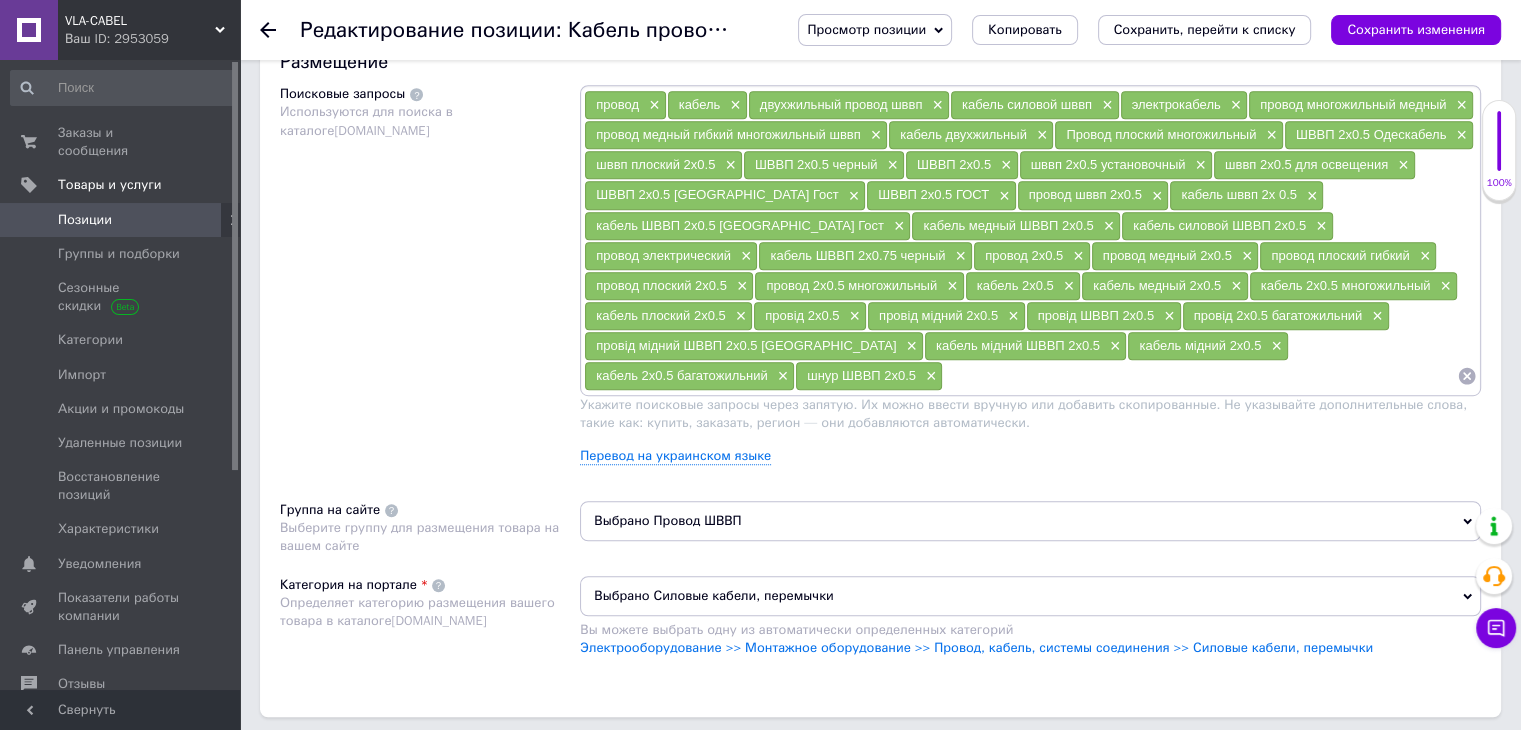 click on "×" at bounding box center [1105, 105] 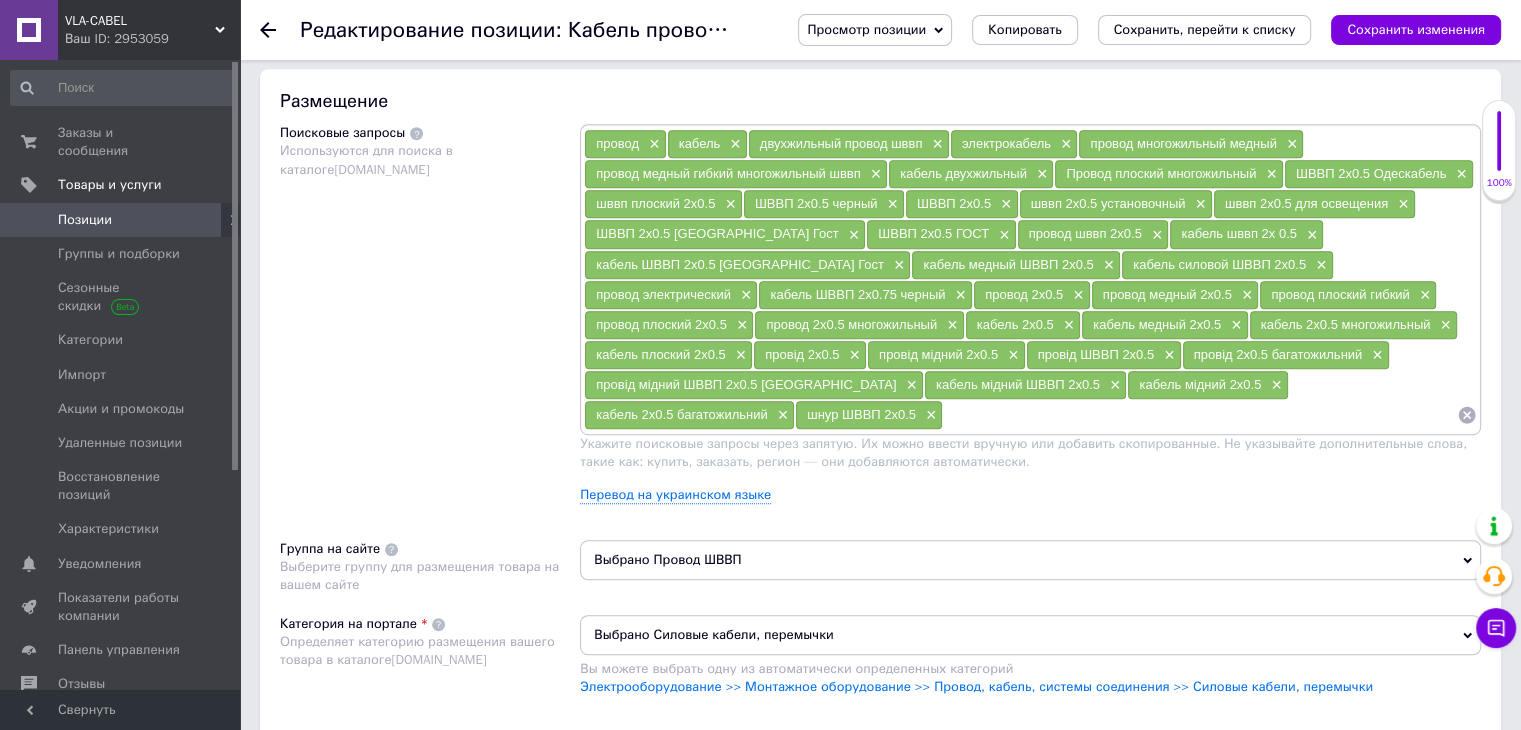 scroll, scrollTop: 1187, scrollLeft: 0, axis: vertical 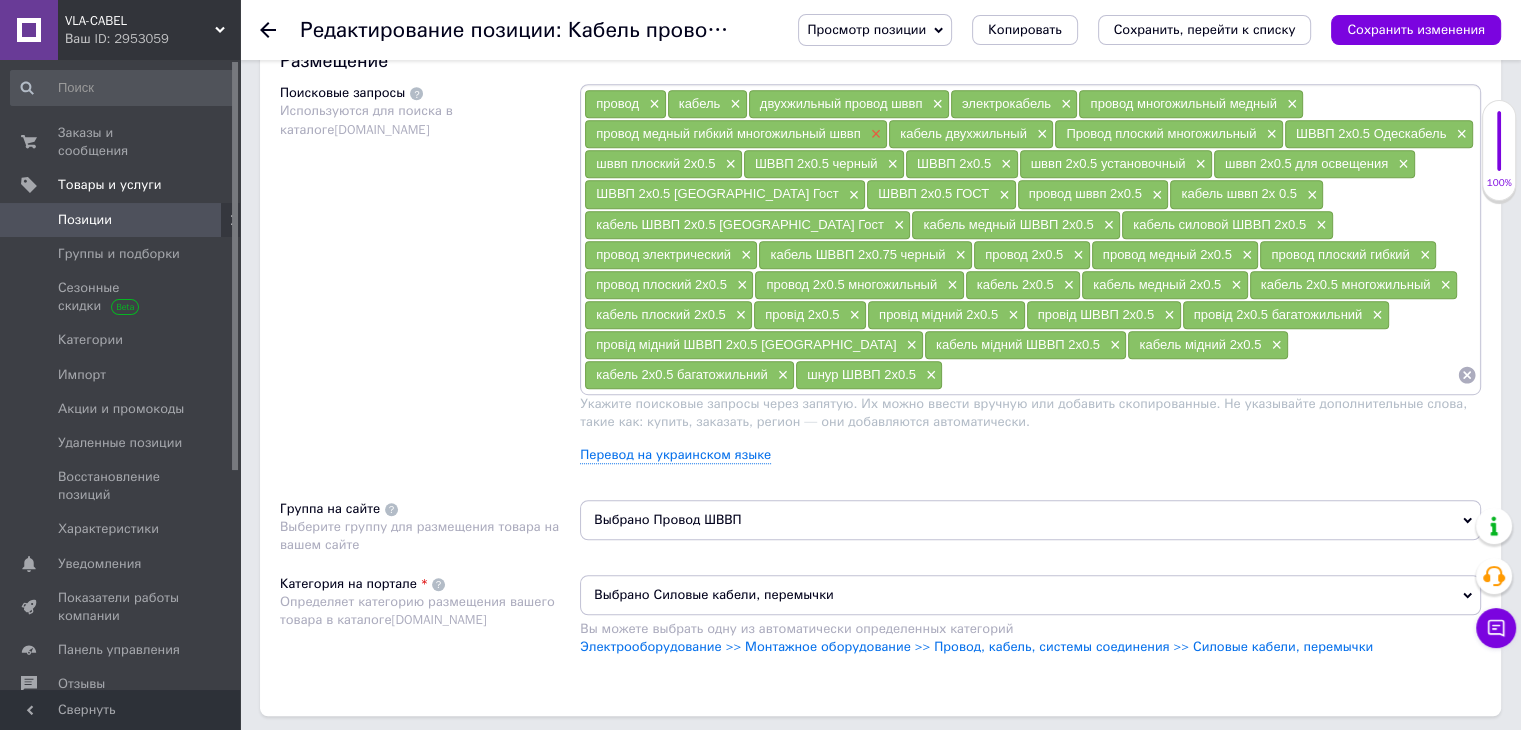 click on "×" at bounding box center [874, 134] 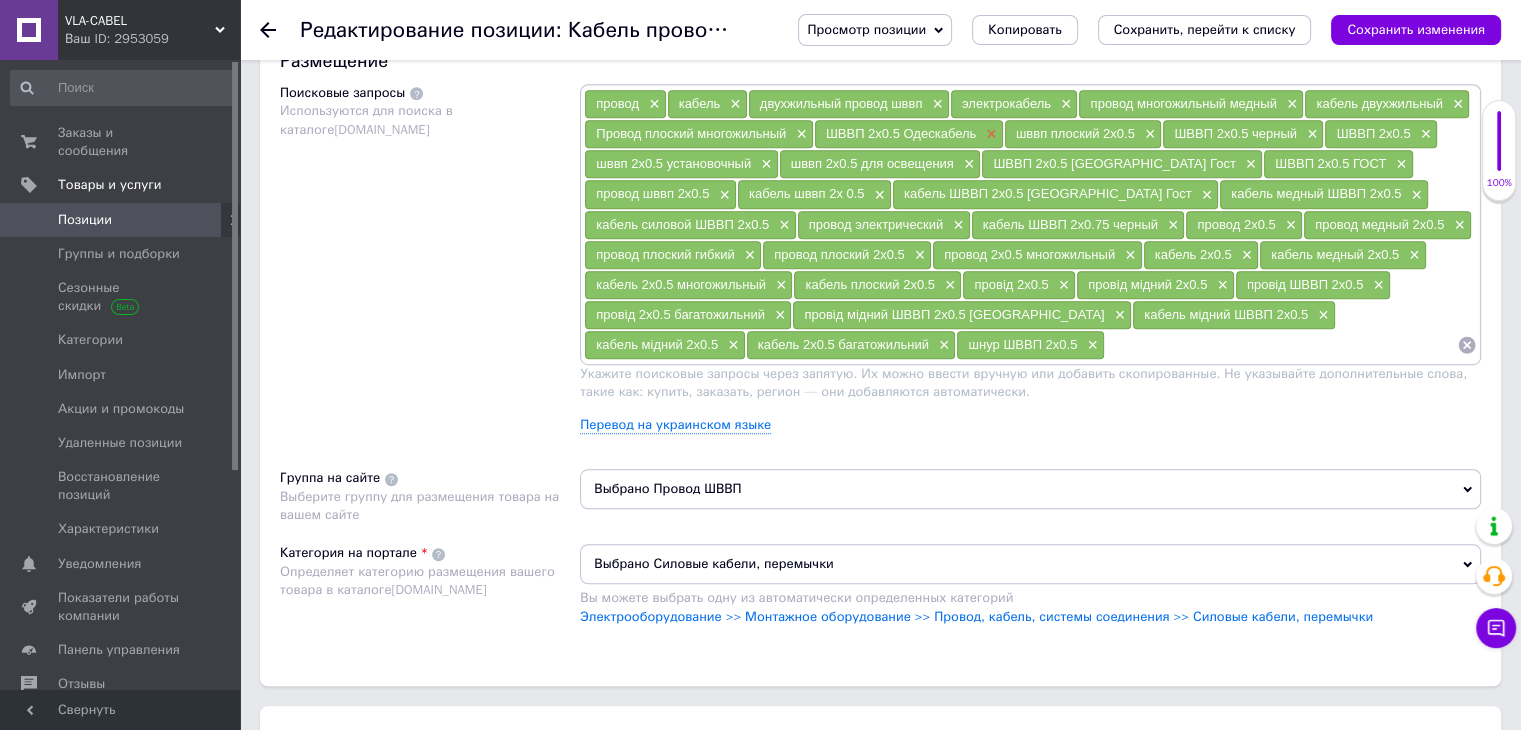 click on "×" at bounding box center (989, 134) 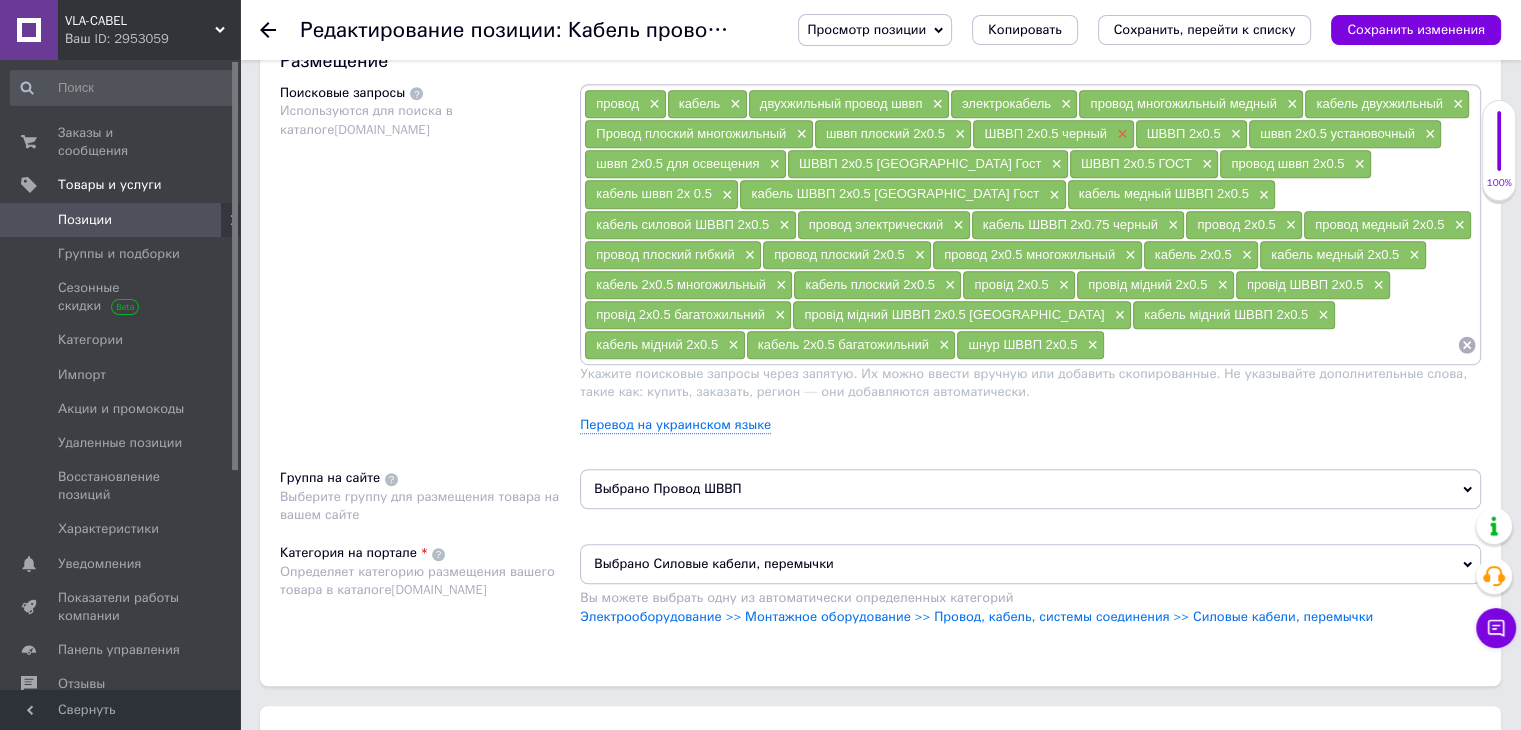 click on "×" at bounding box center [1120, 134] 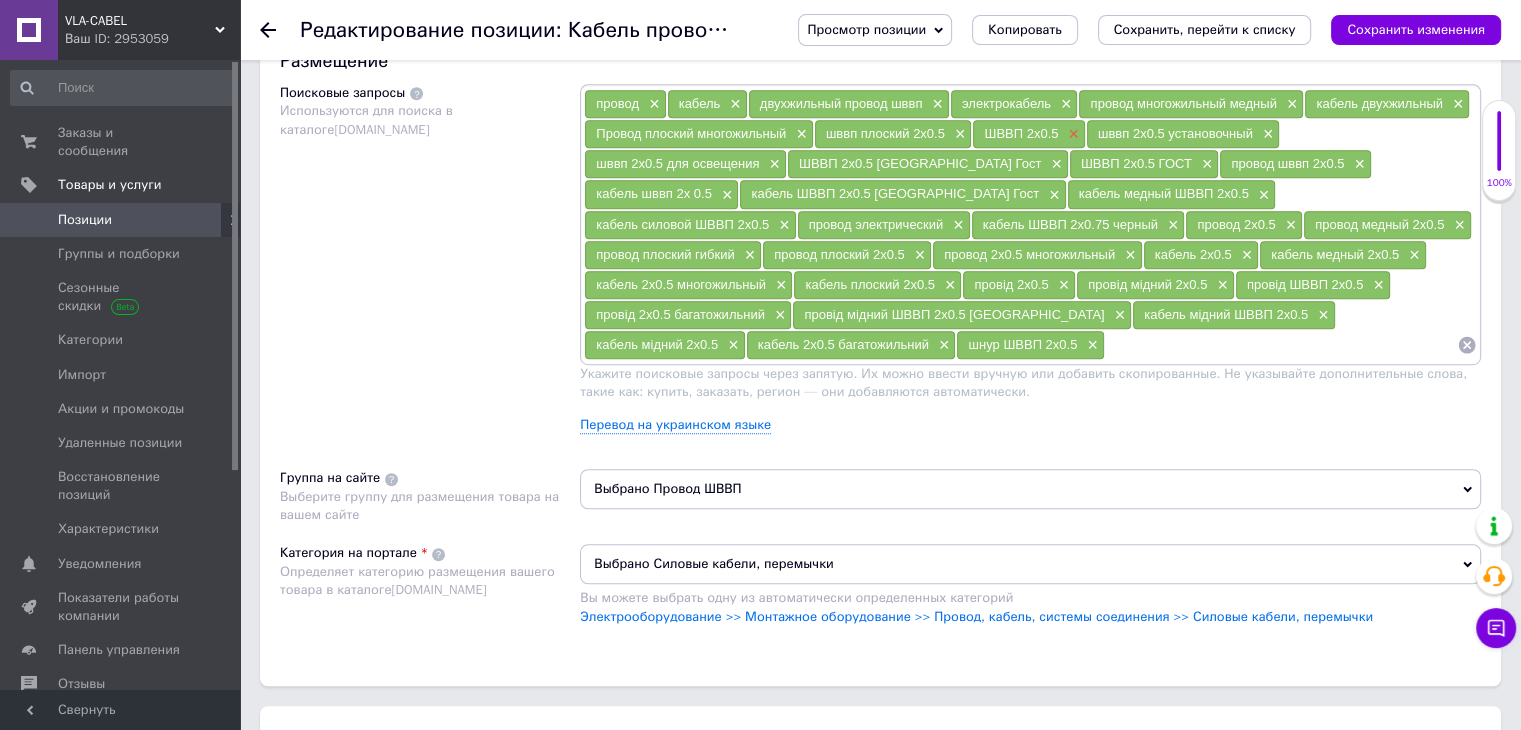 click on "×" at bounding box center [1071, 134] 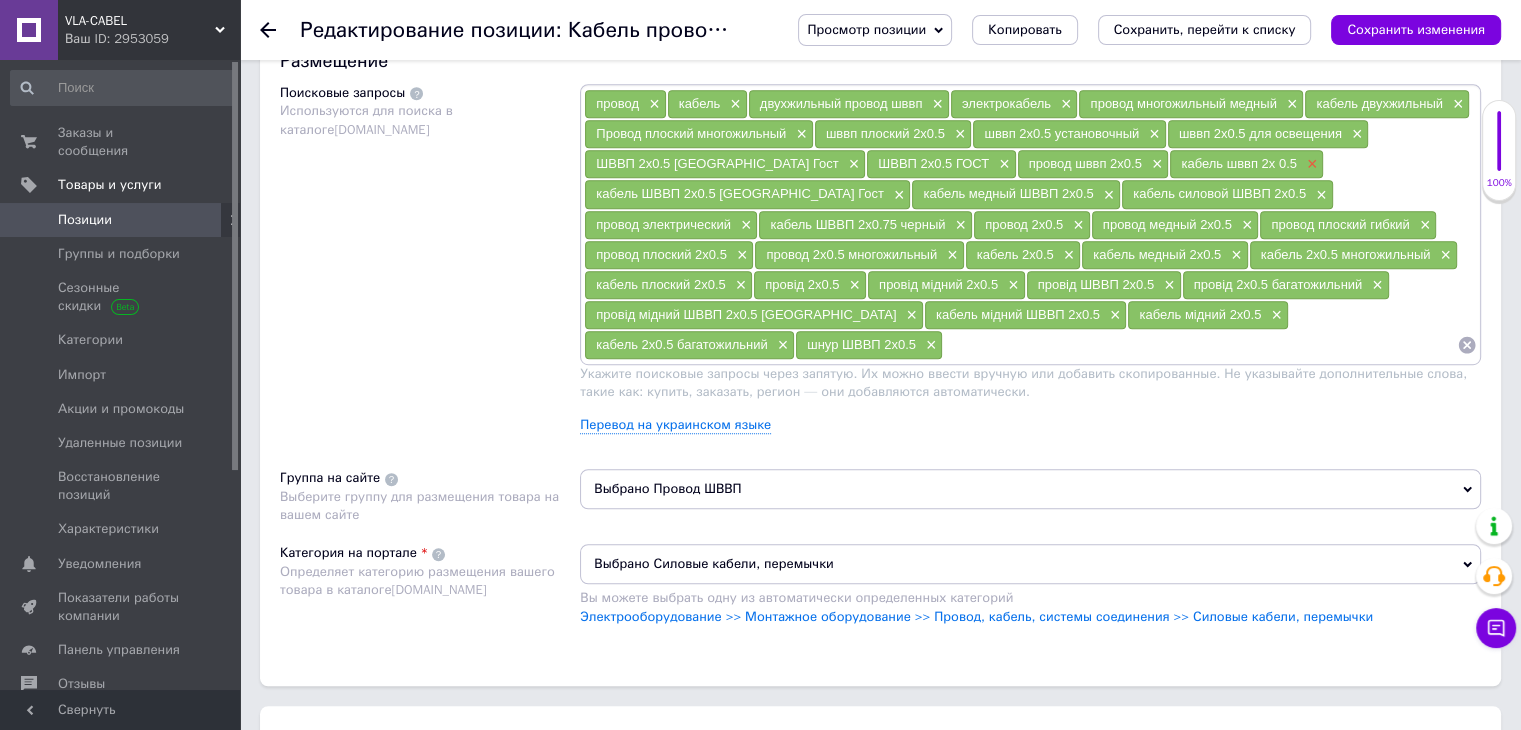 click on "×" at bounding box center (1310, 164) 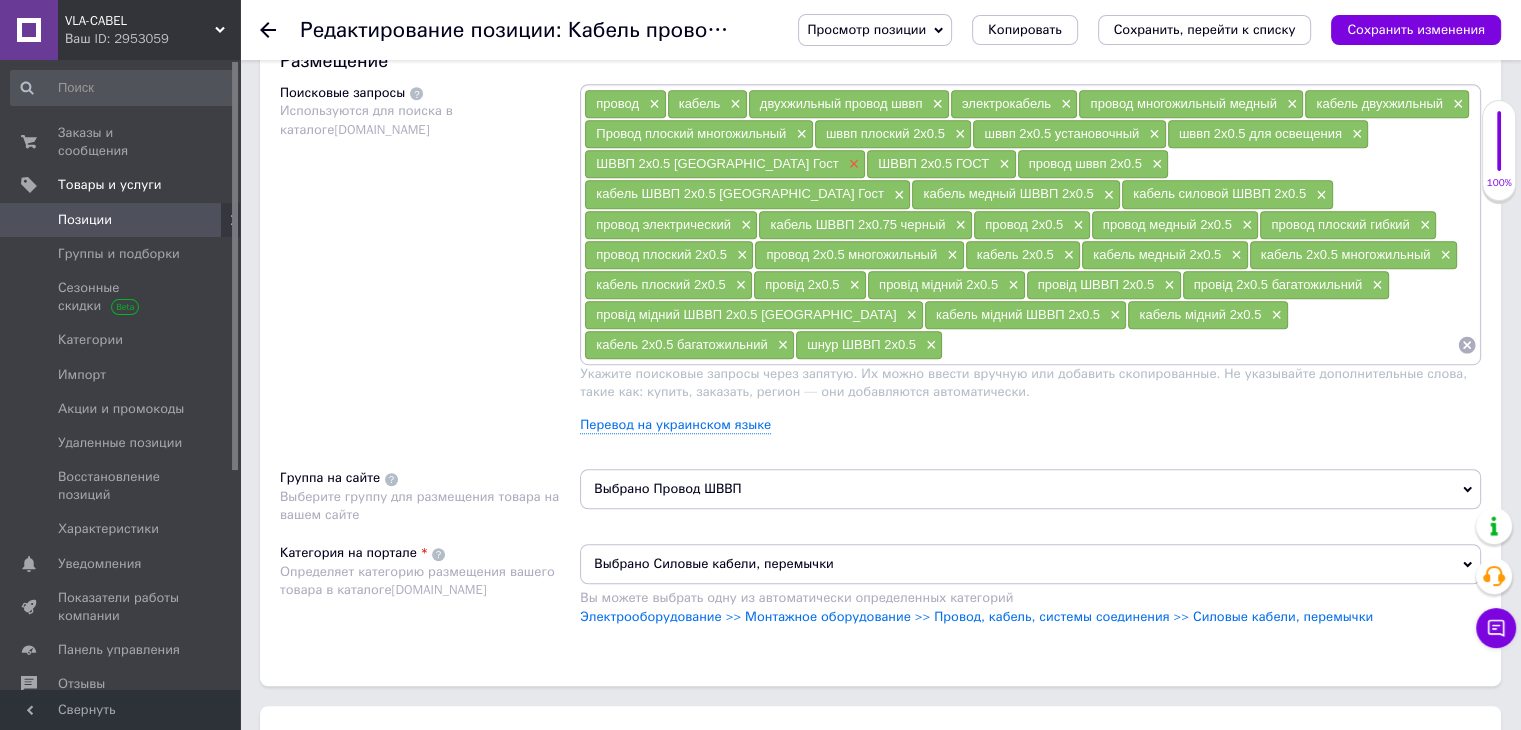 click on "×" at bounding box center [852, 164] 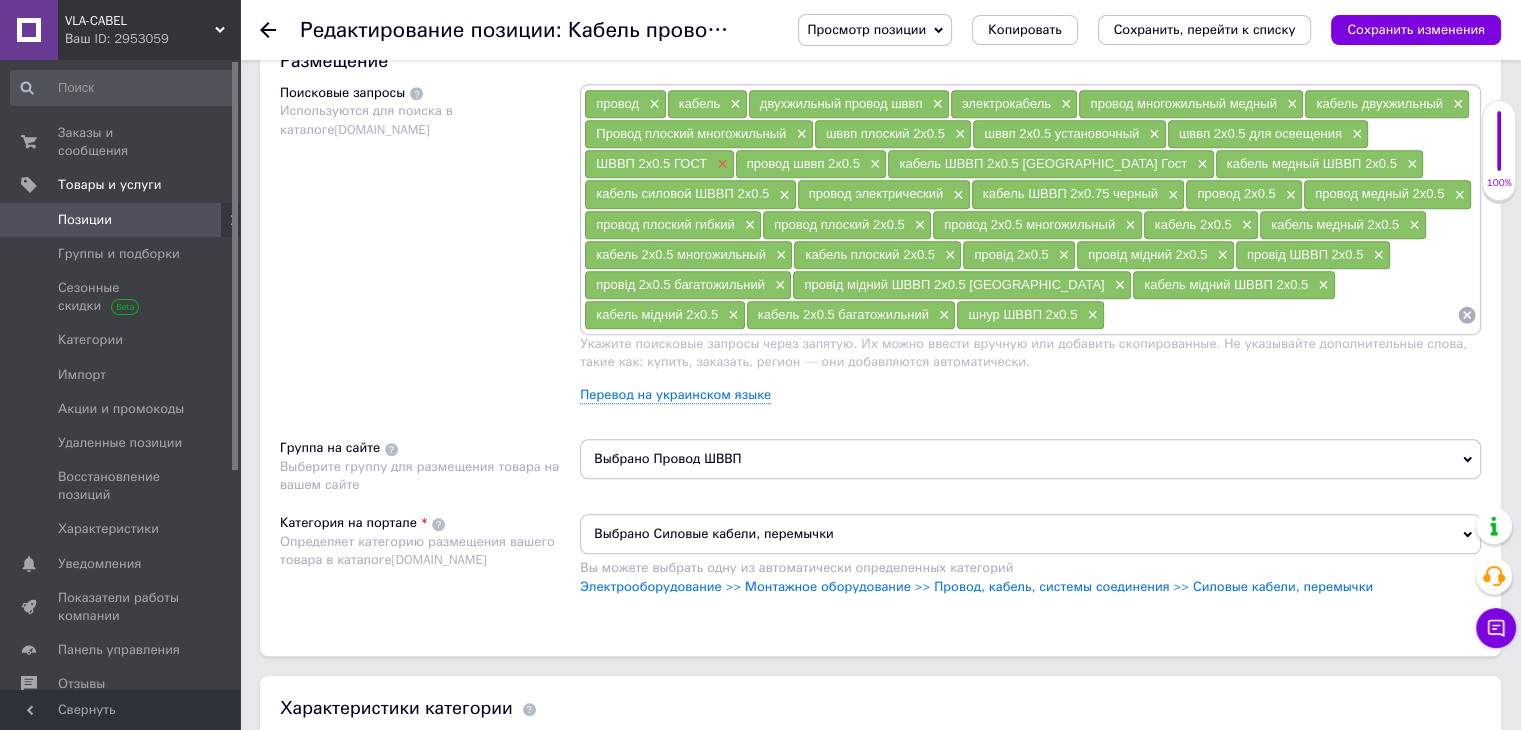 click on "×" at bounding box center (720, 164) 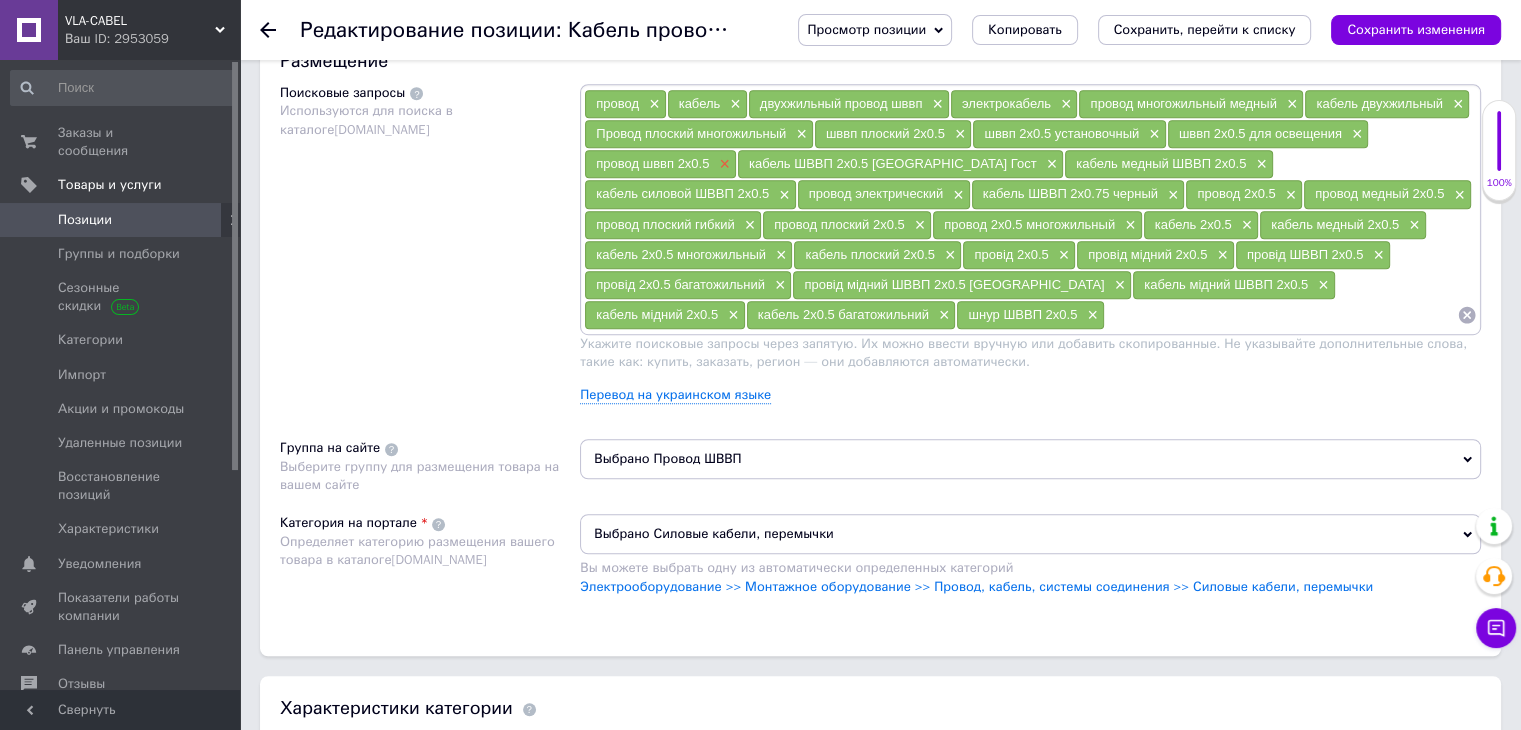 click on "×" at bounding box center [722, 164] 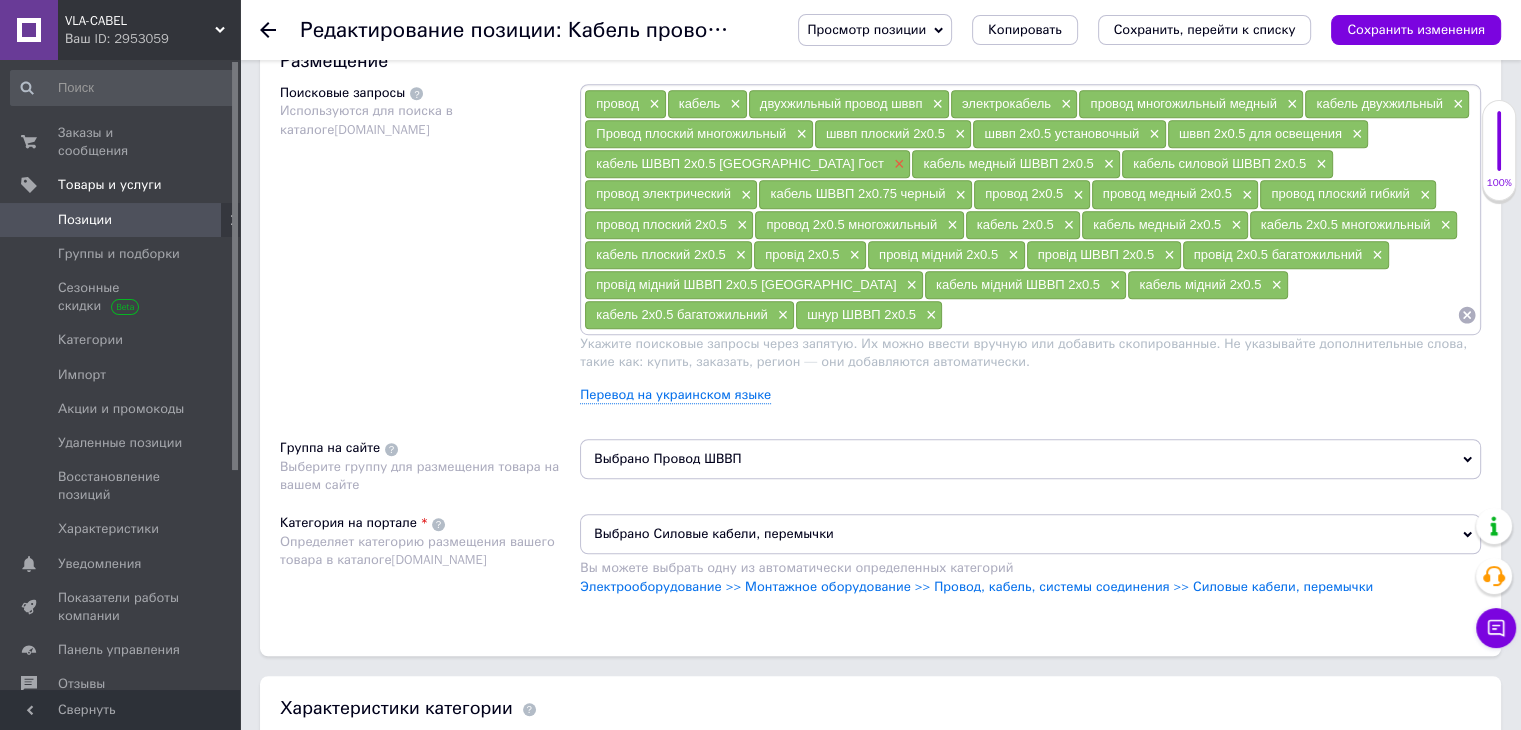click on "×" at bounding box center (897, 164) 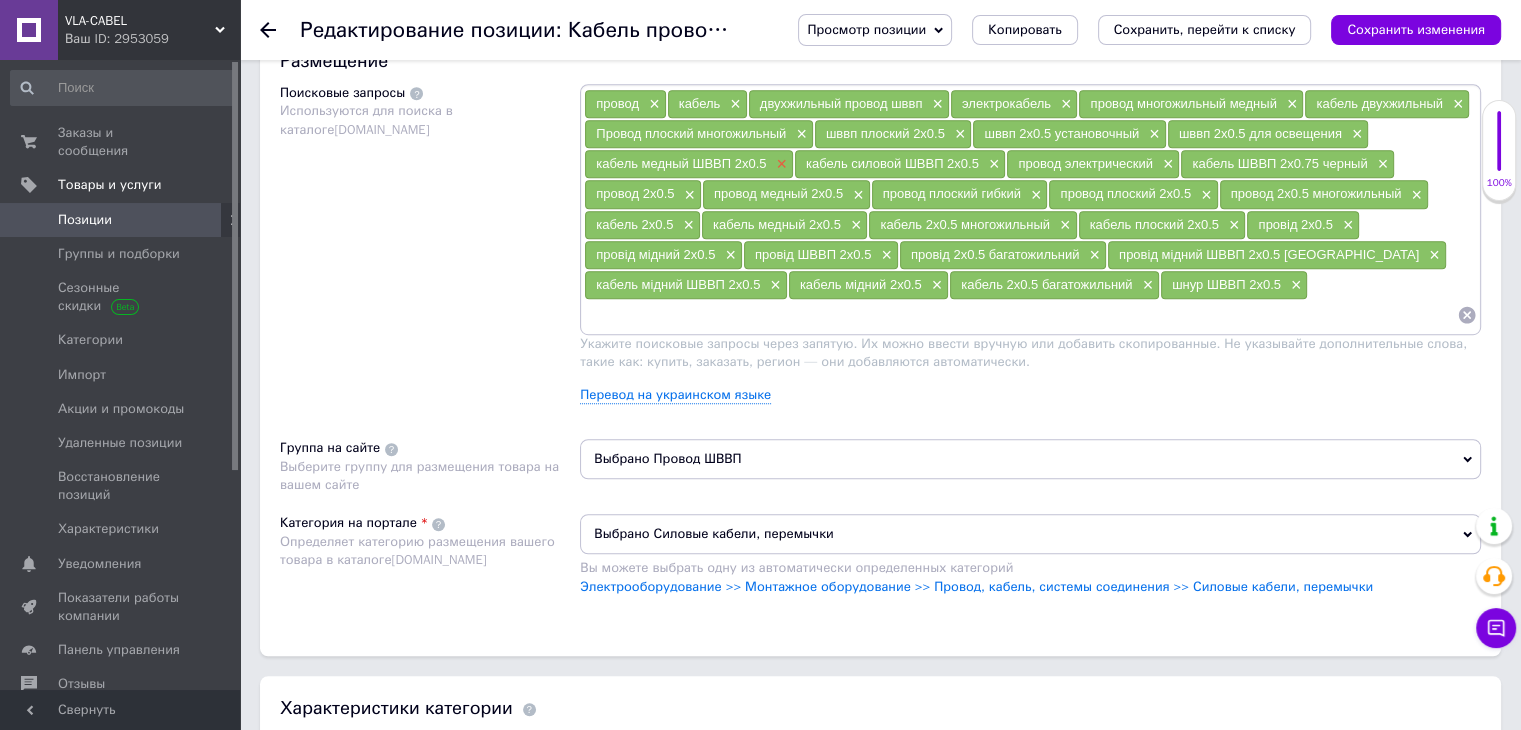 click on "×" at bounding box center (779, 164) 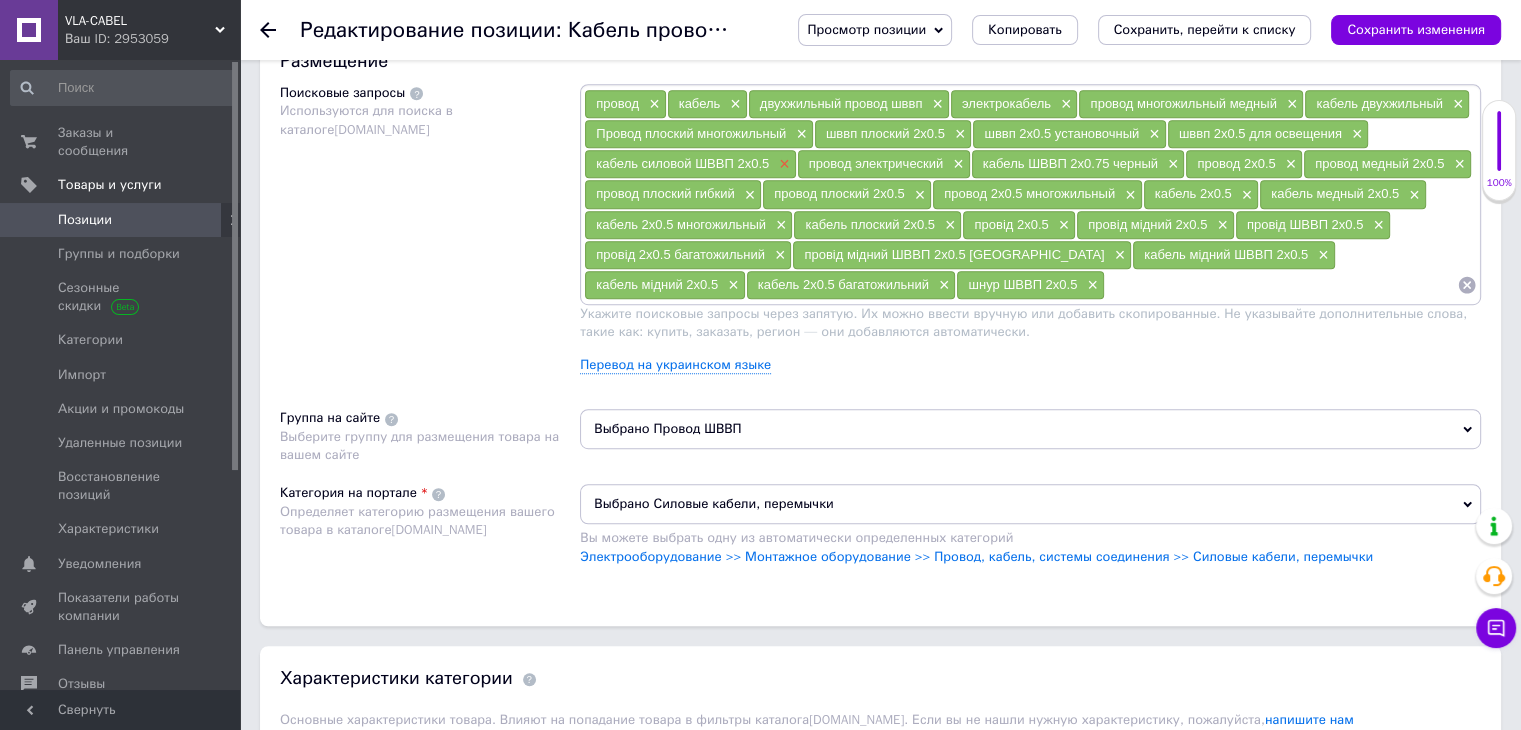 click on "×" at bounding box center [782, 164] 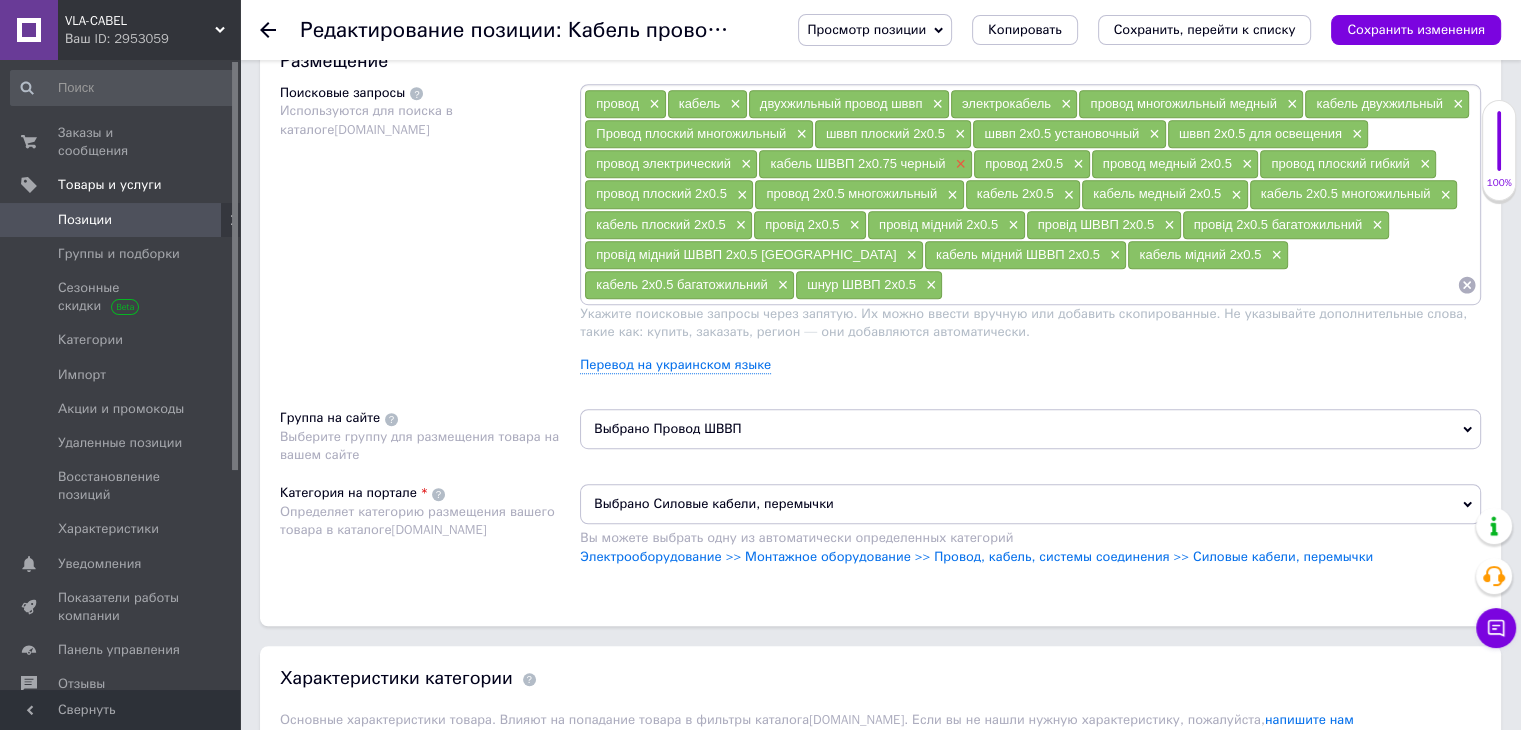 click on "×" at bounding box center [958, 164] 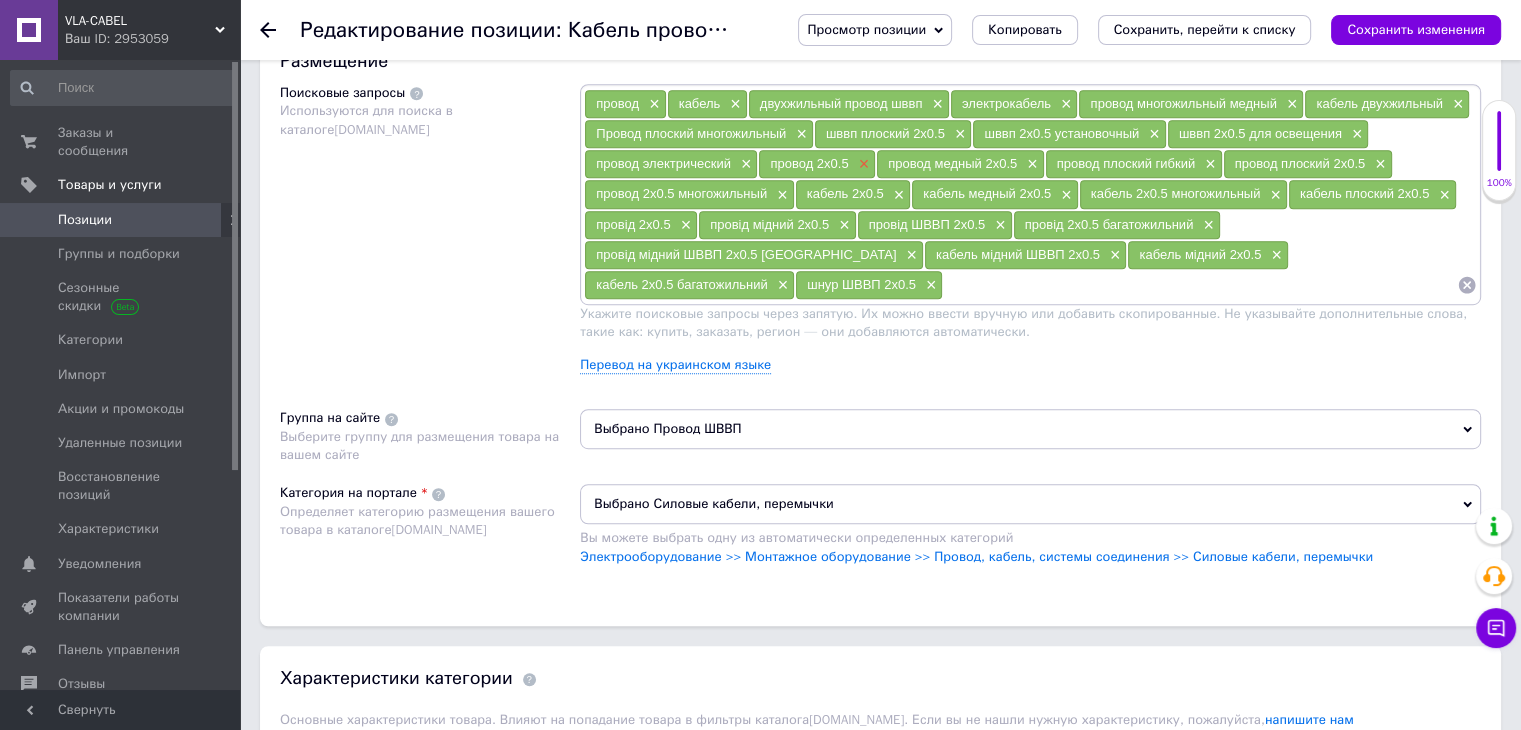 click on "×" at bounding box center [862, 164] 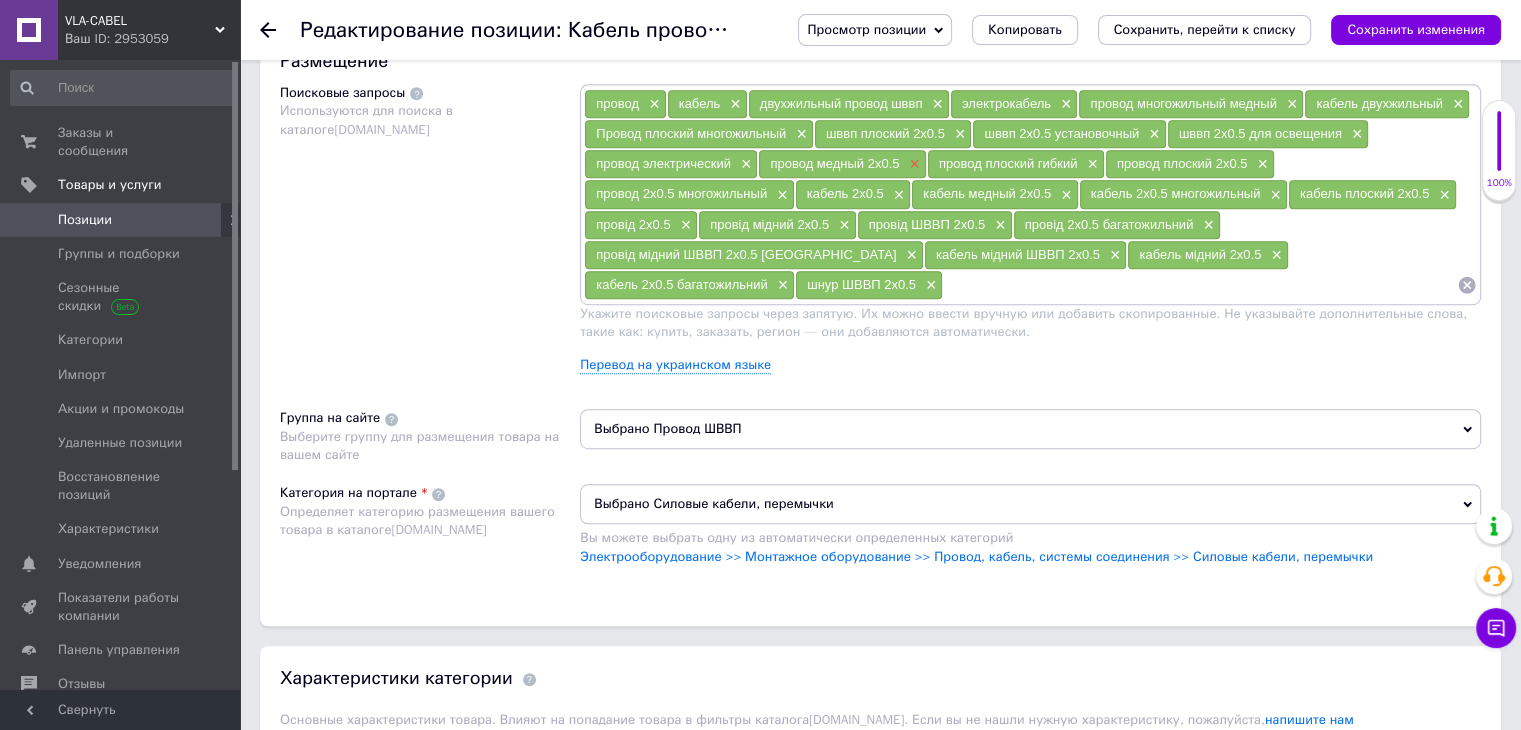 click on "×" at bounding box center [912, 164] 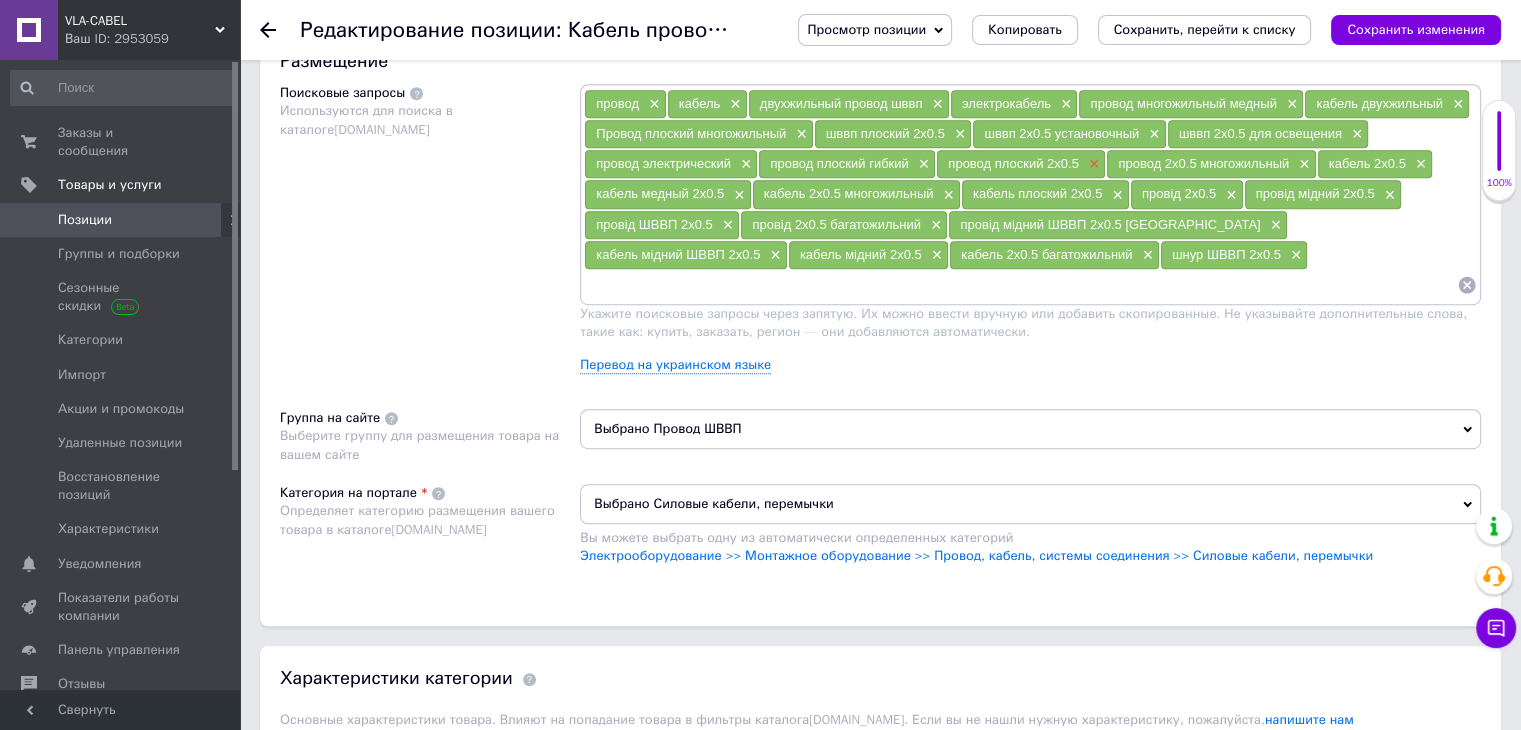 click on "×" at bounding box center [1092, 164] 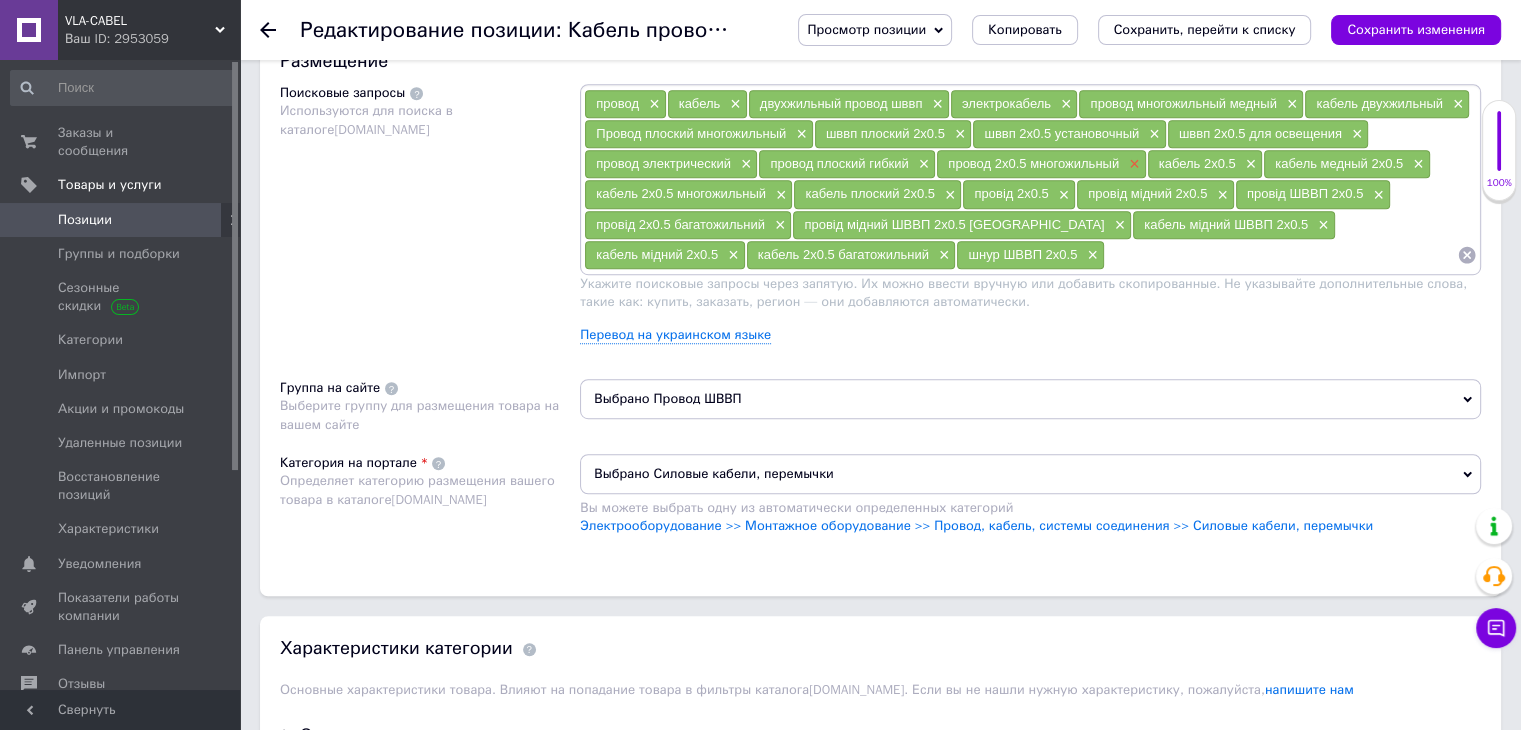 click on "×" at bounding box center [1132, 164] 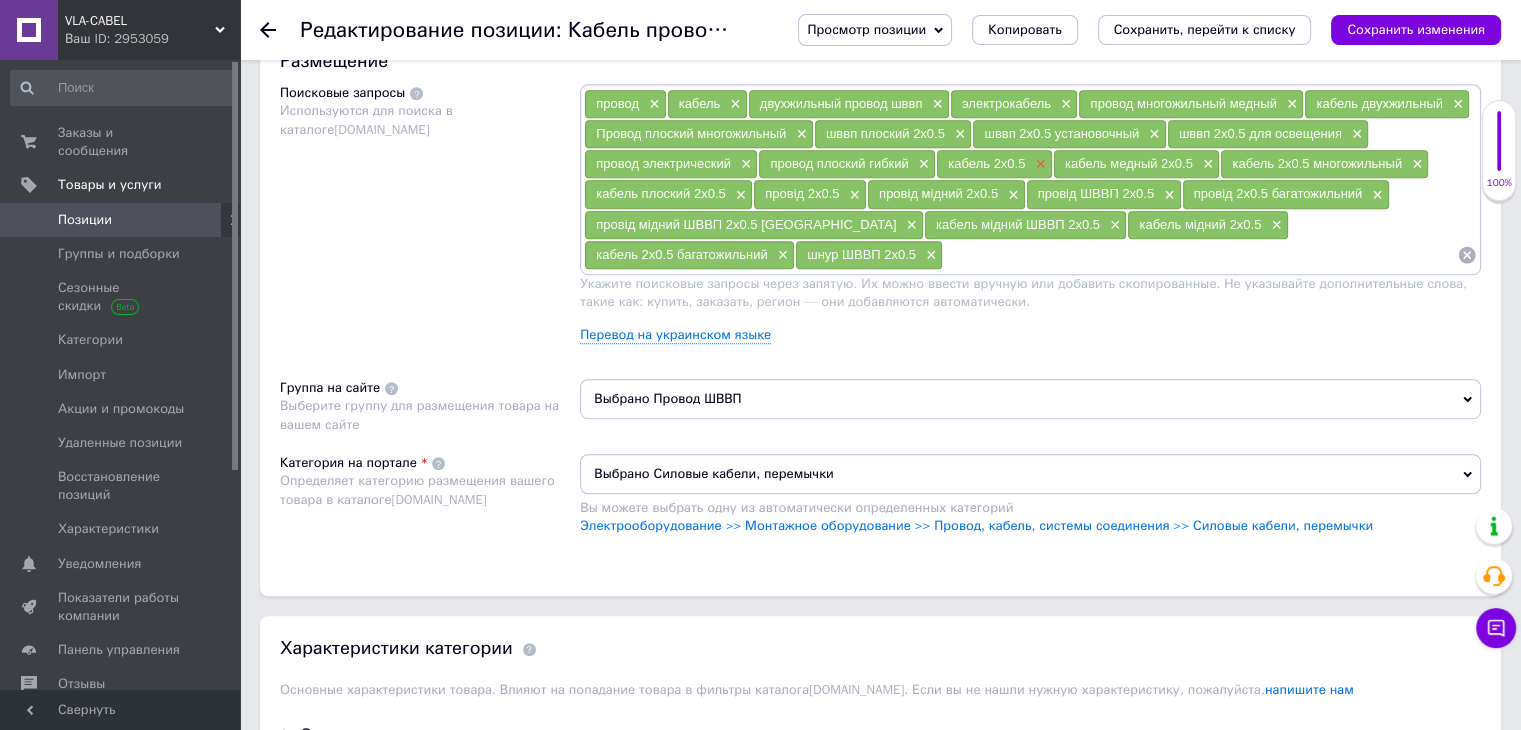 click on "×" at bounding box center (1038, 164) 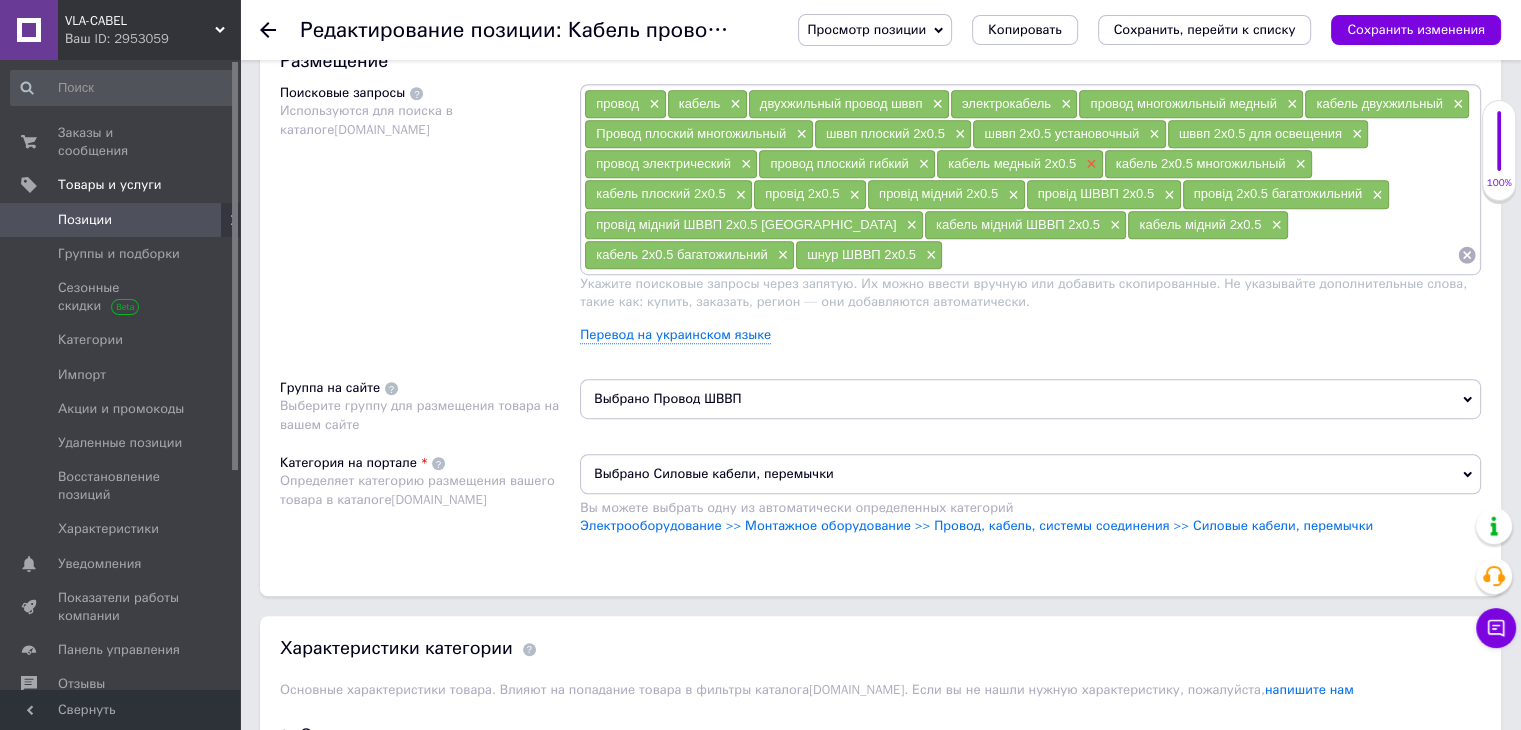 click on "×" at bounding box center (1089, 164) 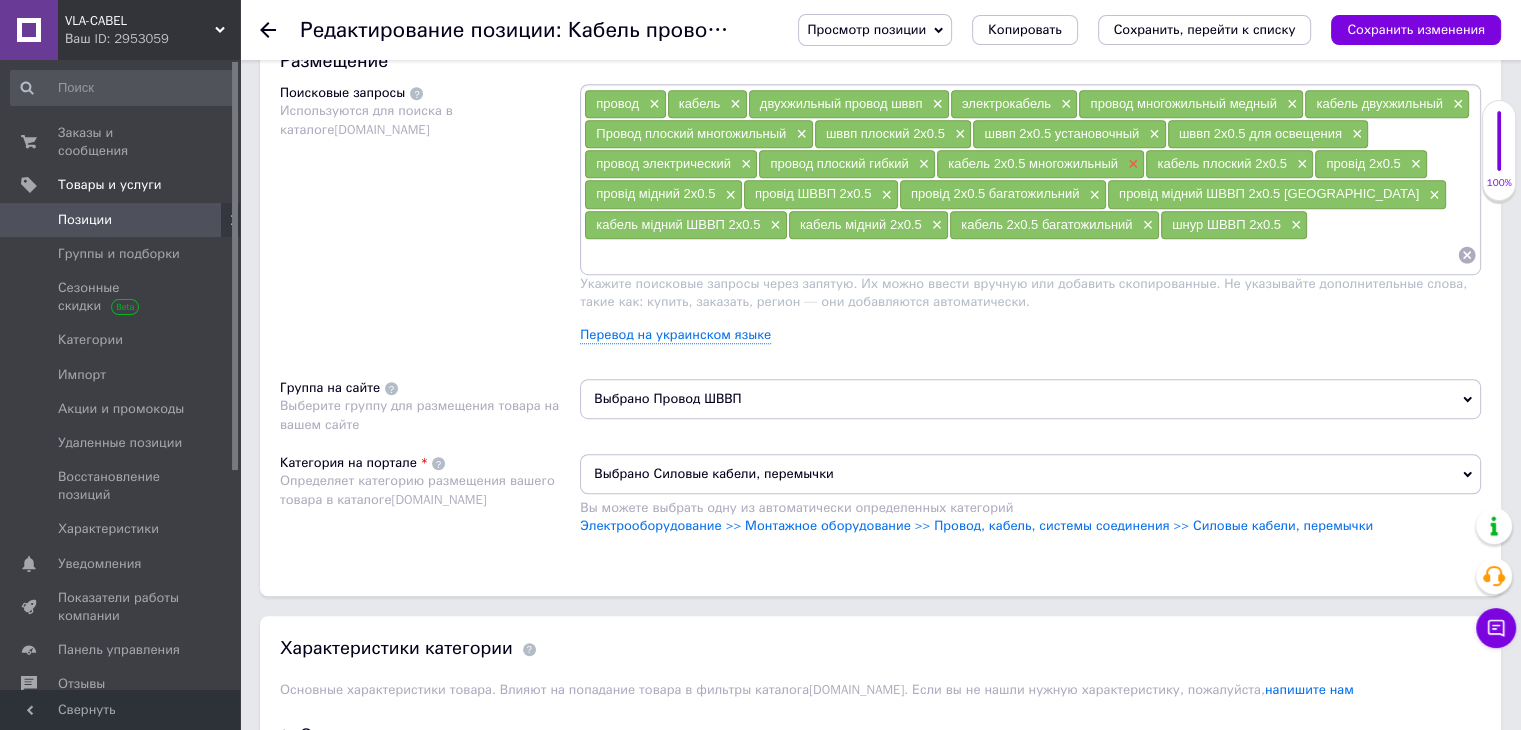 click on "×" at bounding box center (1131, 164) 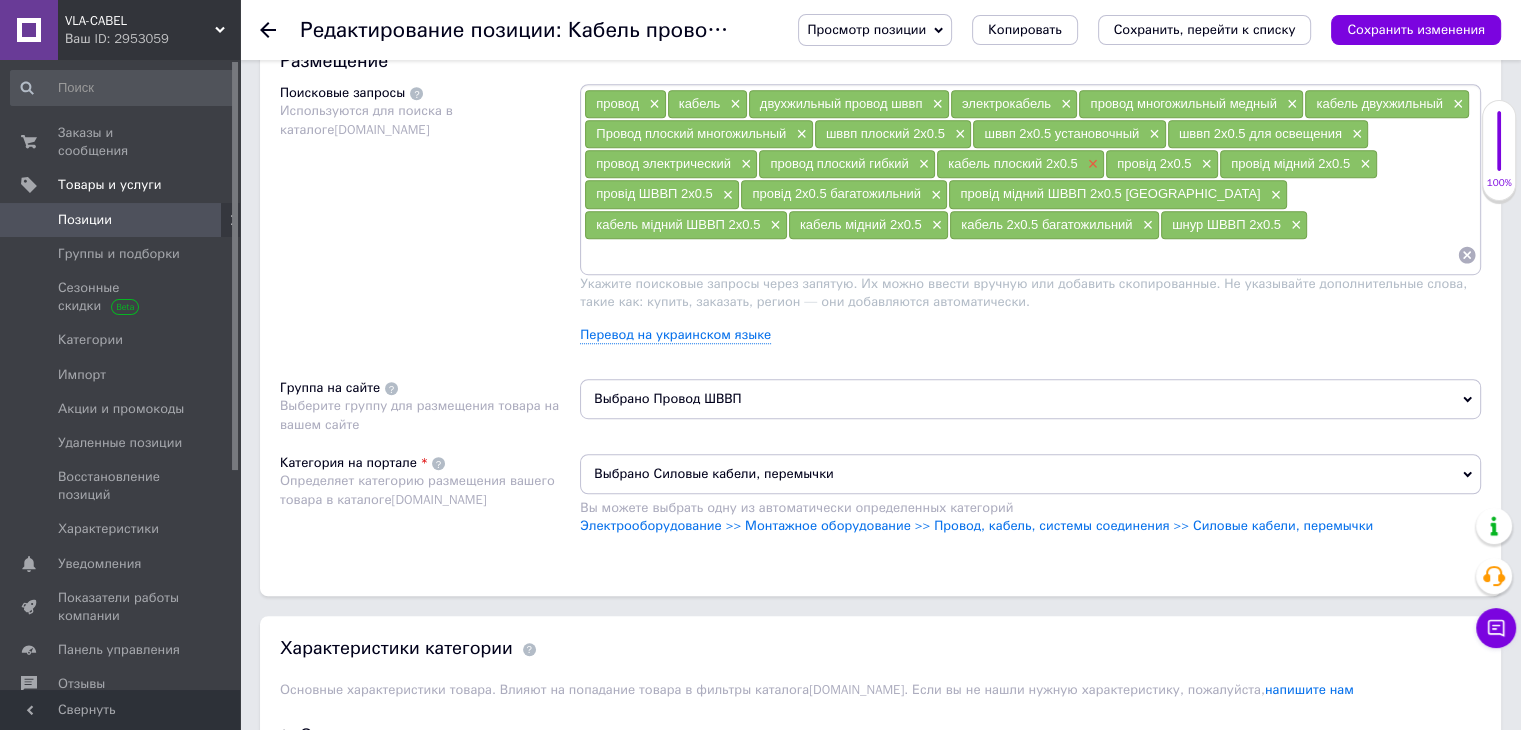 click on "×" at bounding box center (1091, 164) 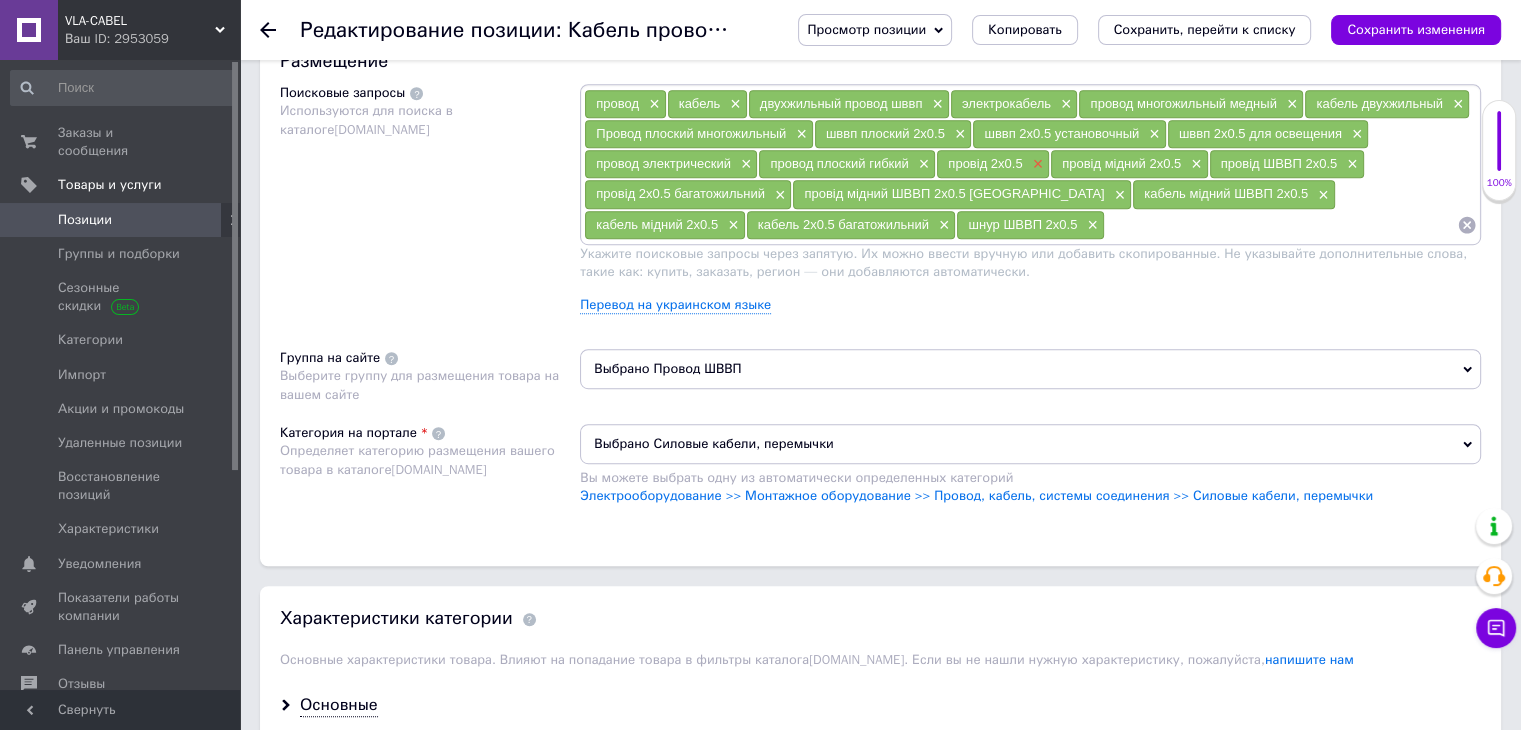 click on "×" at bounding box center [1036, 164] 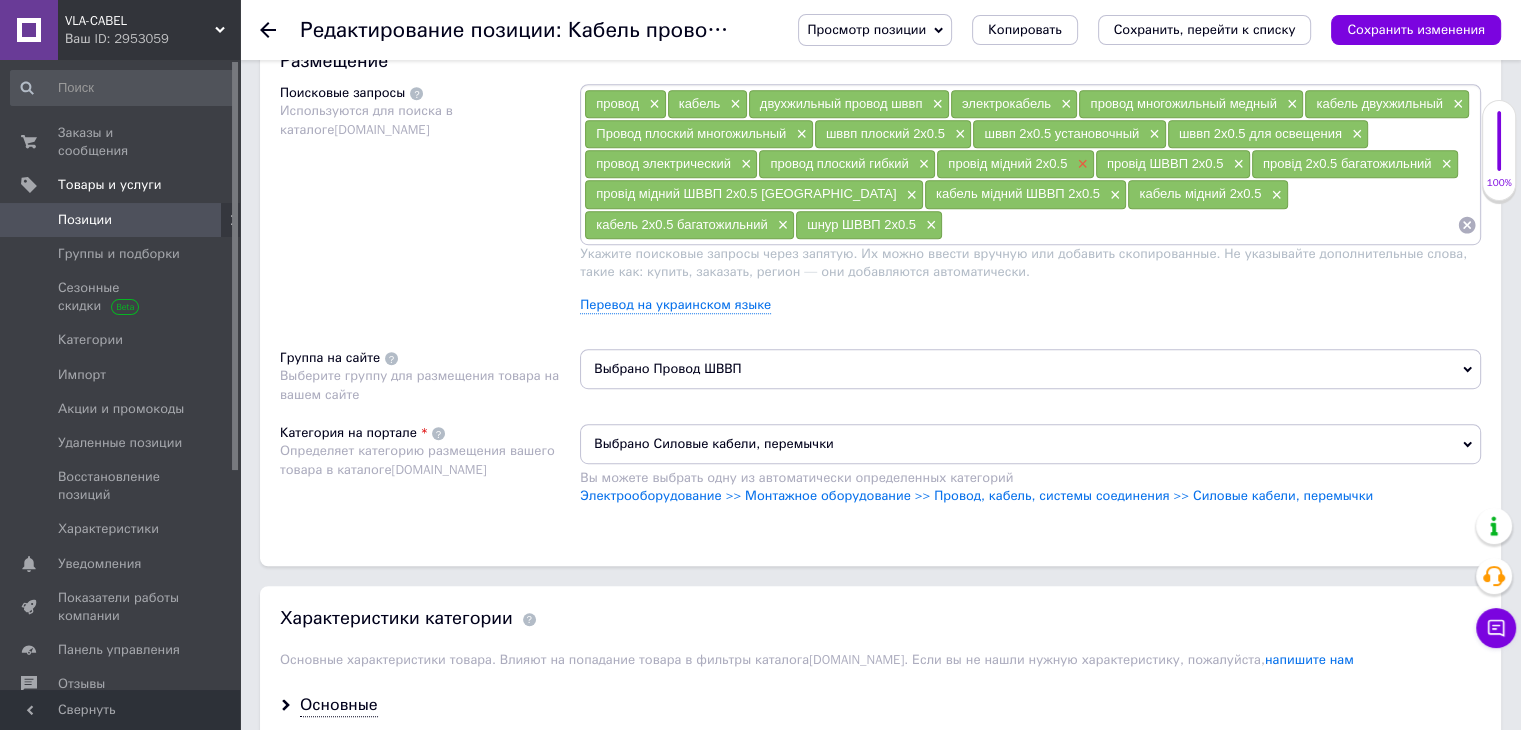 click on "×" at bounding box center [1080, 164] 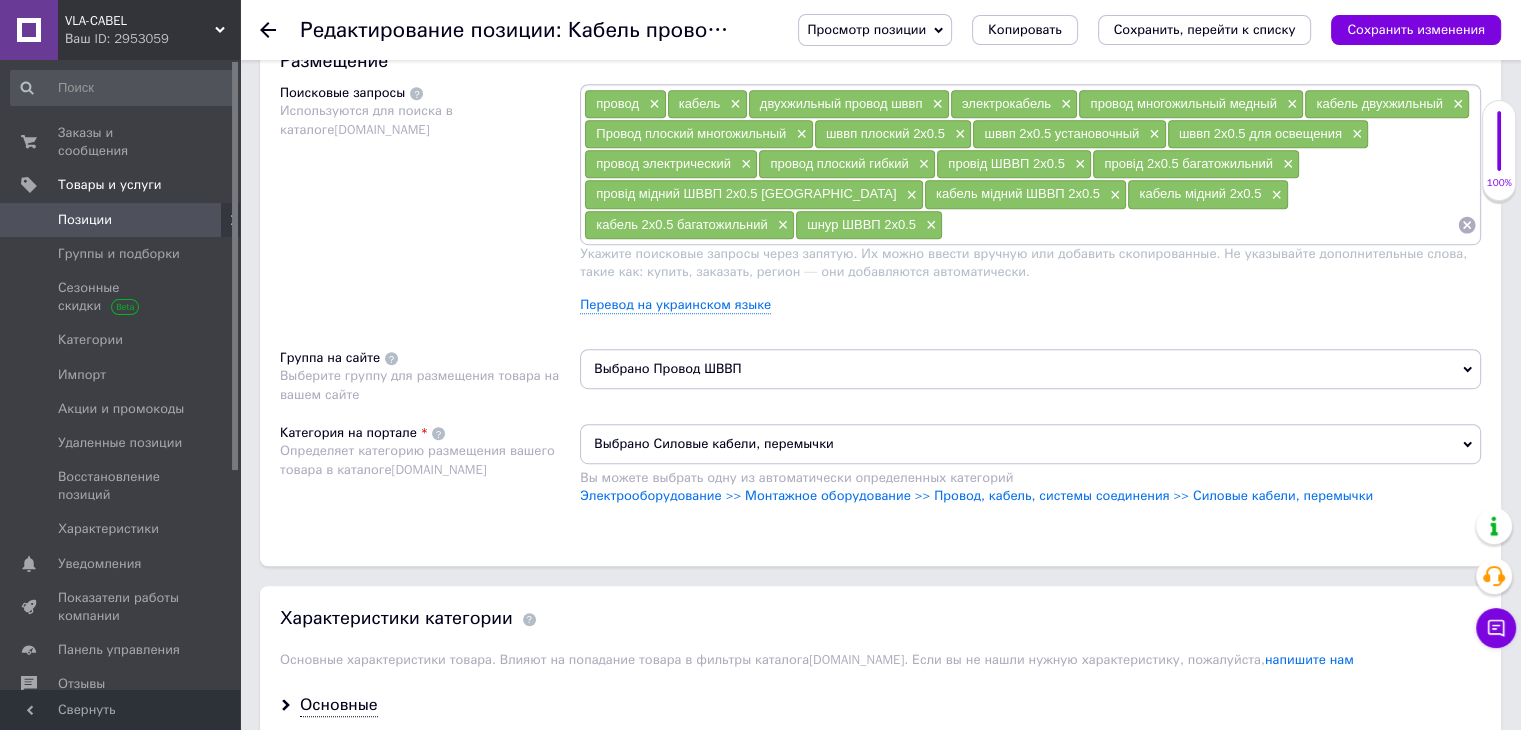 click on "×" at bounding box center (1078, 164) 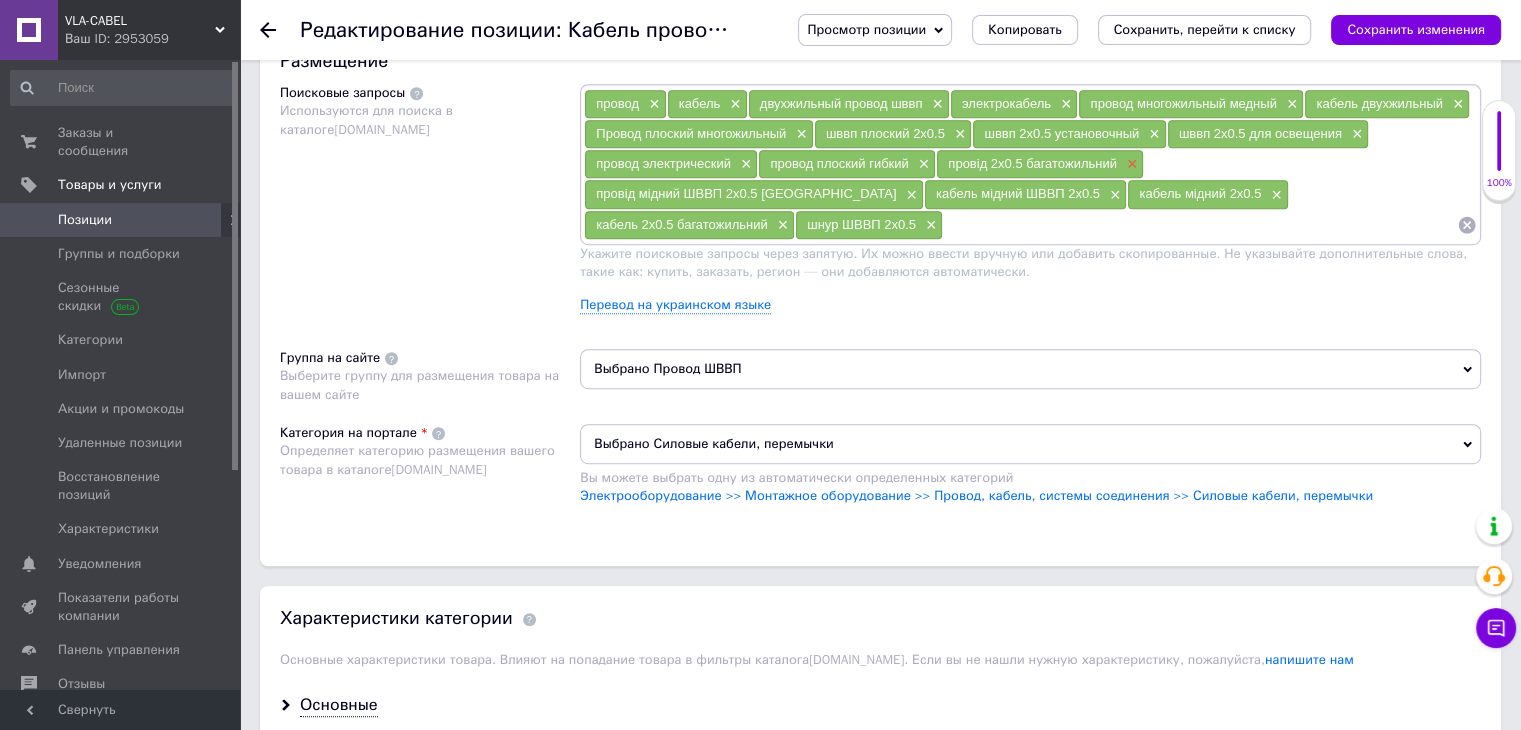 click on "×" at bounding box center [1130, 164] 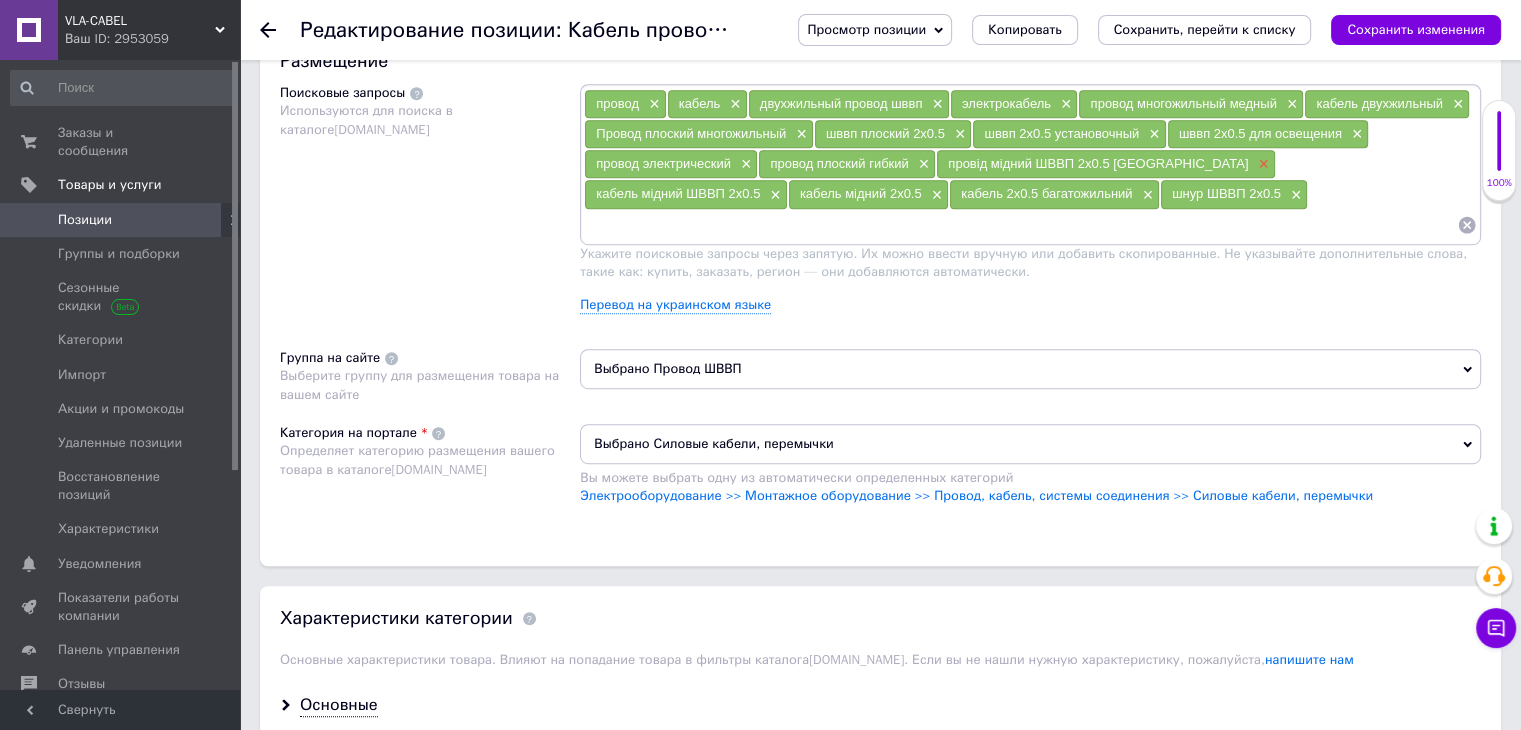 click on "×" at bounding box center (1261, 164) 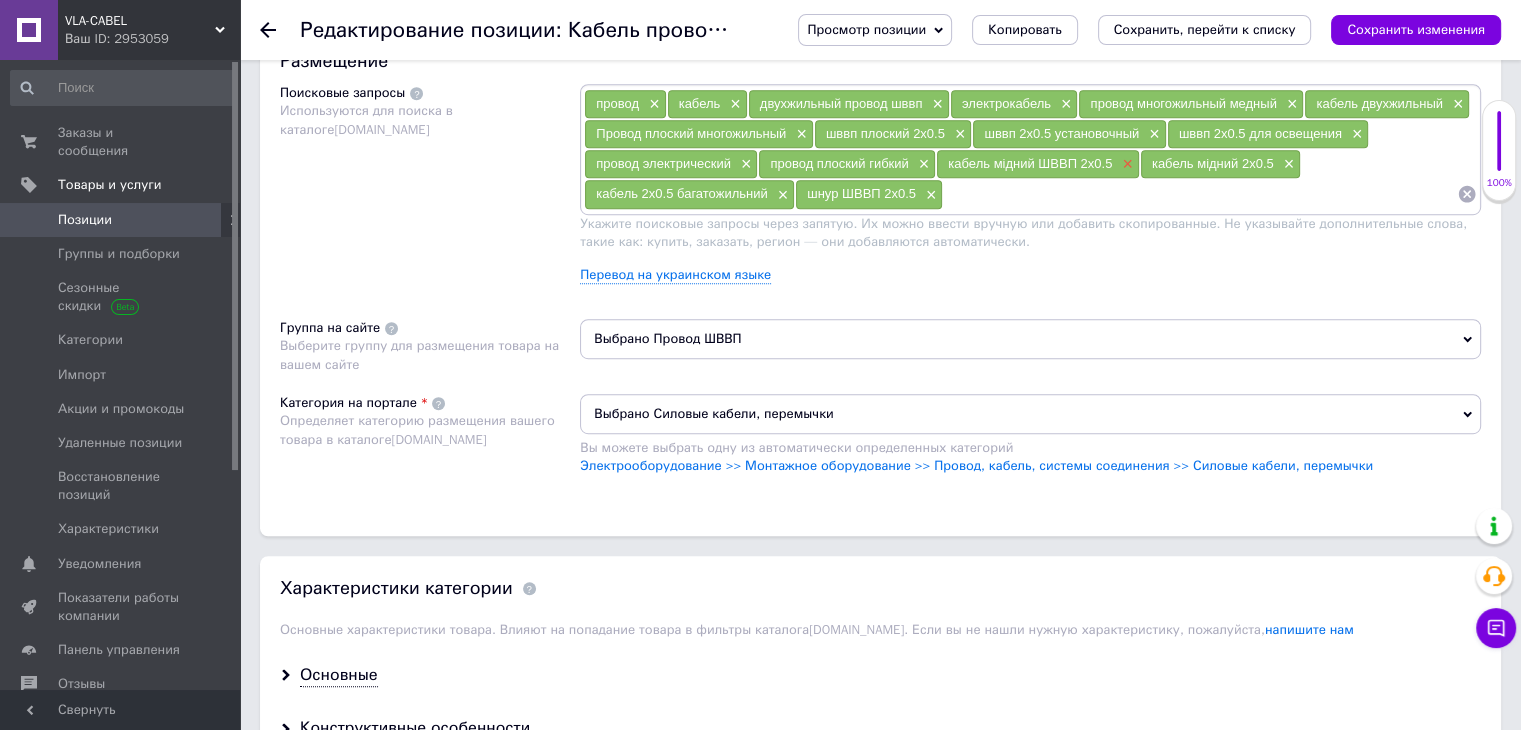 click on "×" at bounding box center (1125, 164) 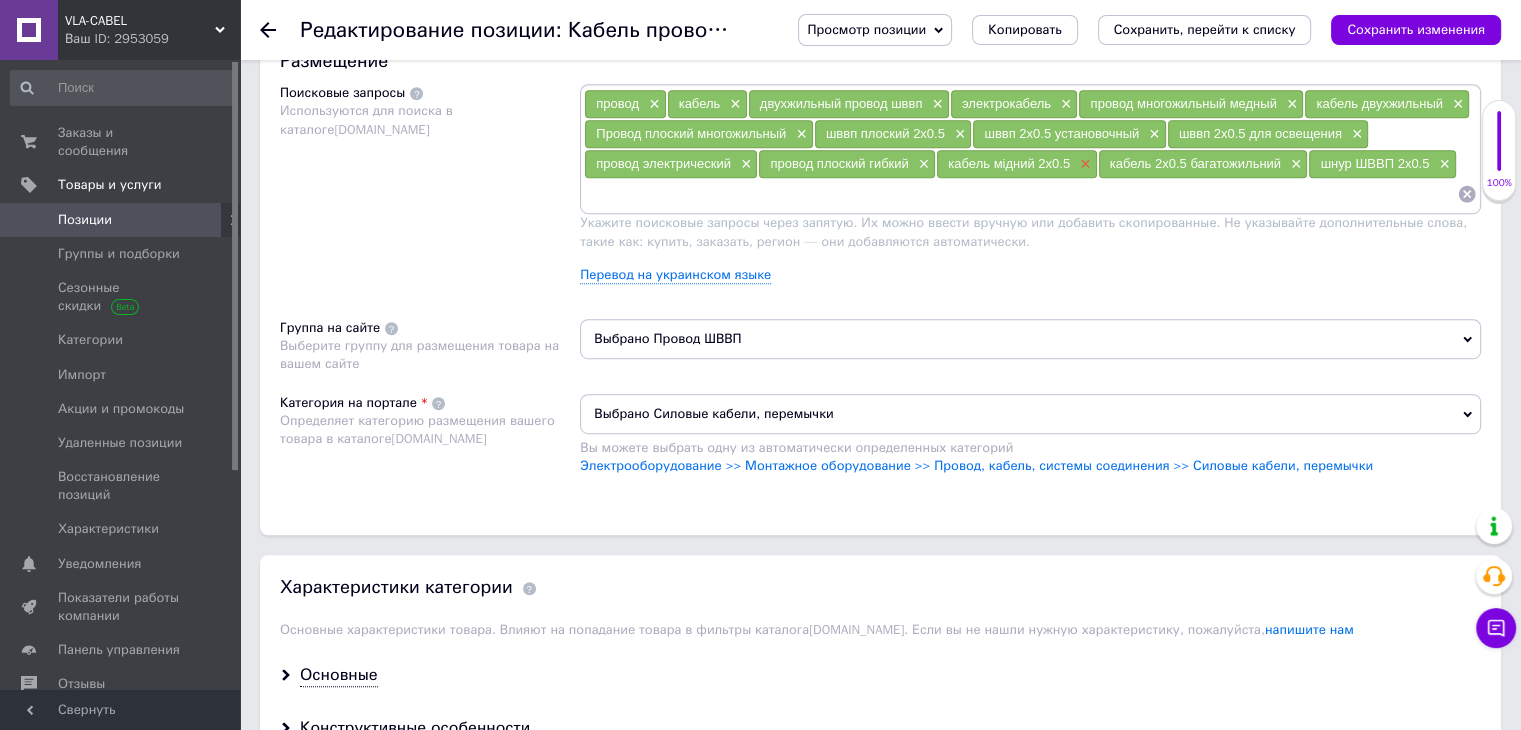 click on "×" at bounding box center [1083, 164] 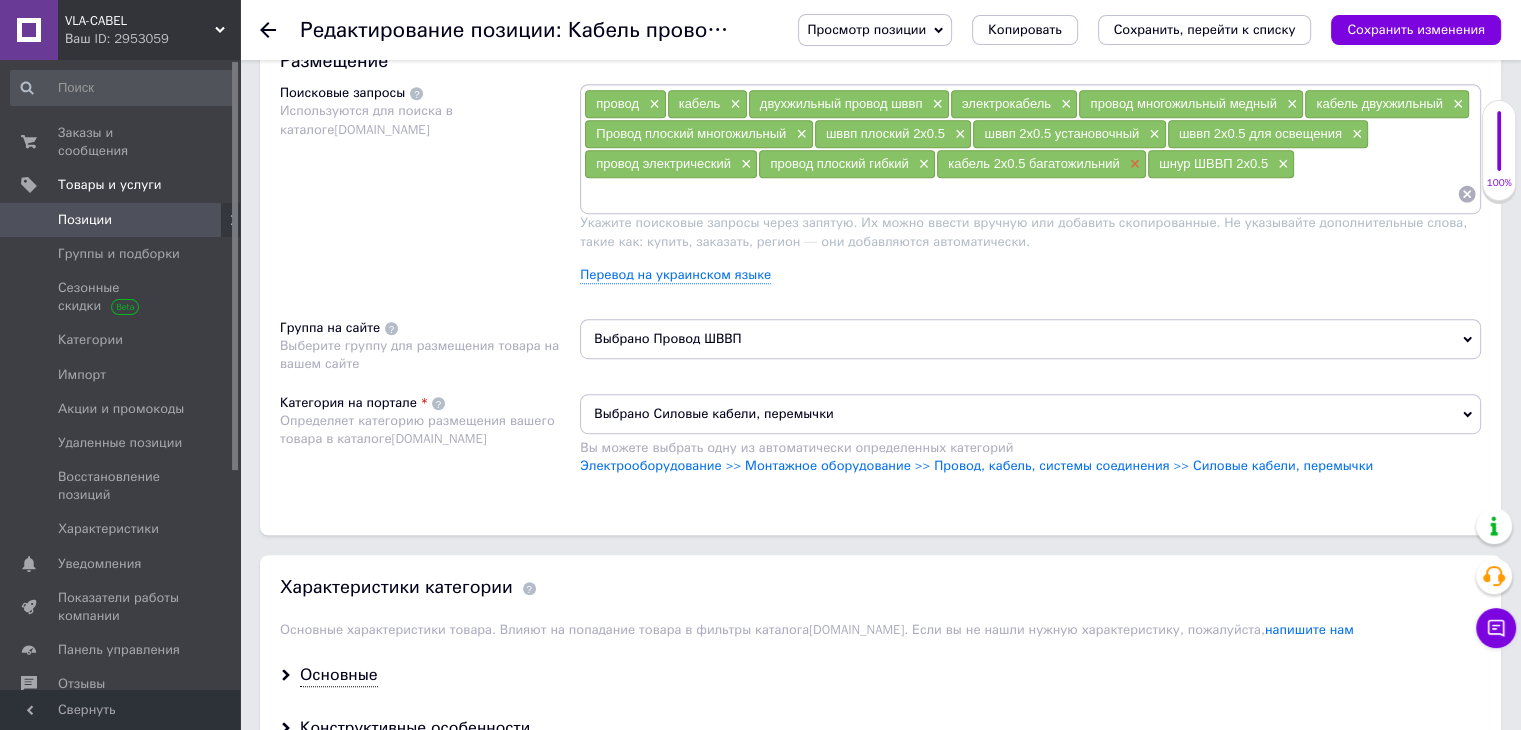 click on "×" at bounding box center [1133, 164] 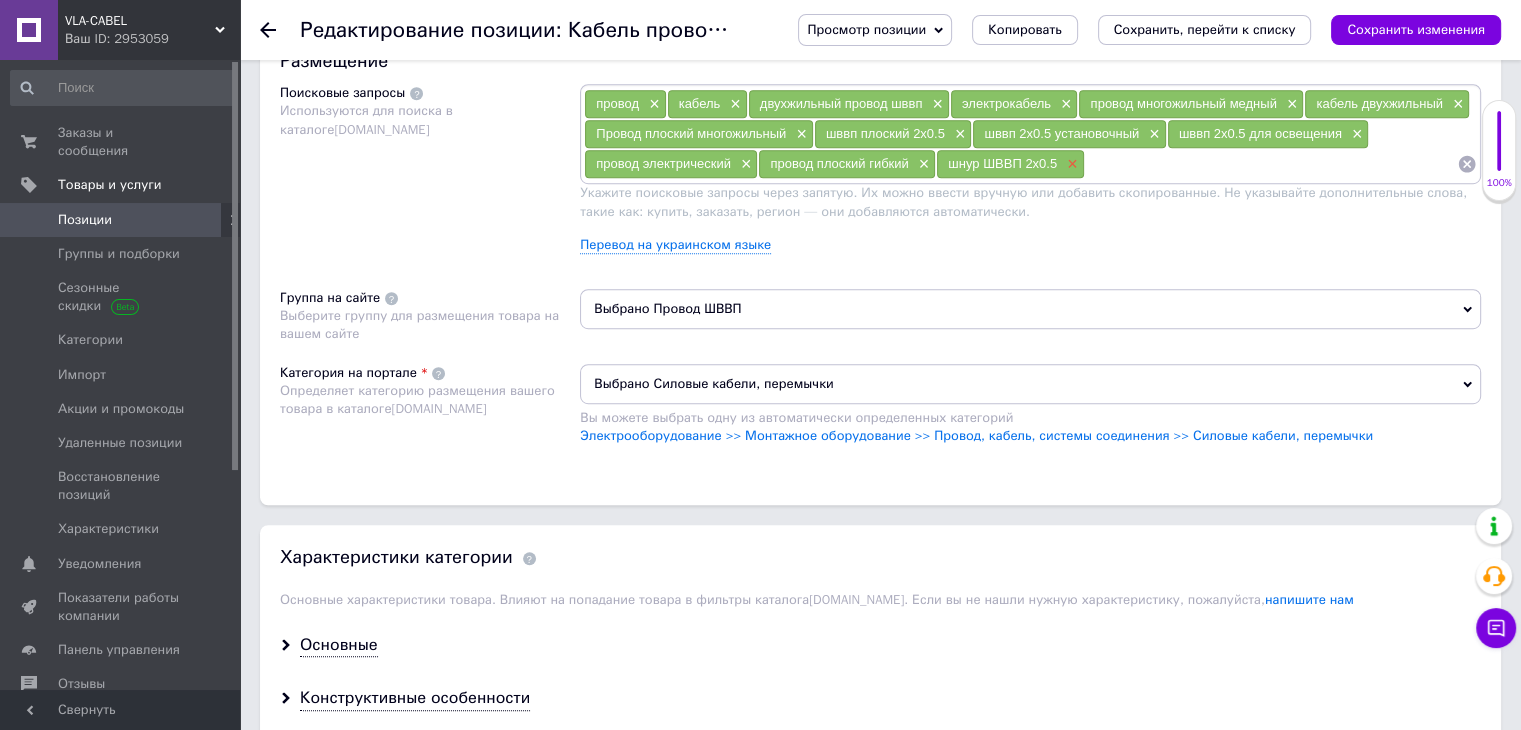 click on "×" at bounding box center [1070, 164] 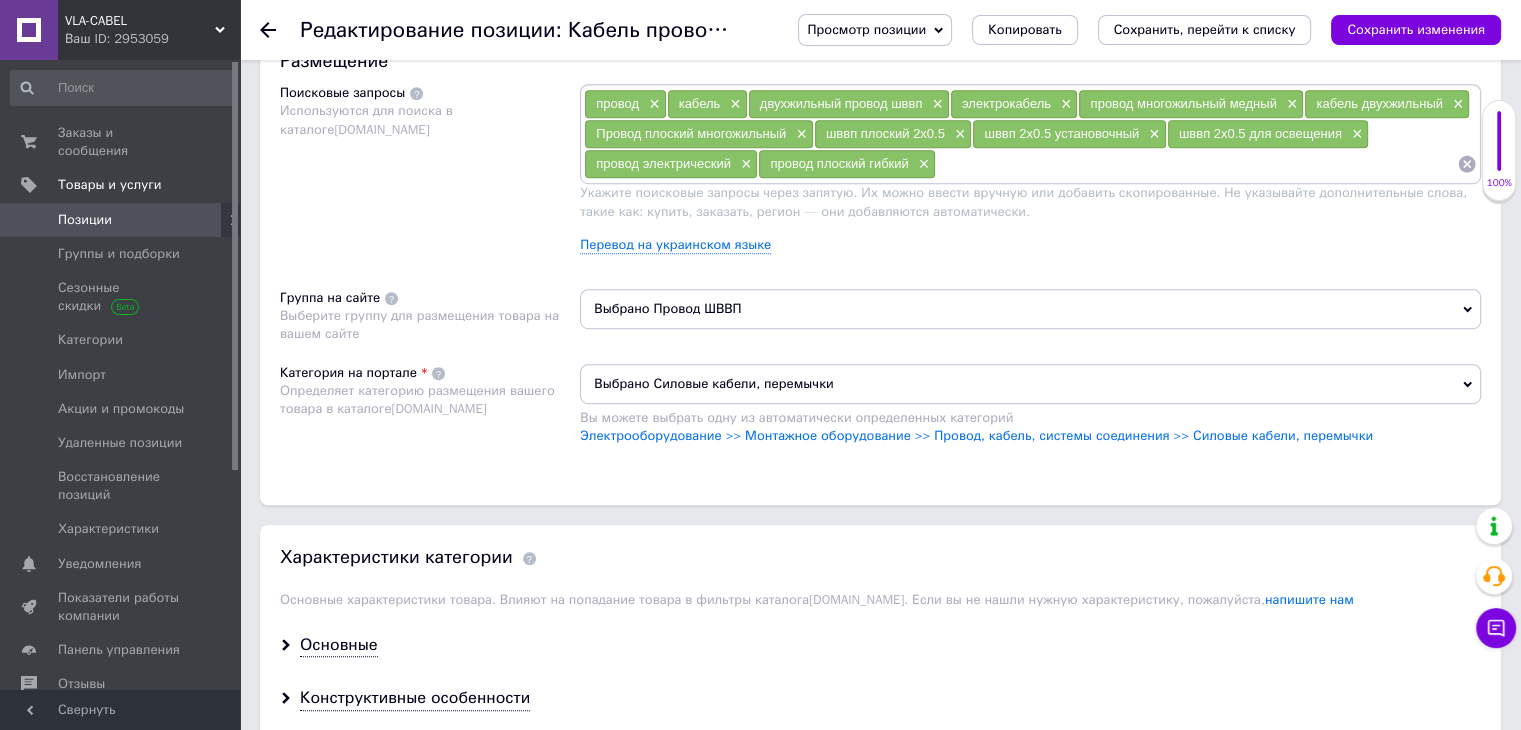 click at bounding box center (1196, 164) 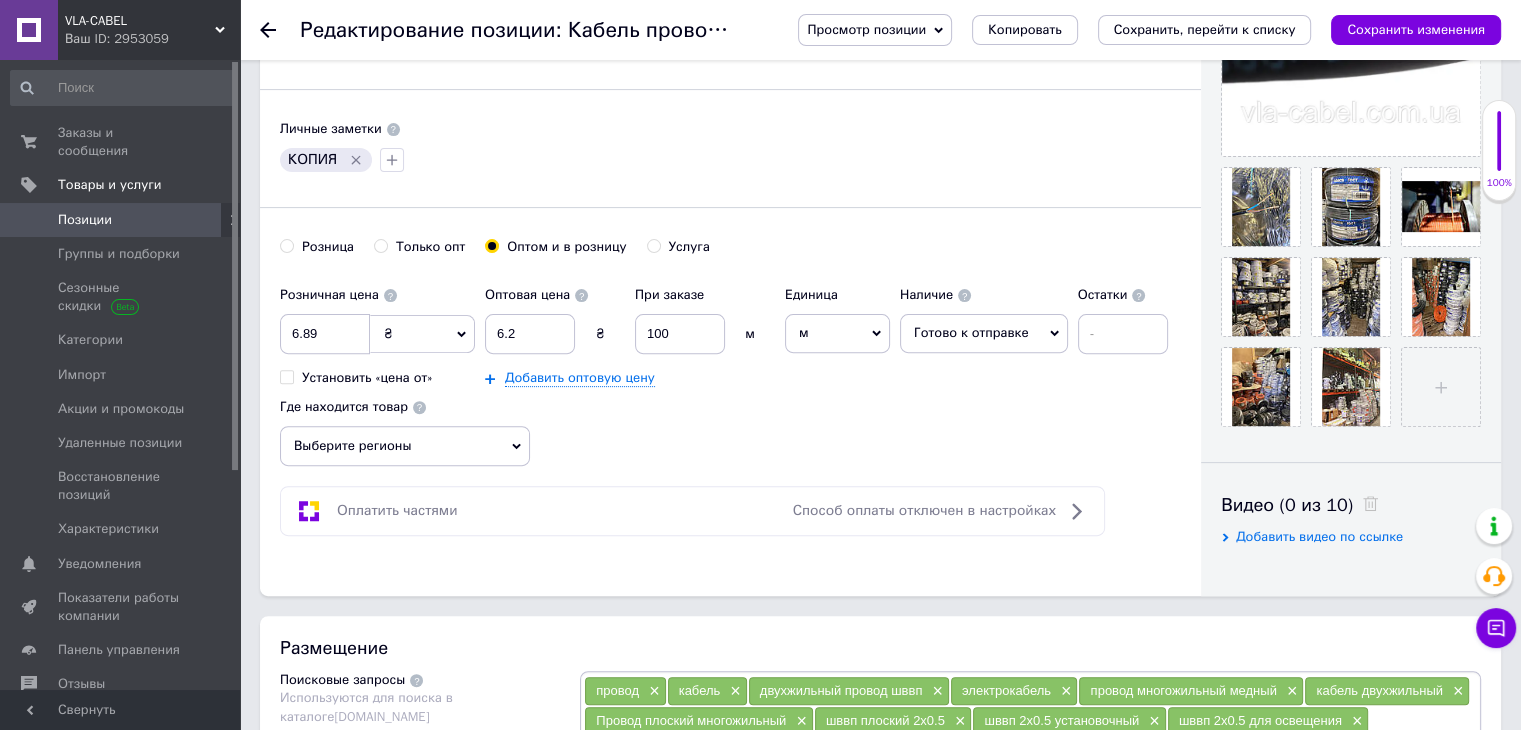 scroll, scrollTop: 426, scrollLeft: 0, axis: vertical 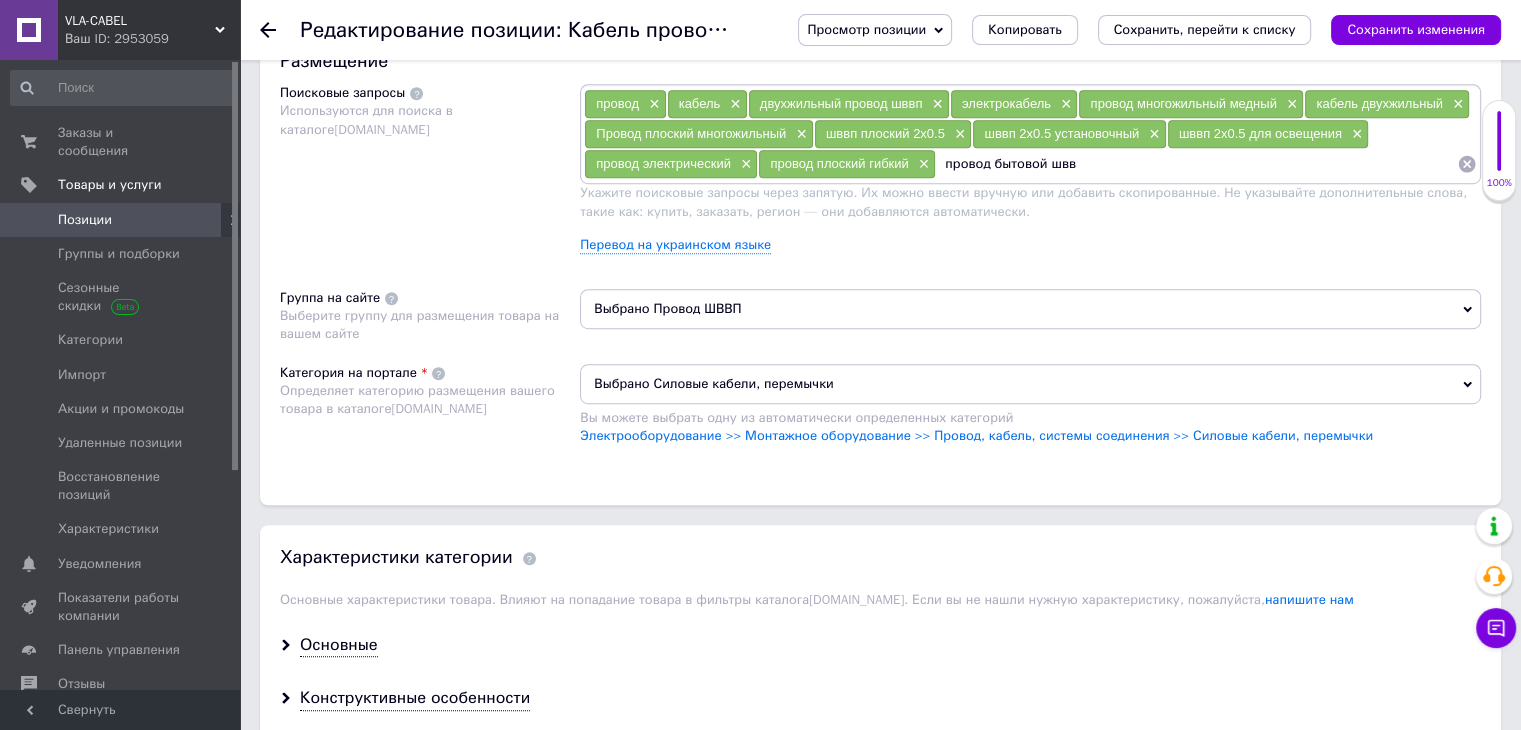type on "провод бытовой шввп" 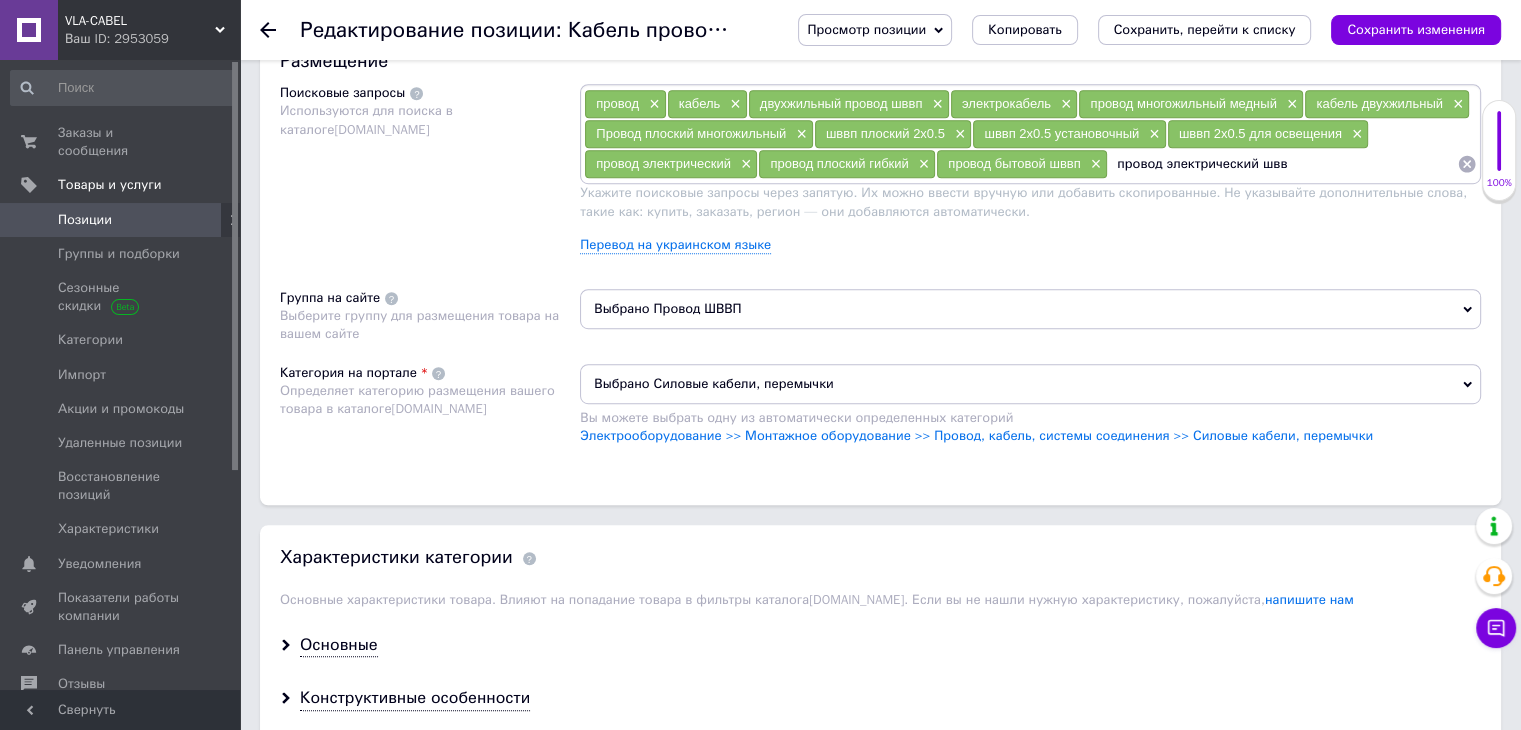 type on "провод электрический шввп" 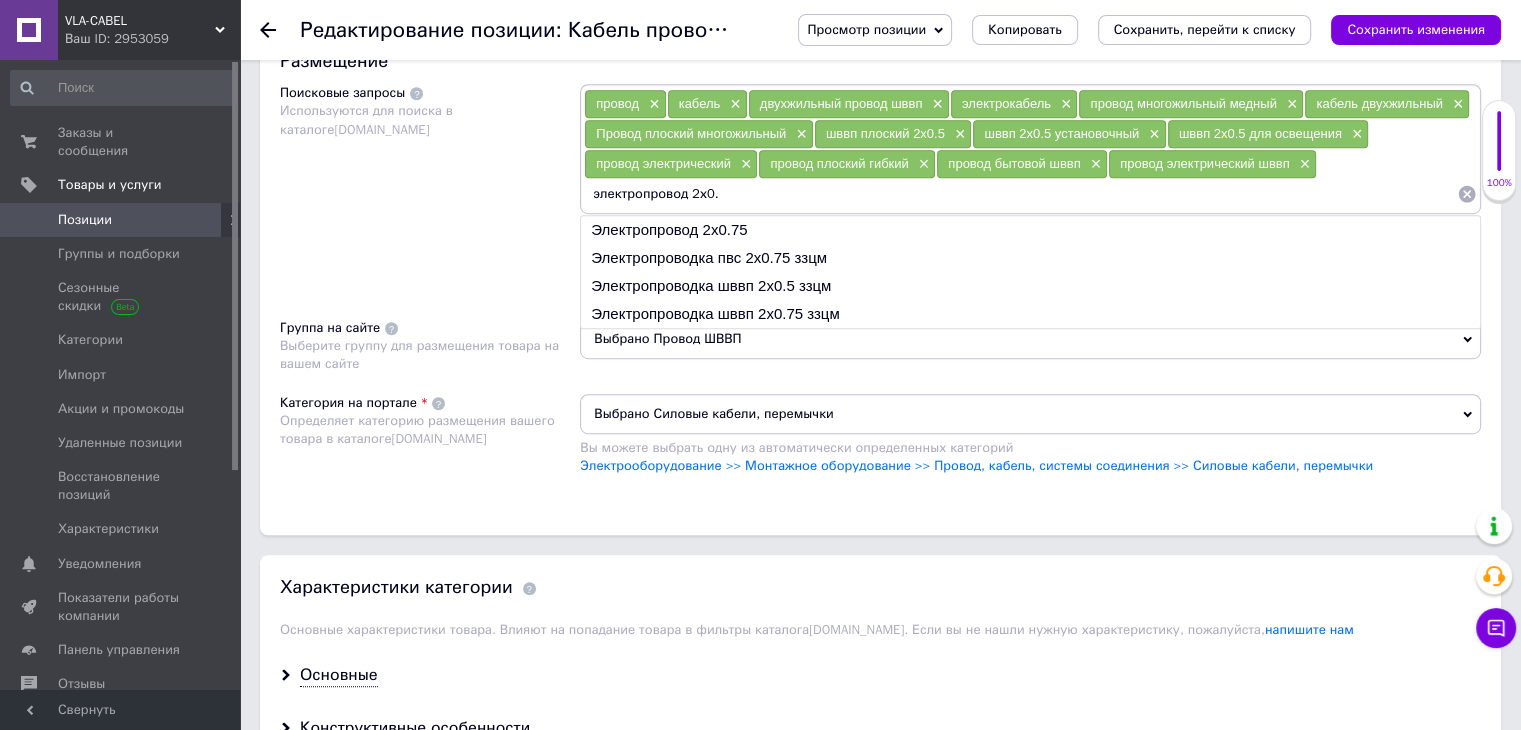 type on "электропровод 2х0.5" 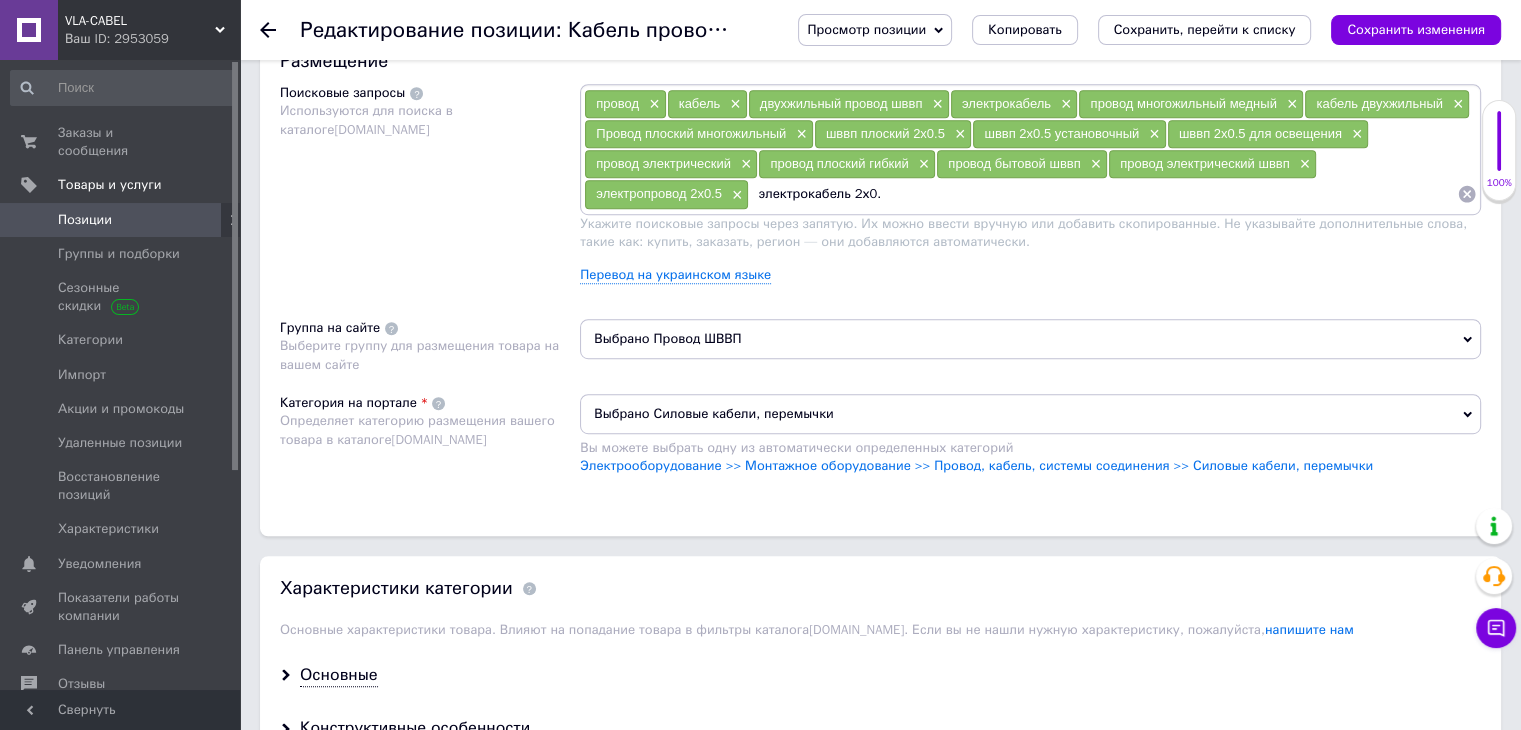 type on "электрокабель 2х0.5" 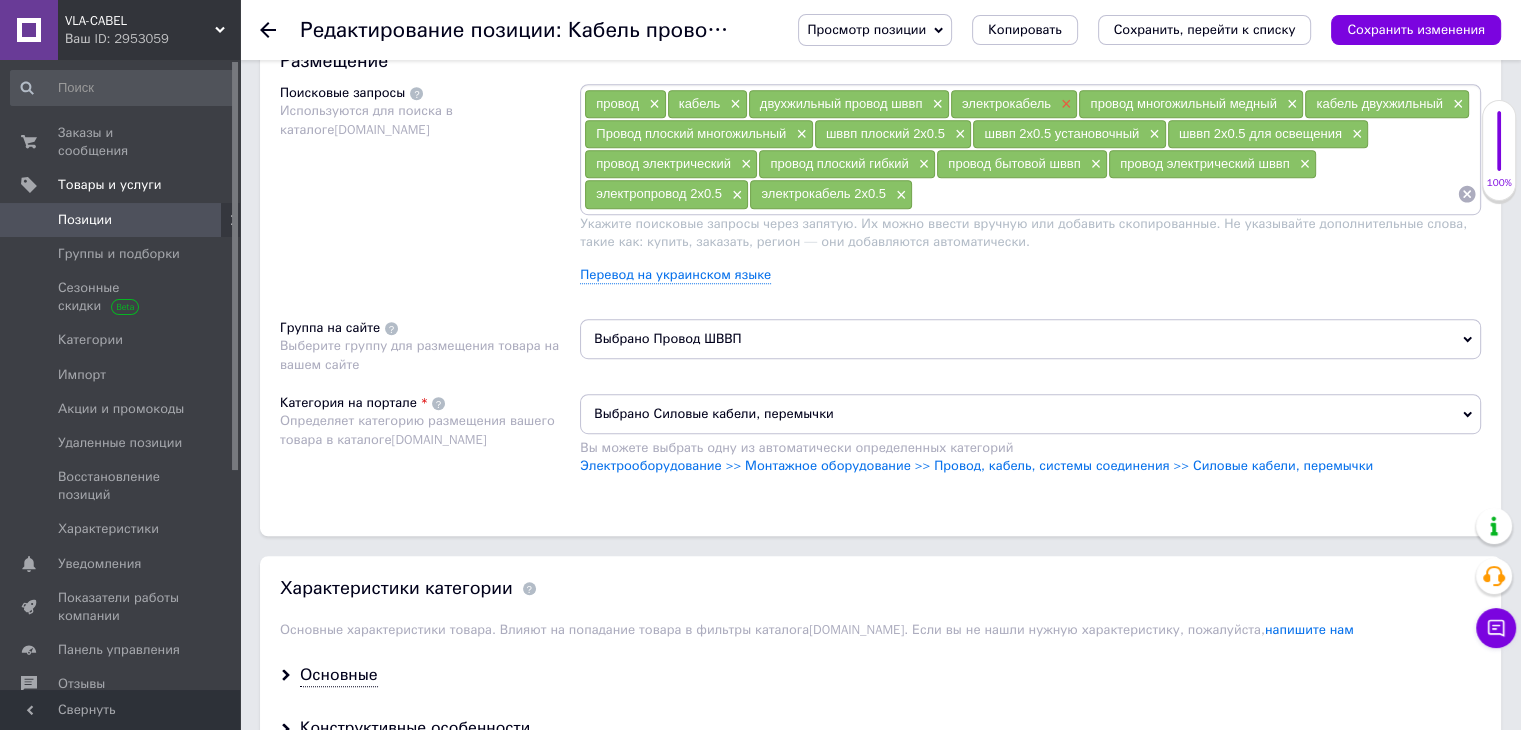click on "×" at bounding box center [1064, 104] 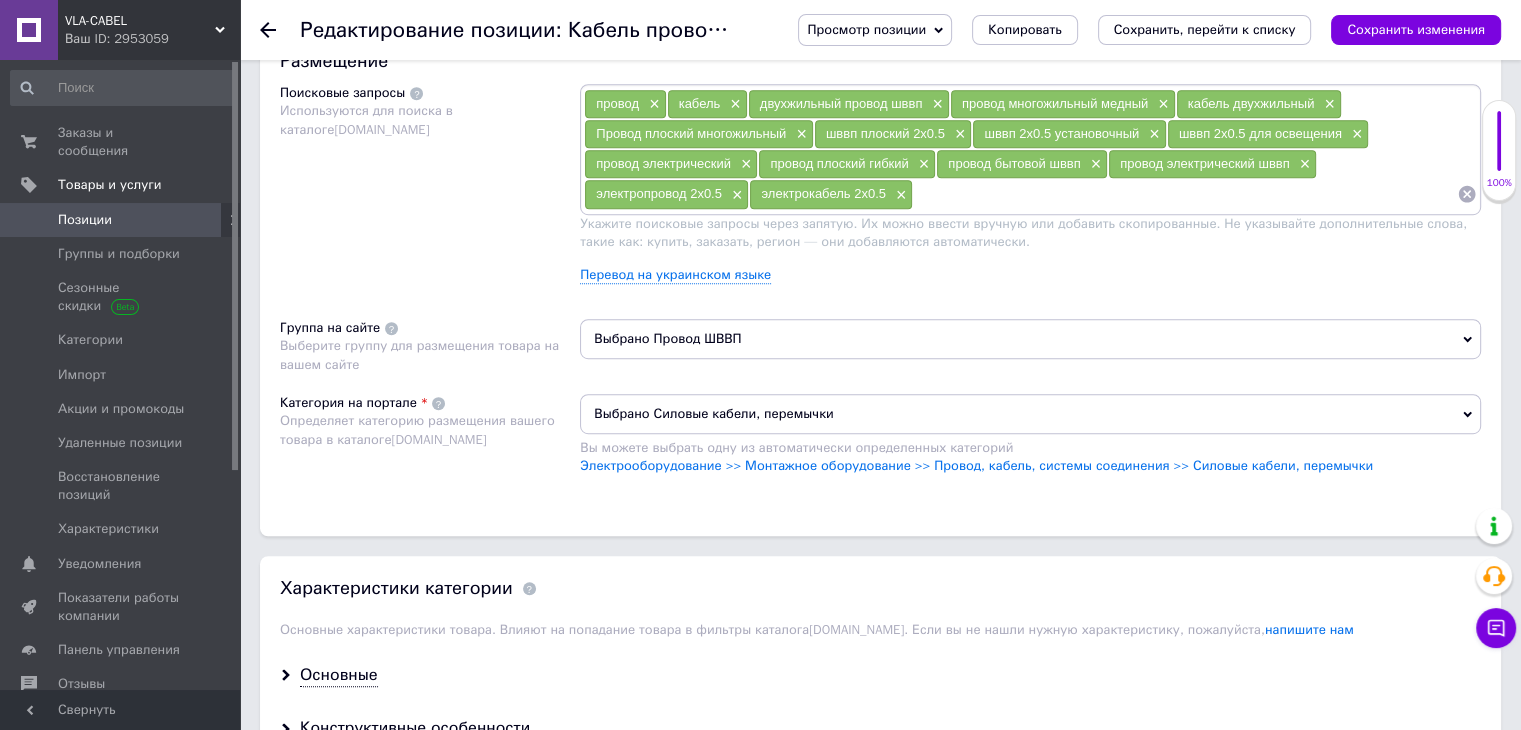click at bounding box center [1185, 194] 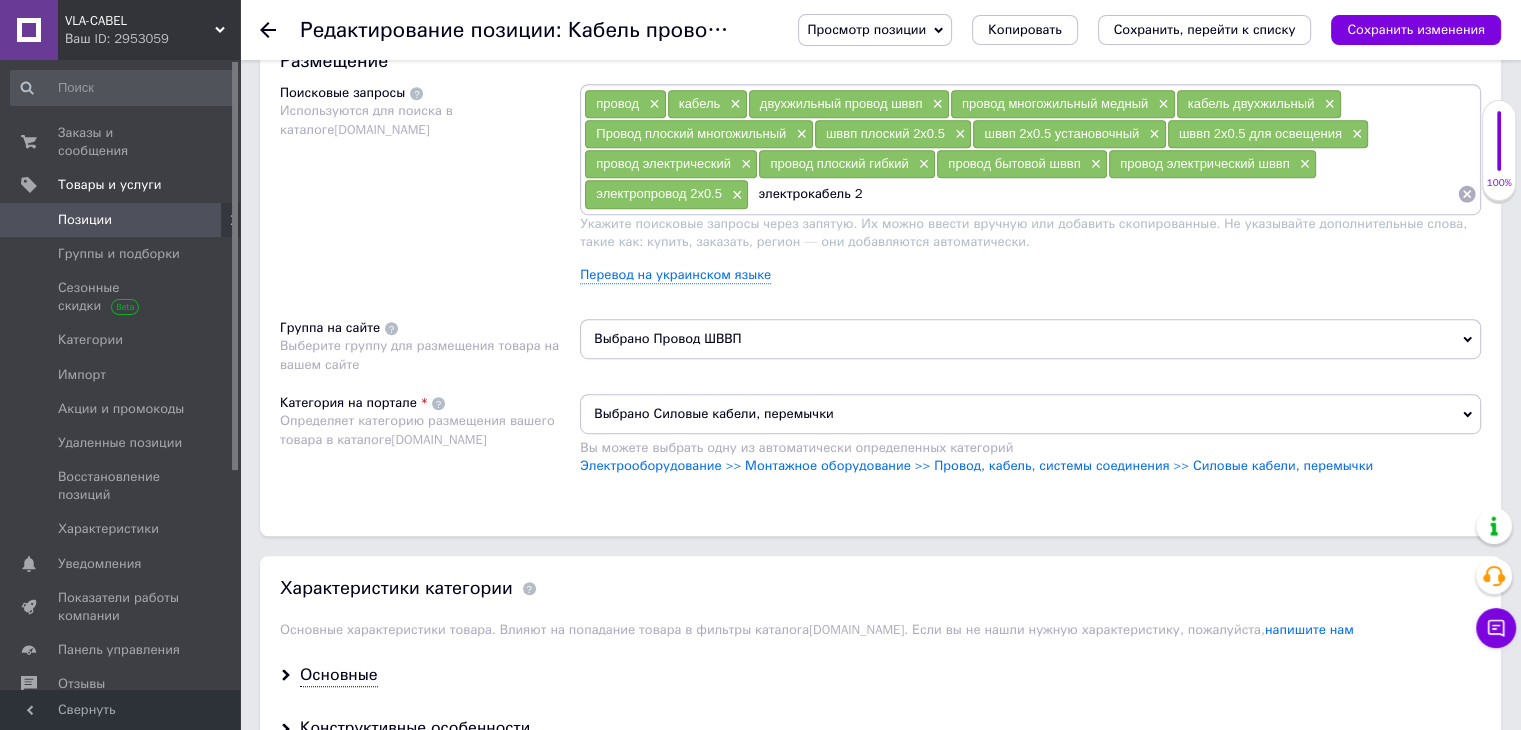 type on "электрокабель" 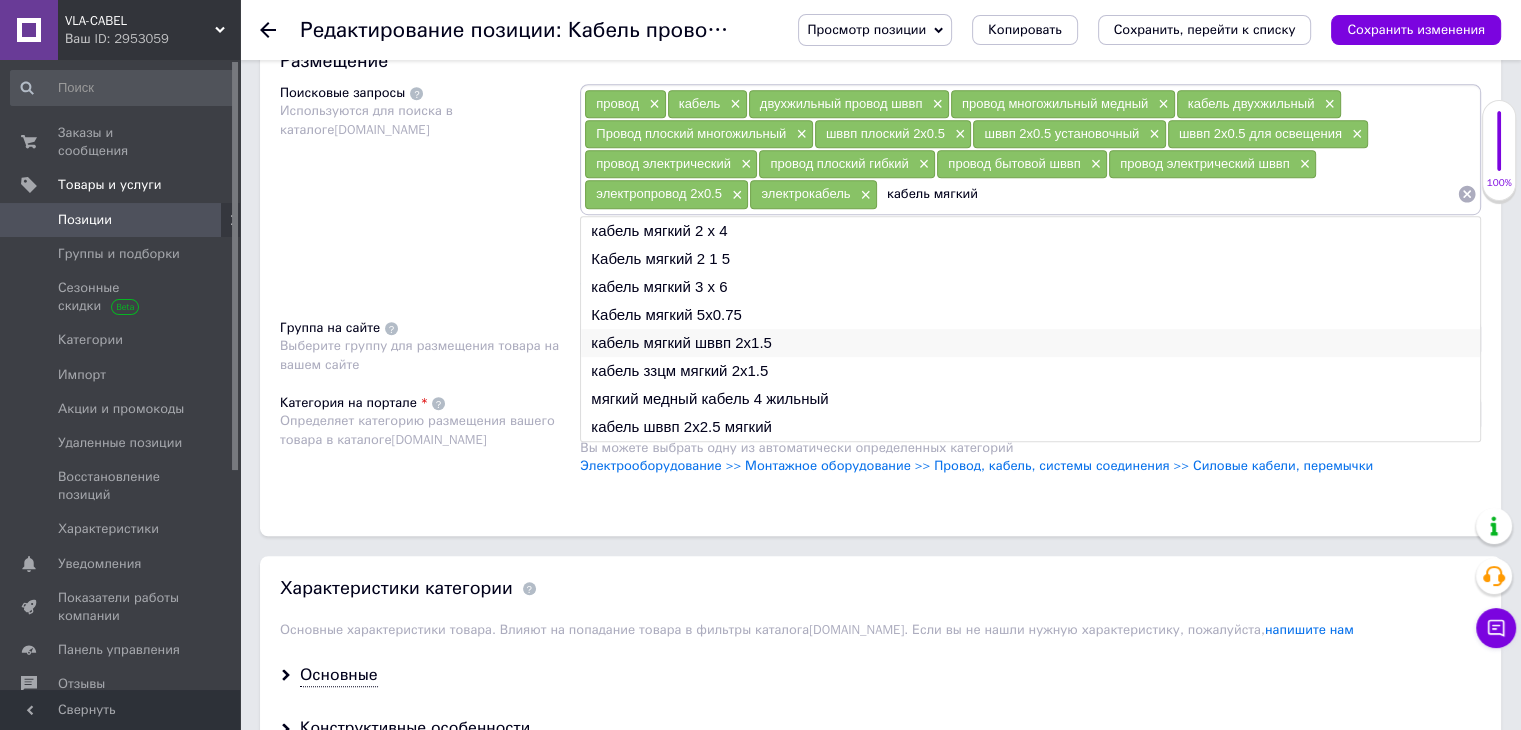 type on "кабель мягкий" 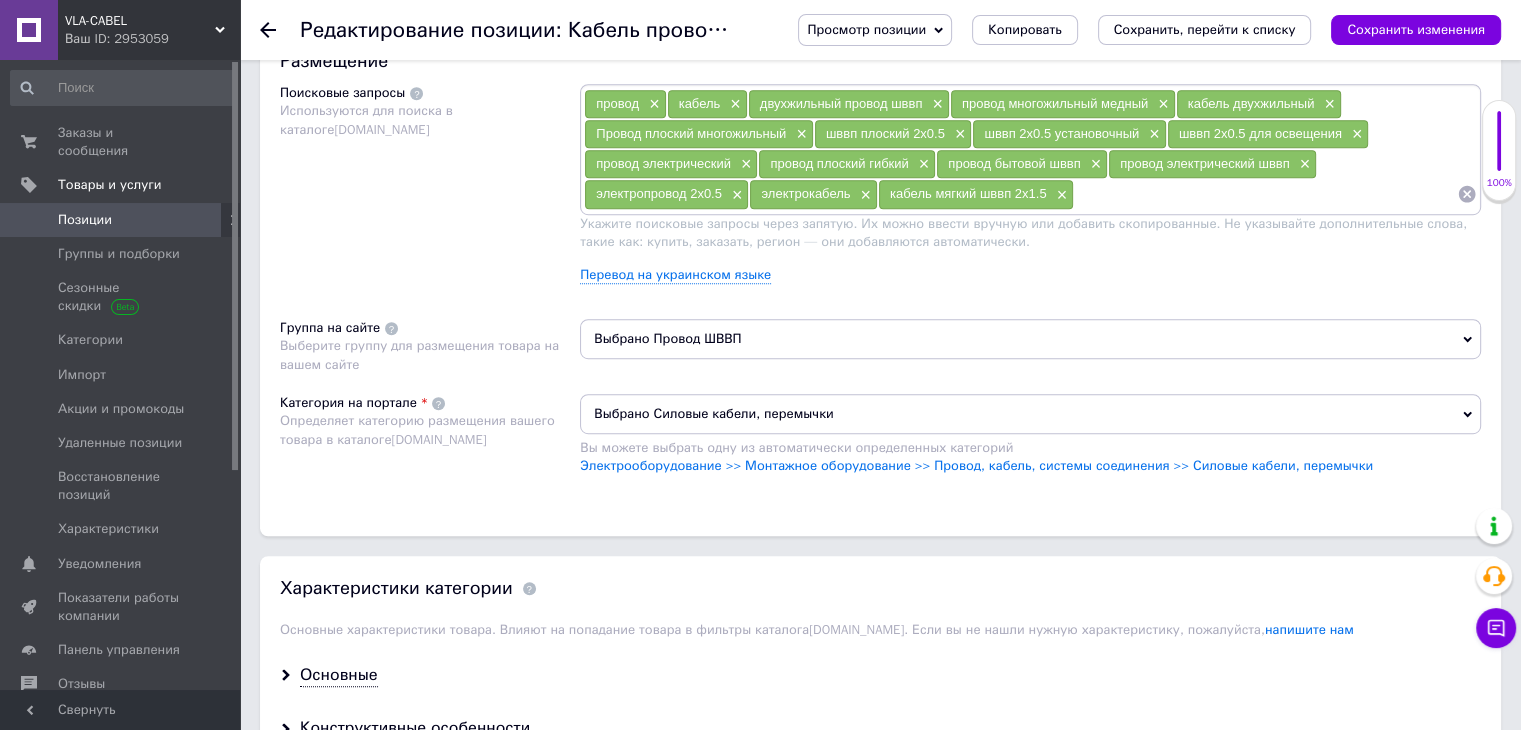 click at bounding box center (1265, 194) 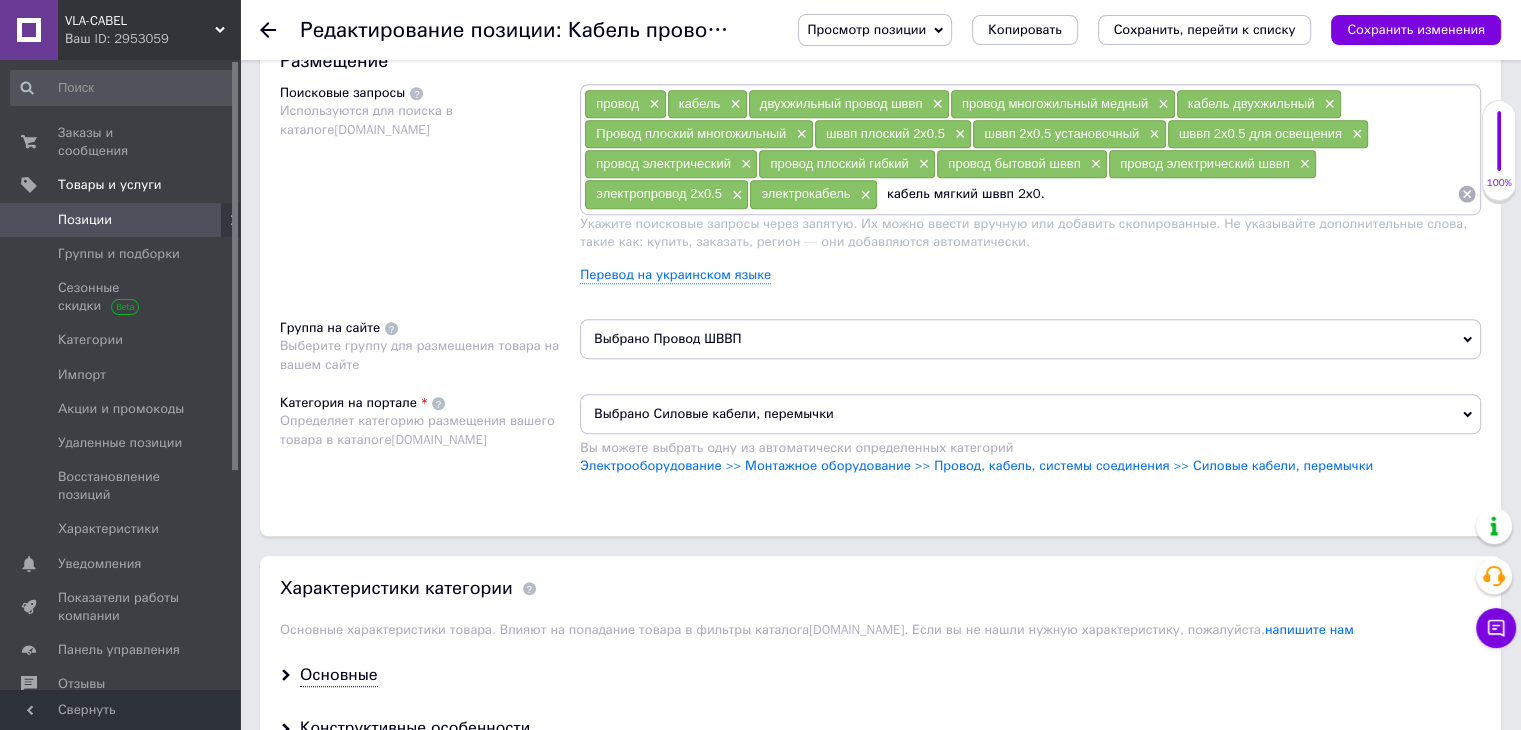 type on "кабель мягкий шввп 2х0.5" 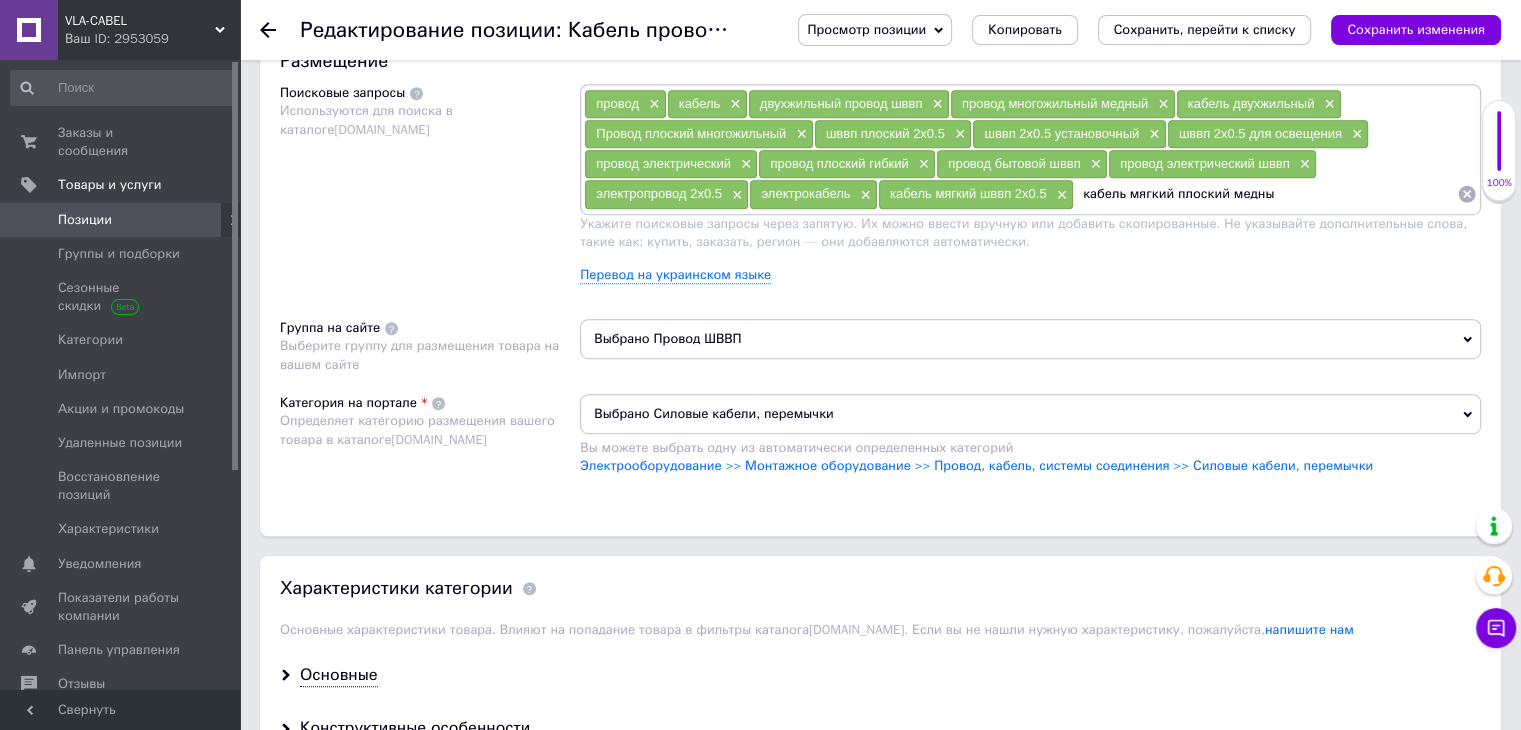 type on "кабель мягкий плоский медный" 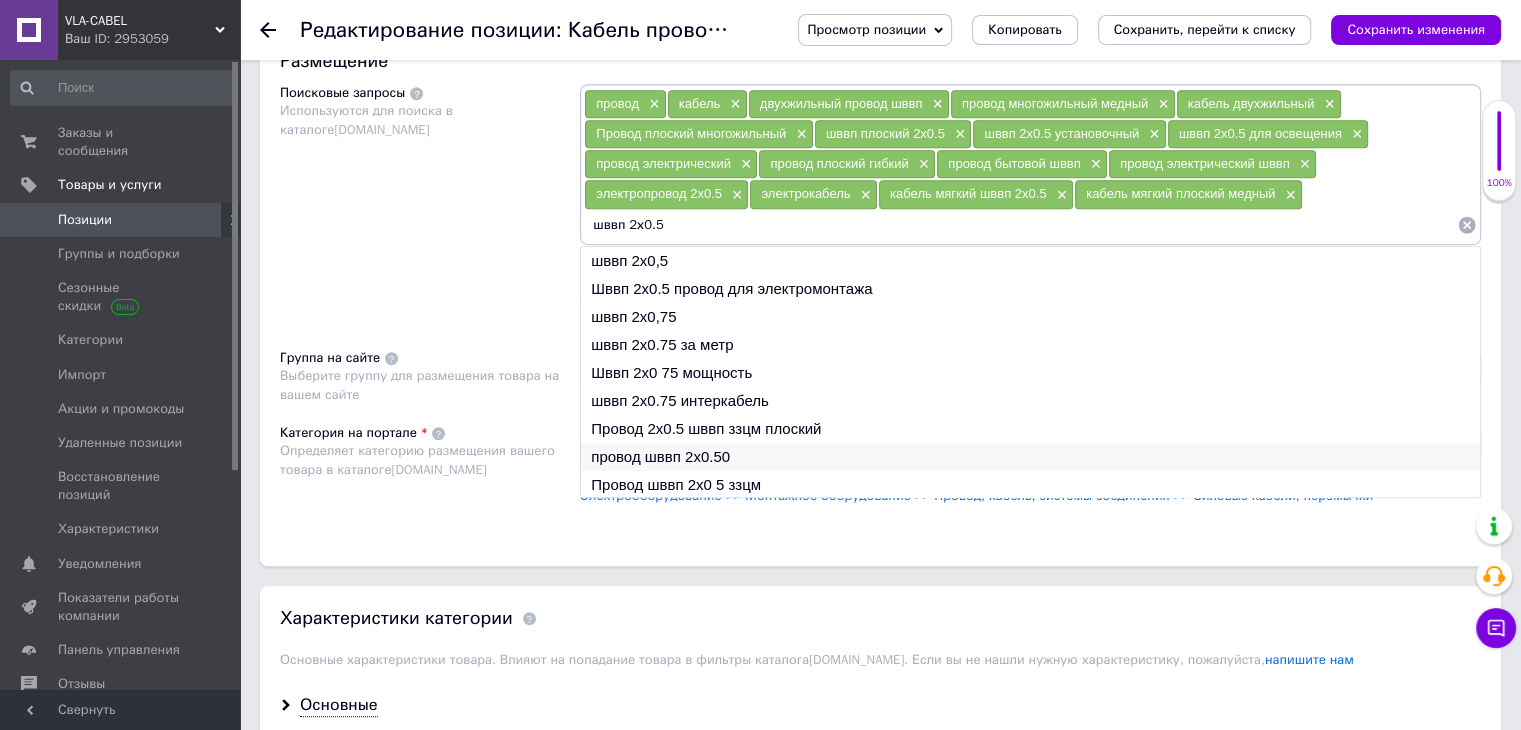 type on "шввп 2х0.5" 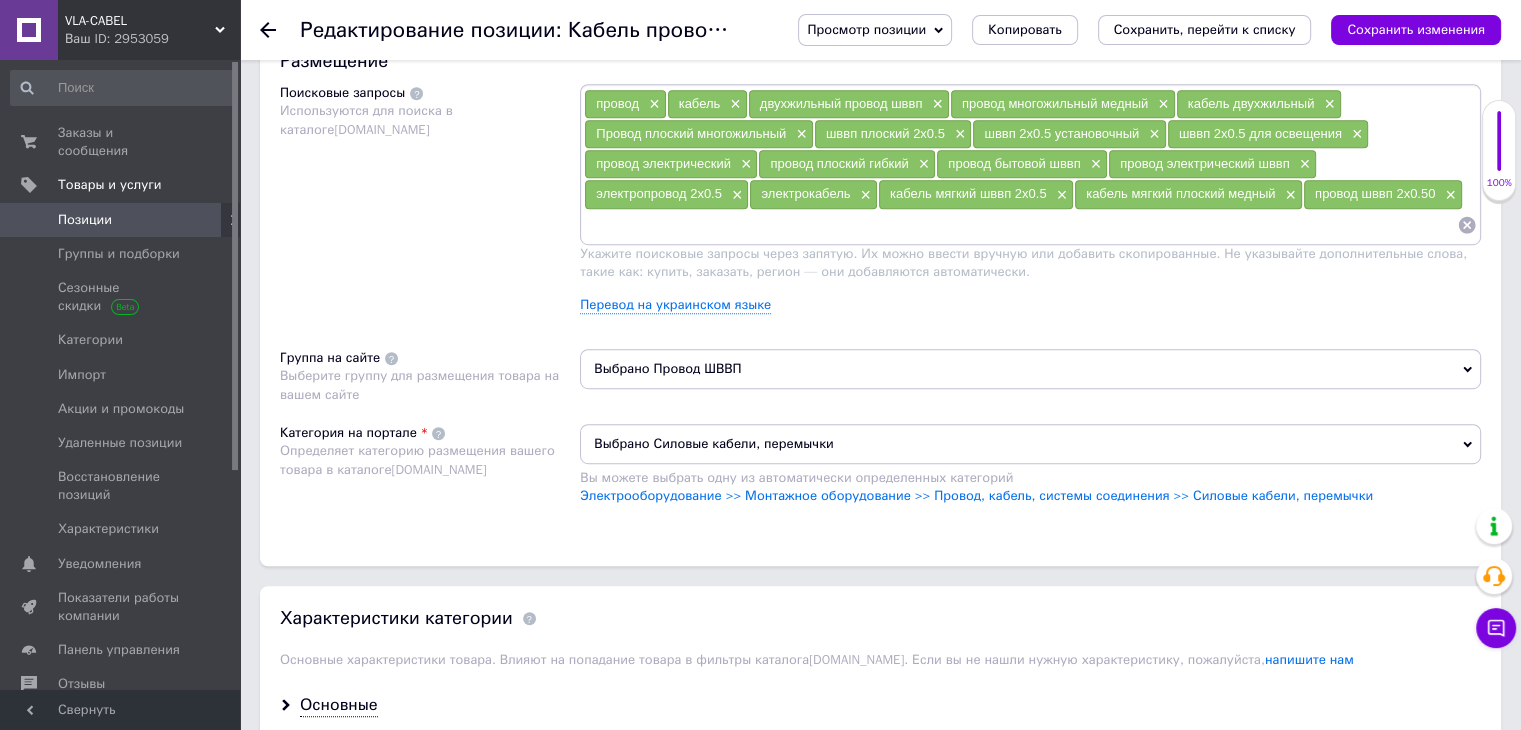 click on "провод × кабель × двухжильный провод шввп × провод многожильный медный × кабель двухжильный × Провод плоский многожильный × шввп плоский 2х0.5 × шввп 2х0.5 установочный × шввп 2х0.5 для освещения × провод электрический × провод плоский гибкий × провод бытовой шввп × провод электрический шввп × электропровод 2х0.5 × электрокабель × кабель мягкий шввп 2х0.5 × кабель мягкий плоский медный × провод шввп 2х0.50 ×" at bounding box center (1030, 164) 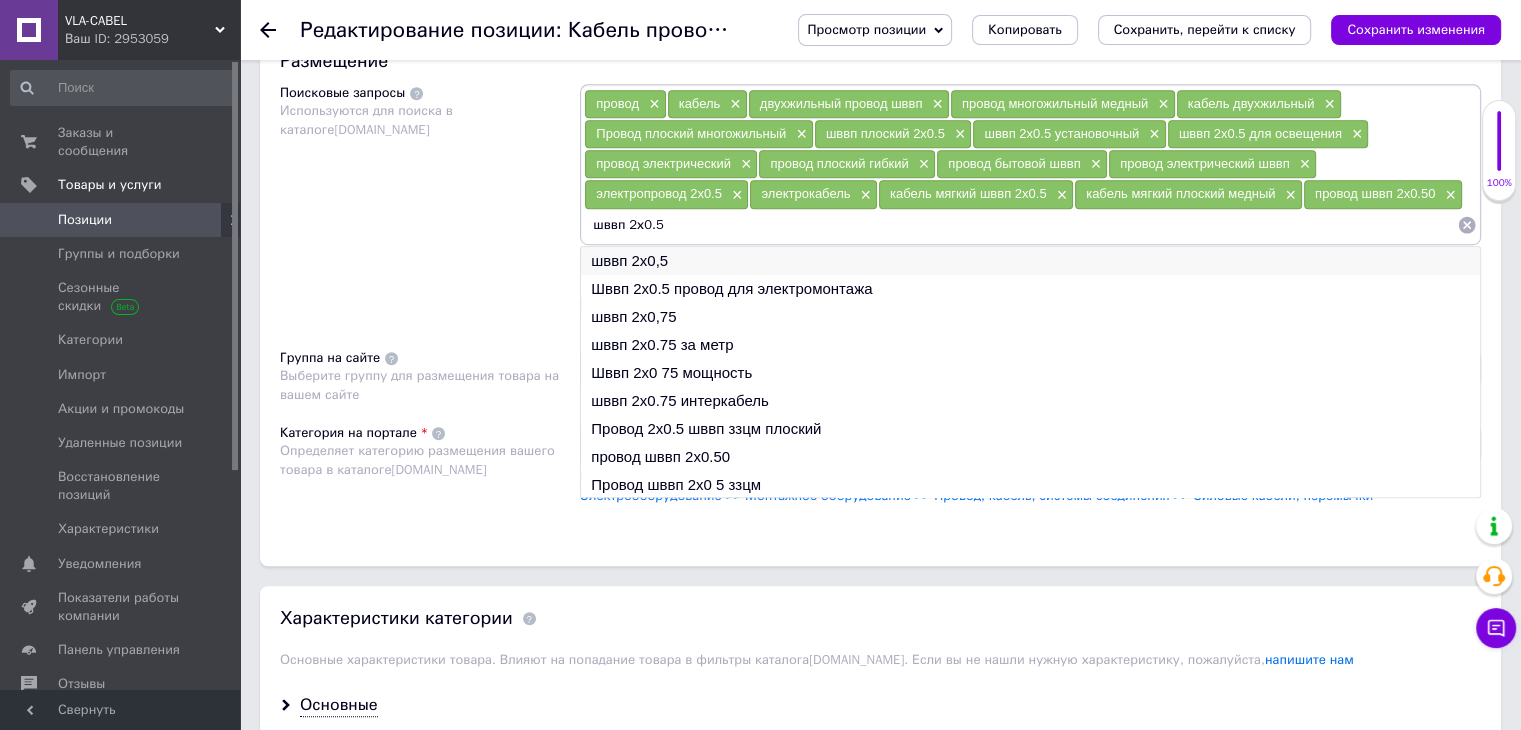 type on "шввп 2х0.5" 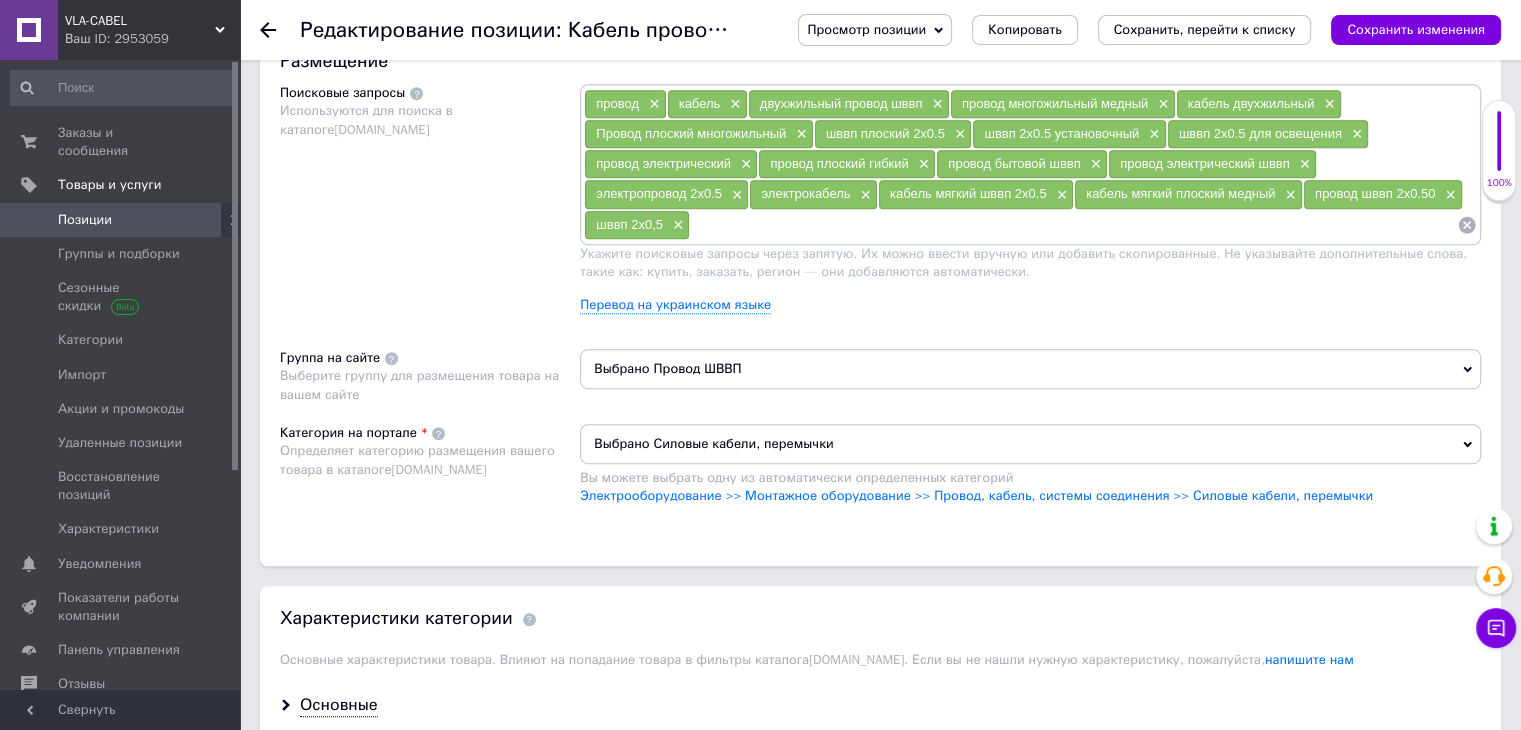 click at bounding box center [1073, 225] 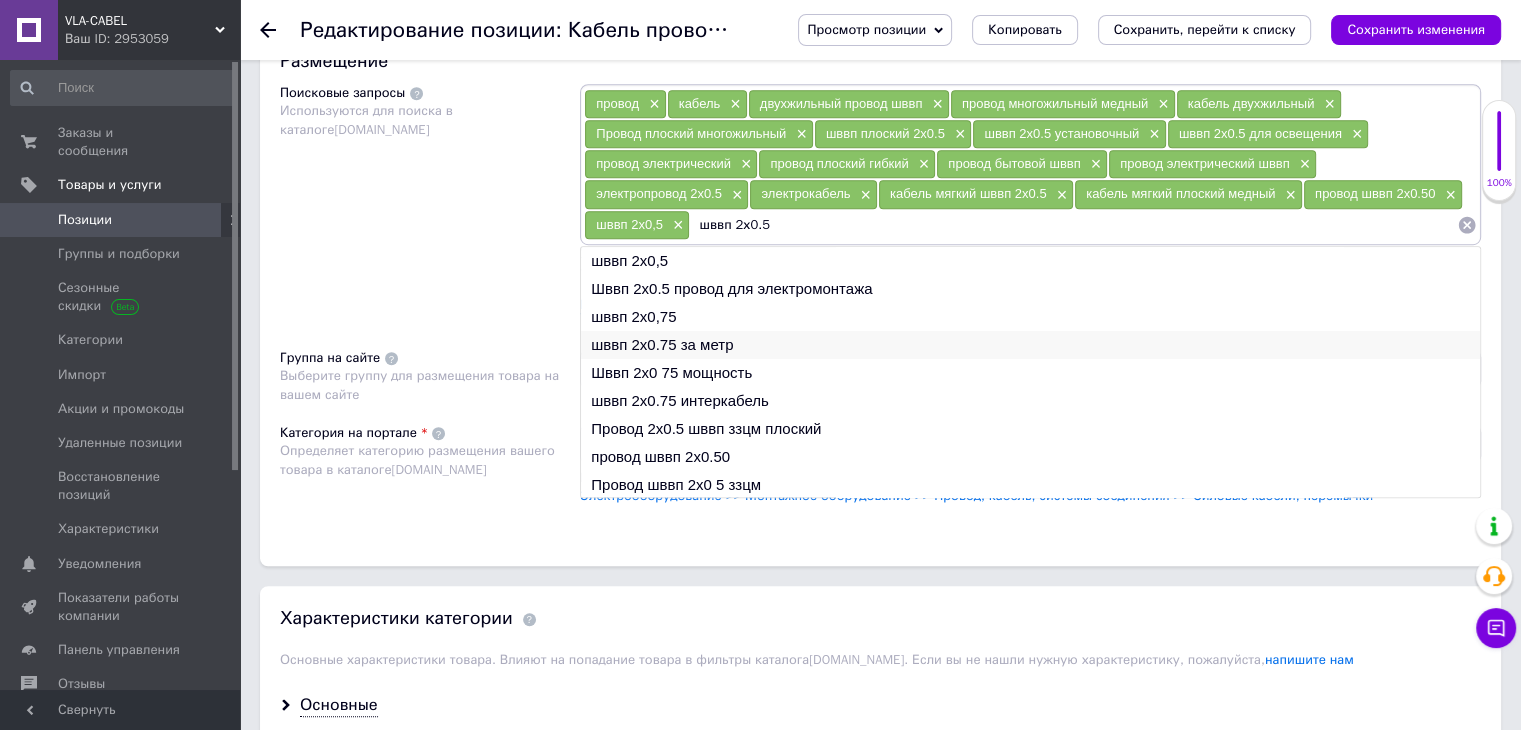 type on "шввп 2х0.5" 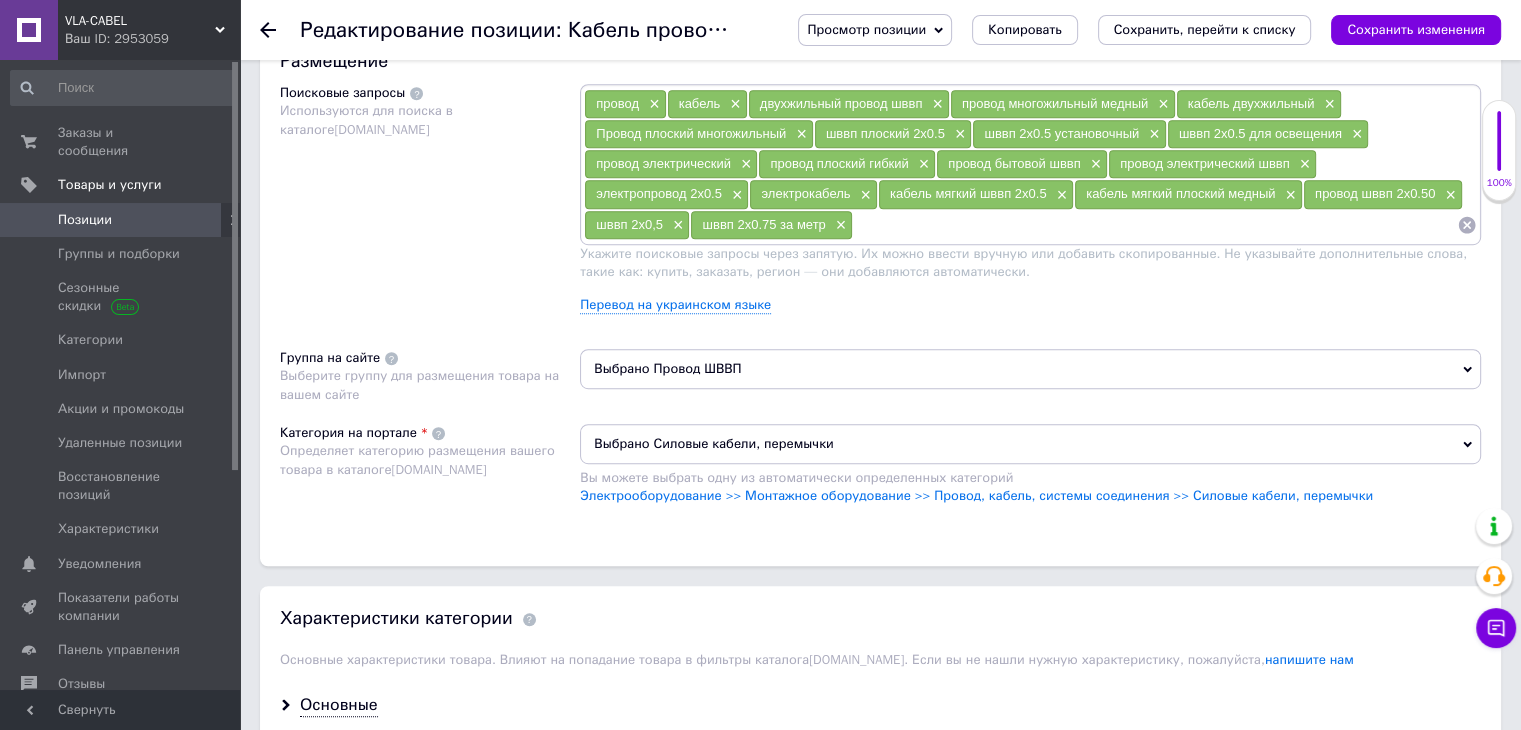 click at bounding box center [1155, 225] 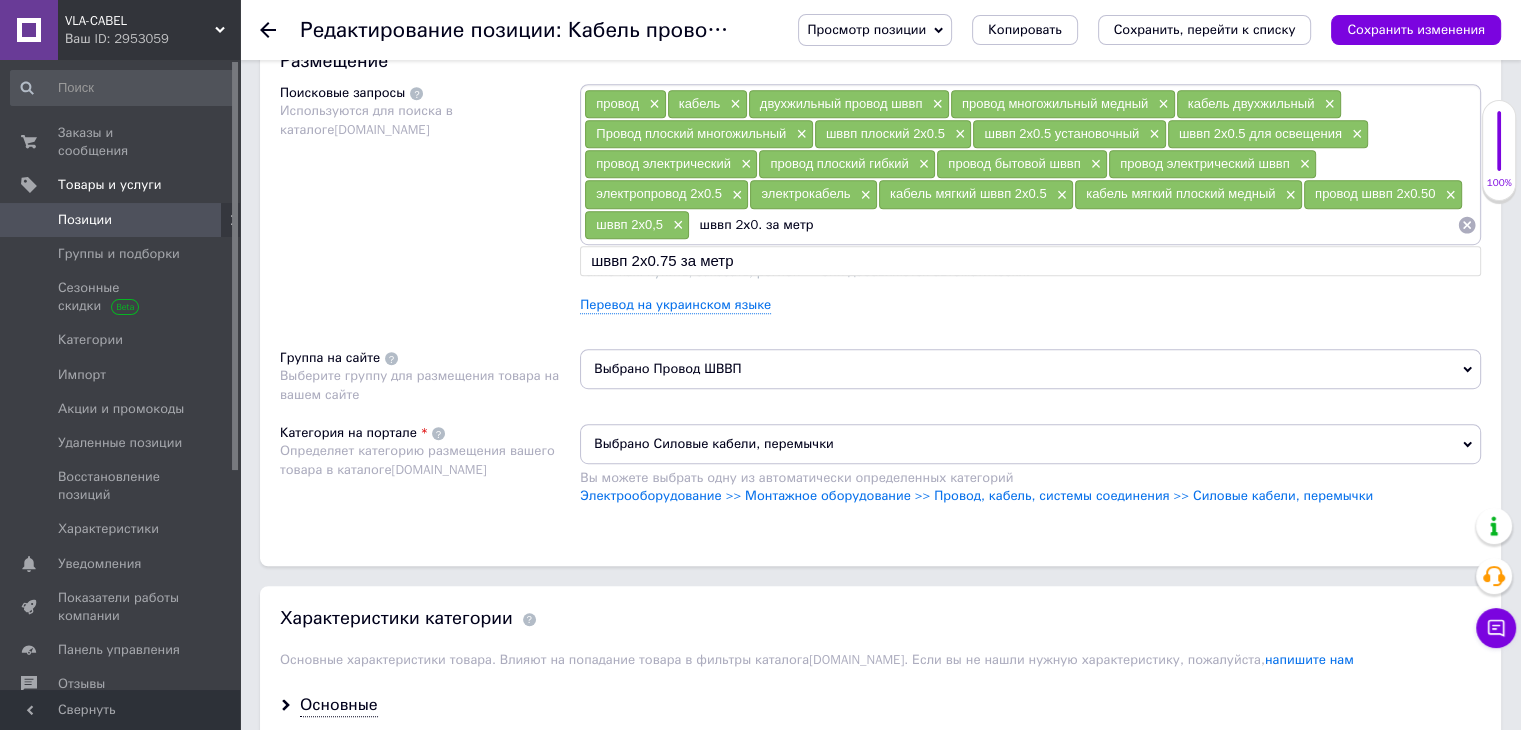 type on "шввп 2х0.5 за метр" 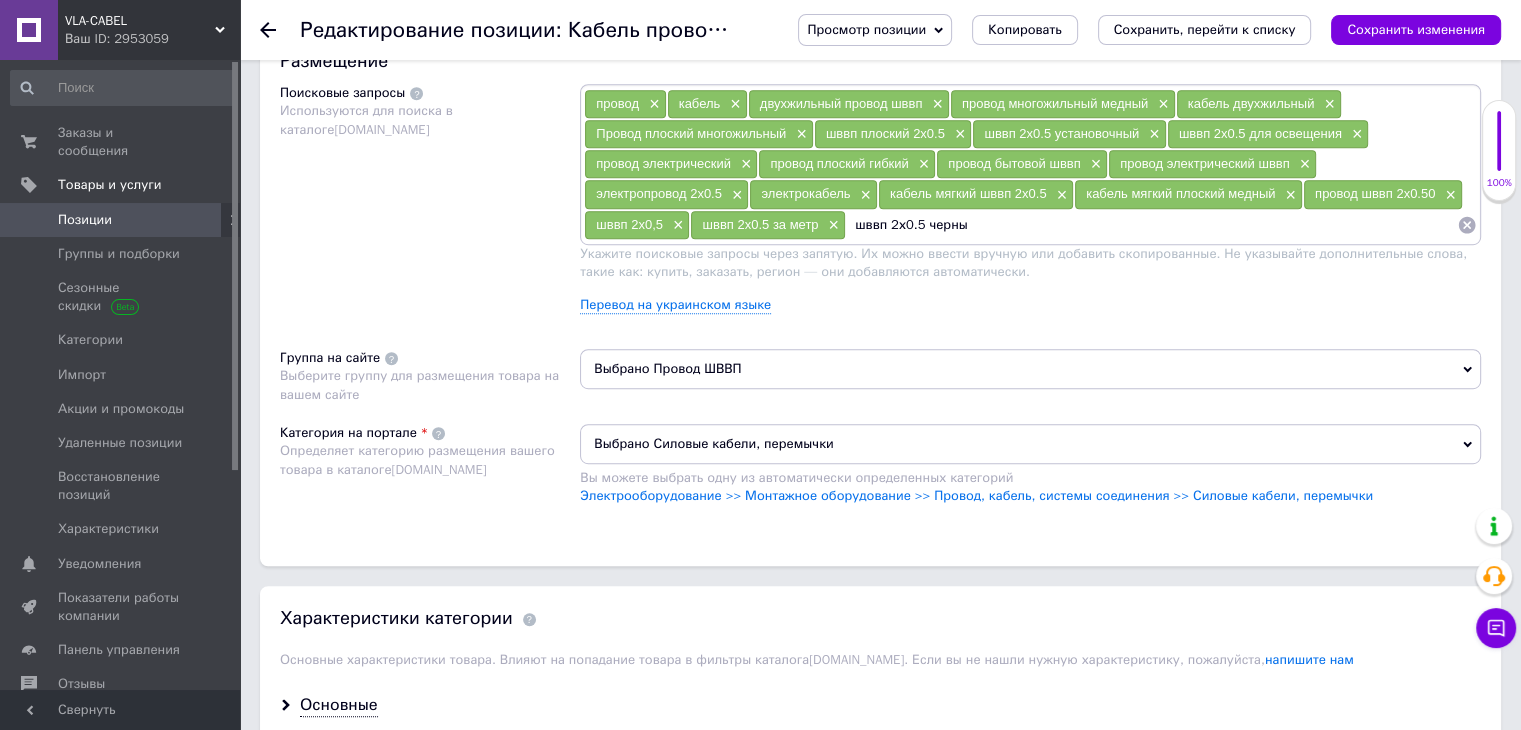 type on "шввп 2х0.5 черный" 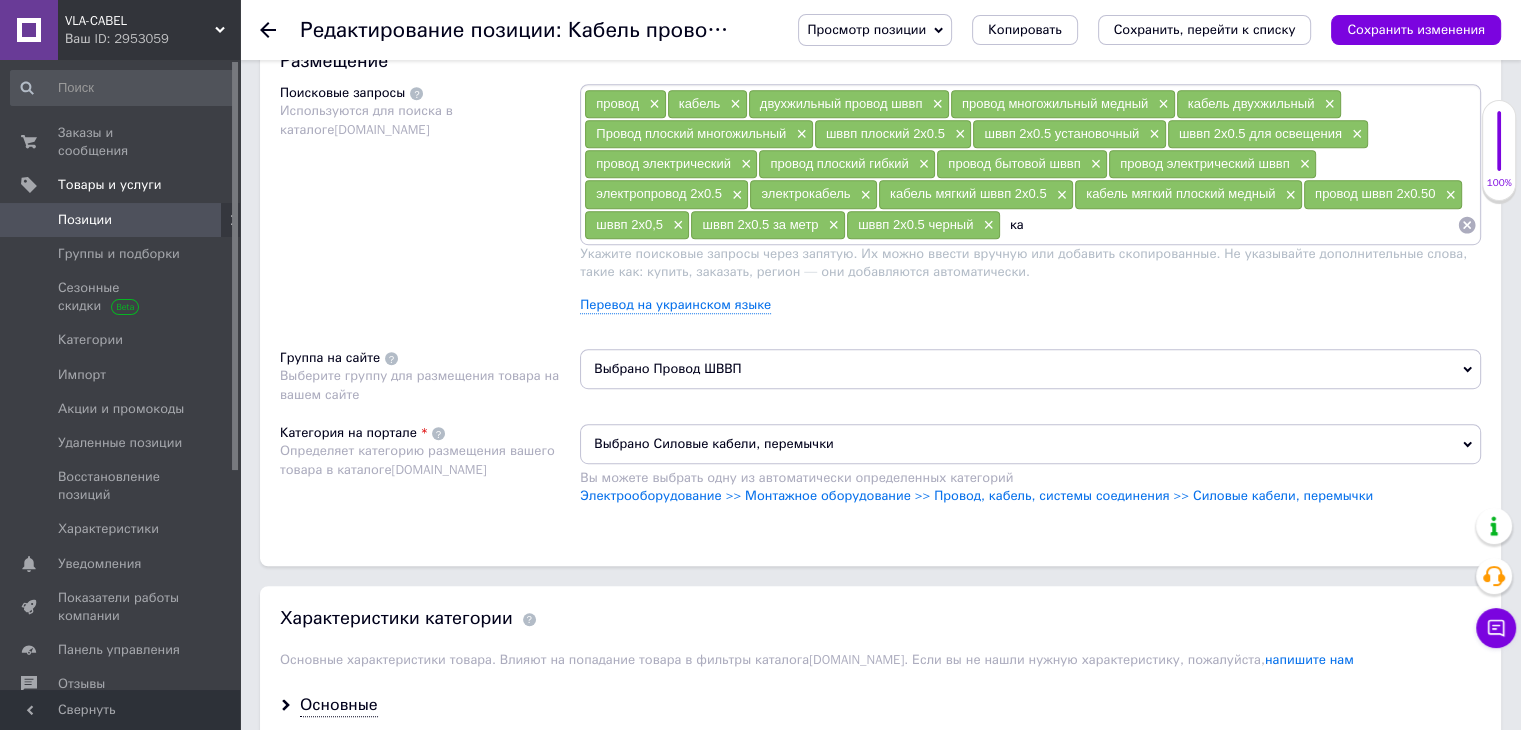 type on "к" 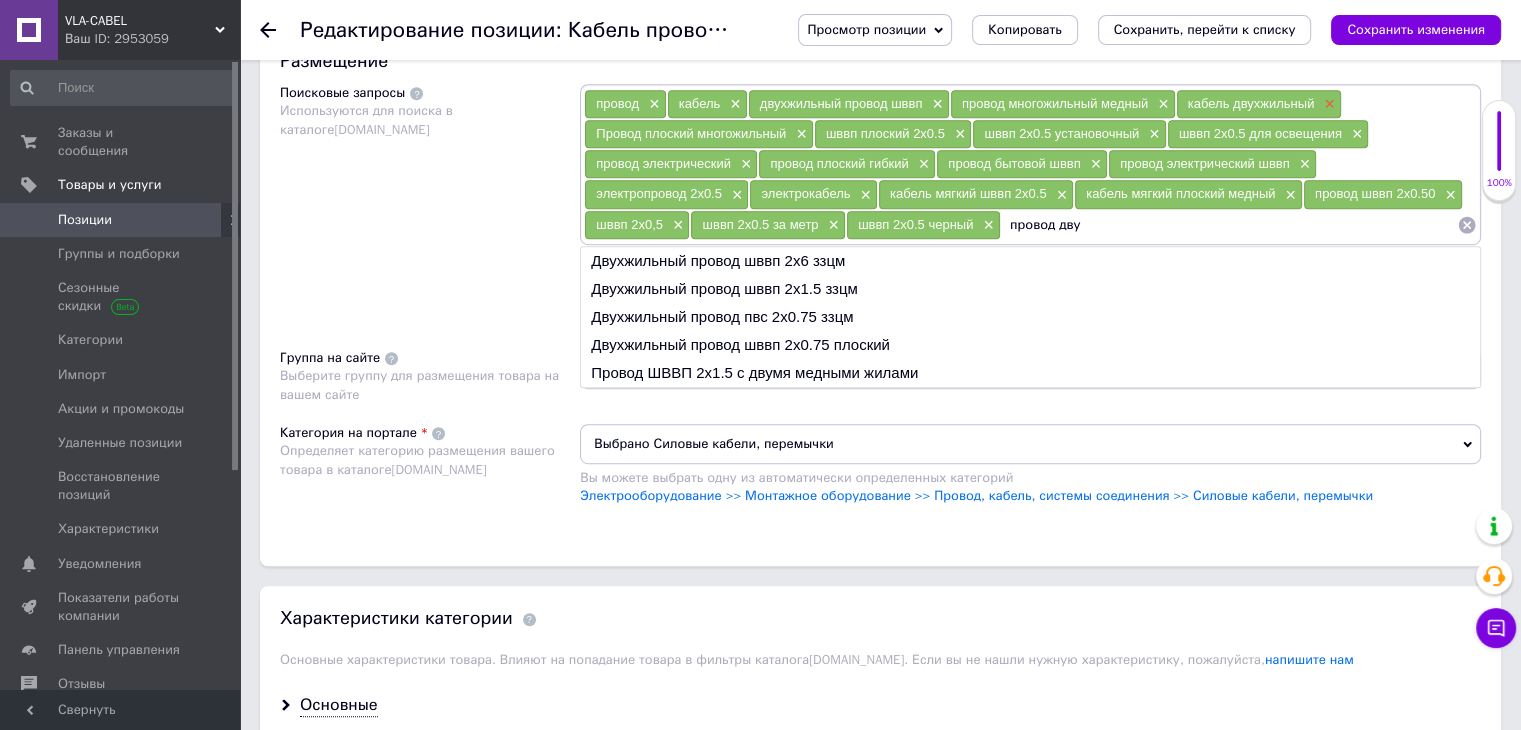 click on "×" at bounding box center [1327, 104] 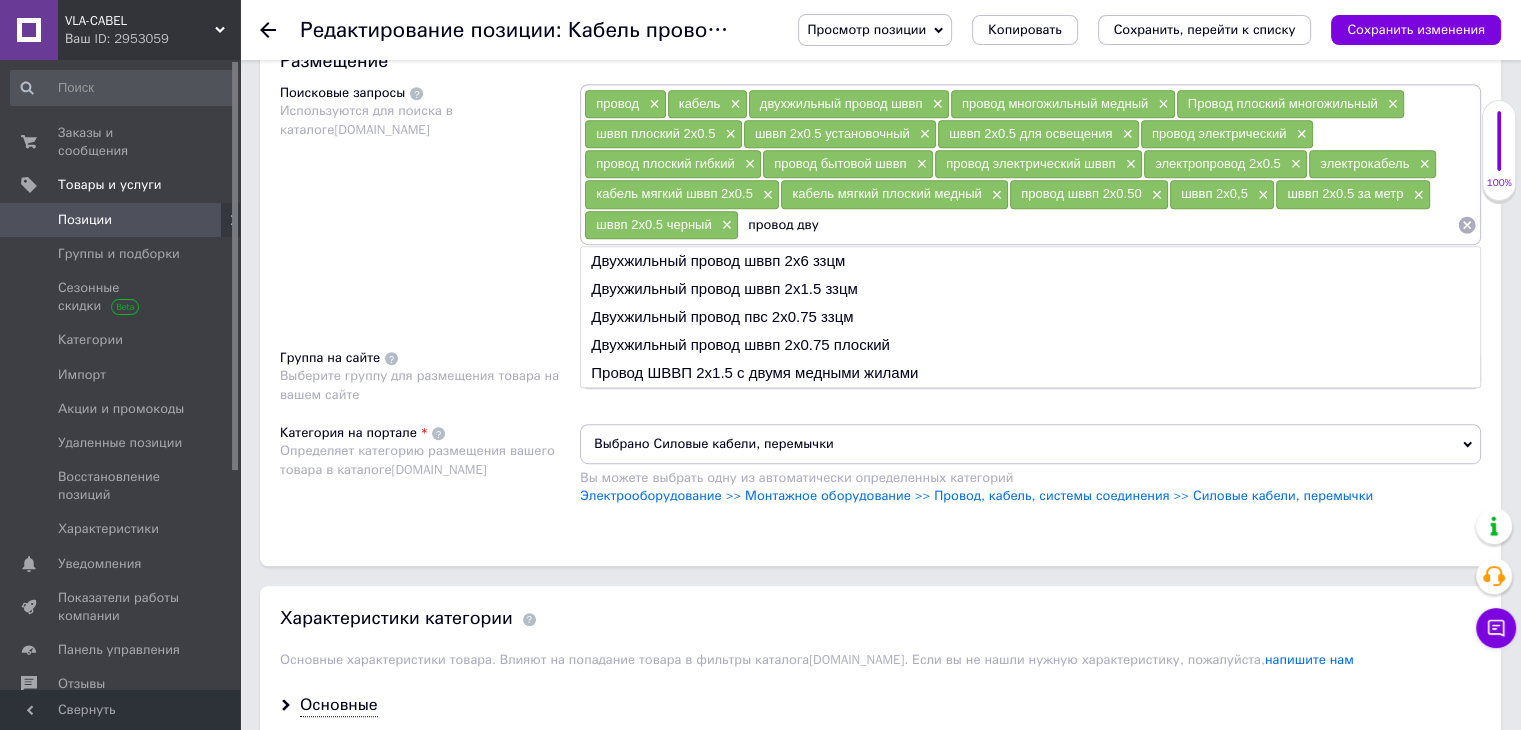 click on "провод дву" at bounding box center (1098, 225) 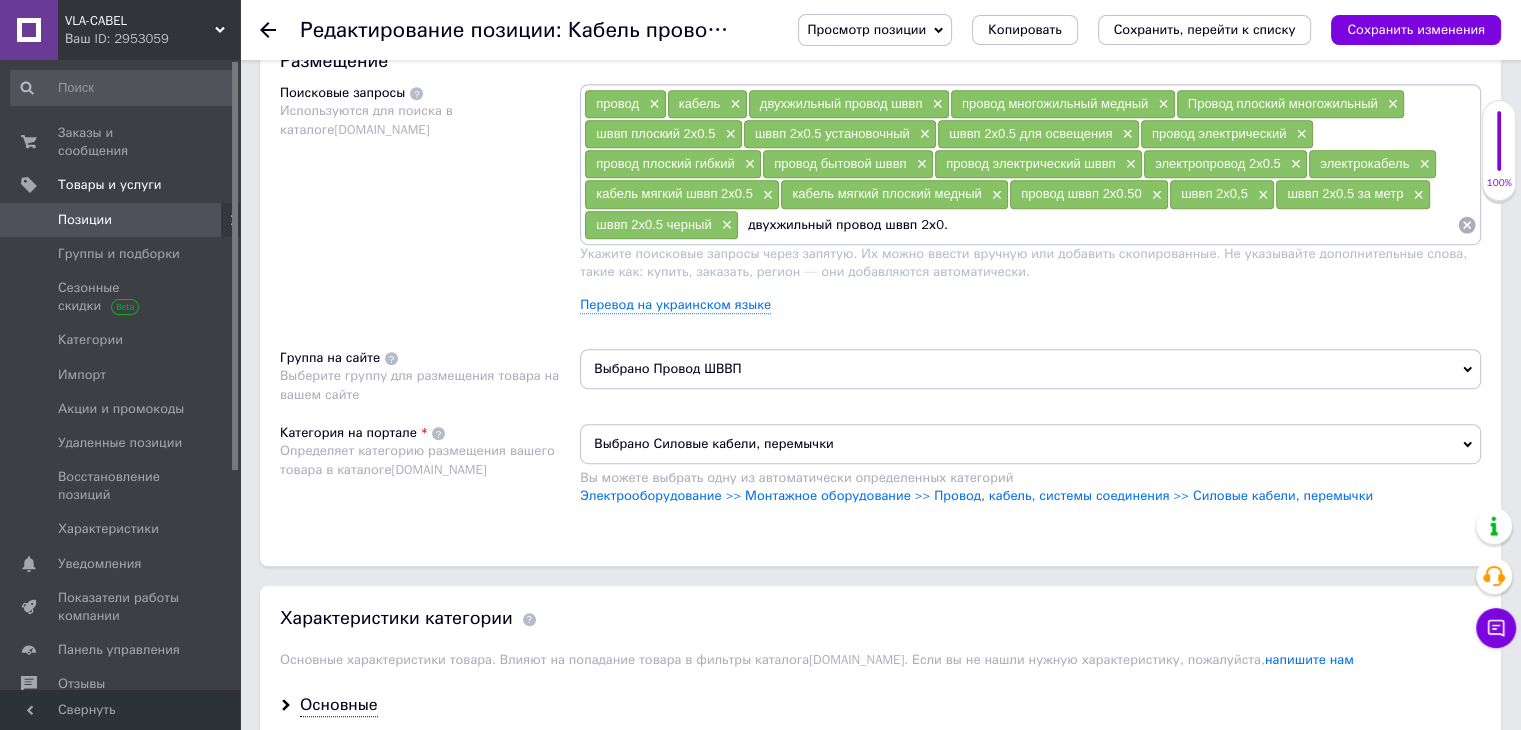 type on "двухжильный провод шввп 2х0.5" 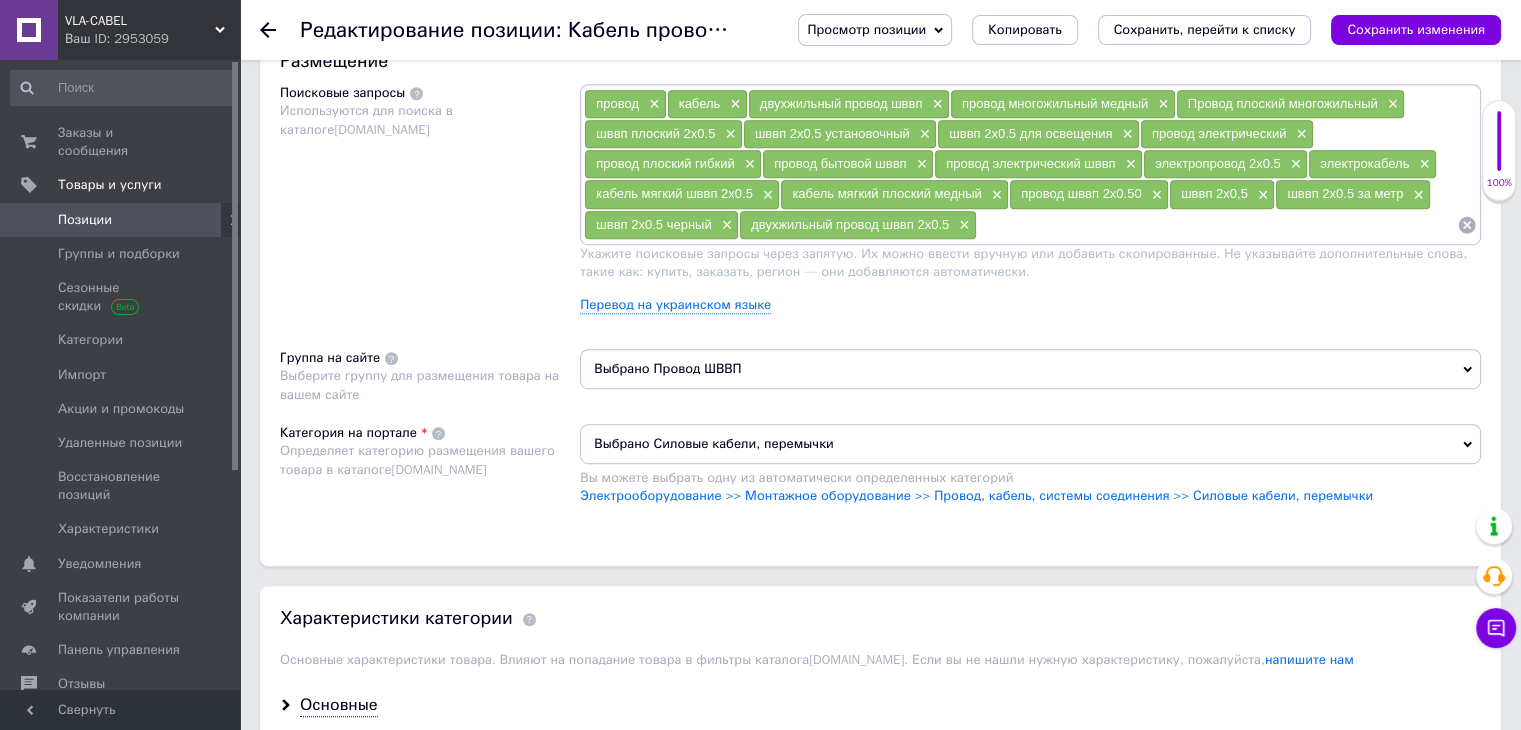 scroll, scrollTop: 548, scrollLeft: 0, axis: vertical 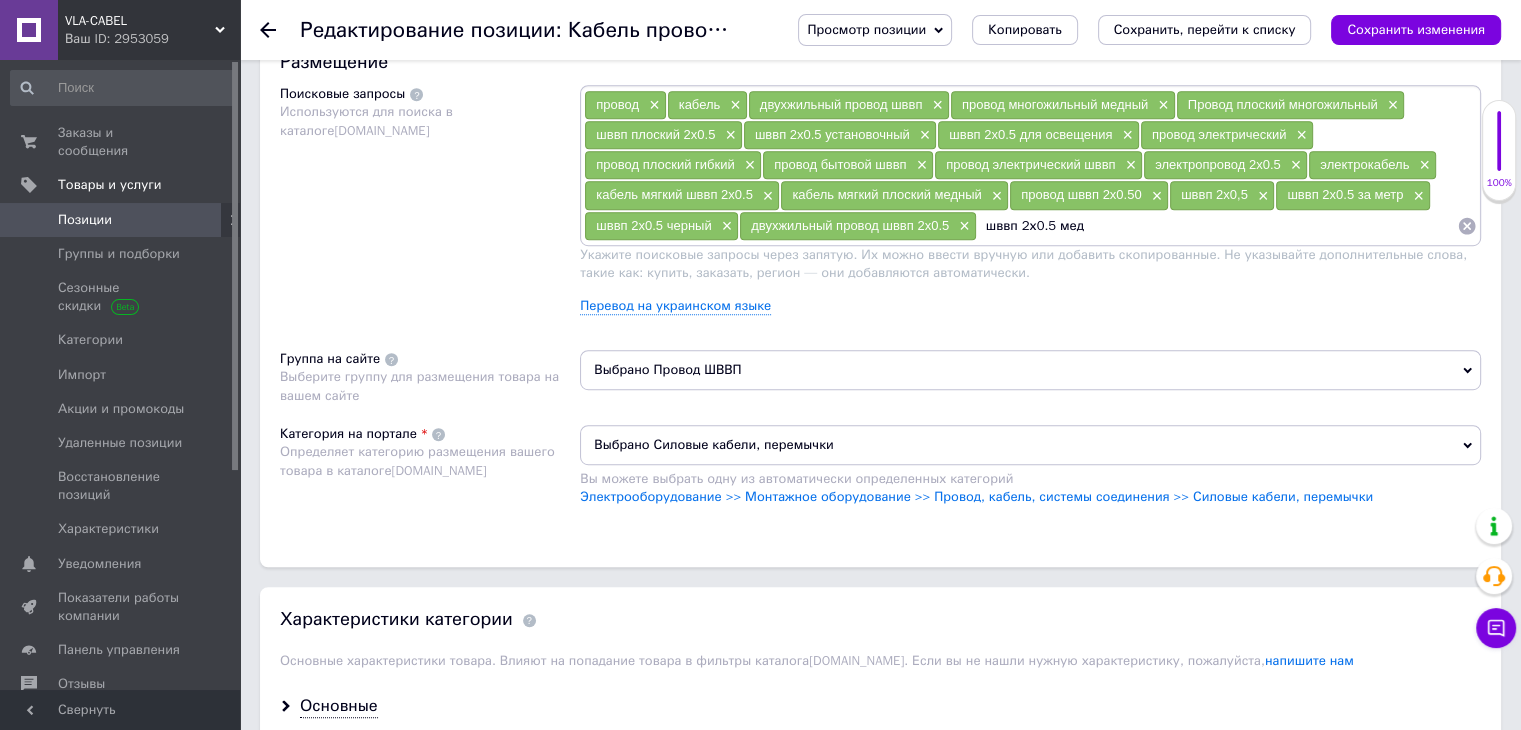 type on "шввп 2х0.5 медь" 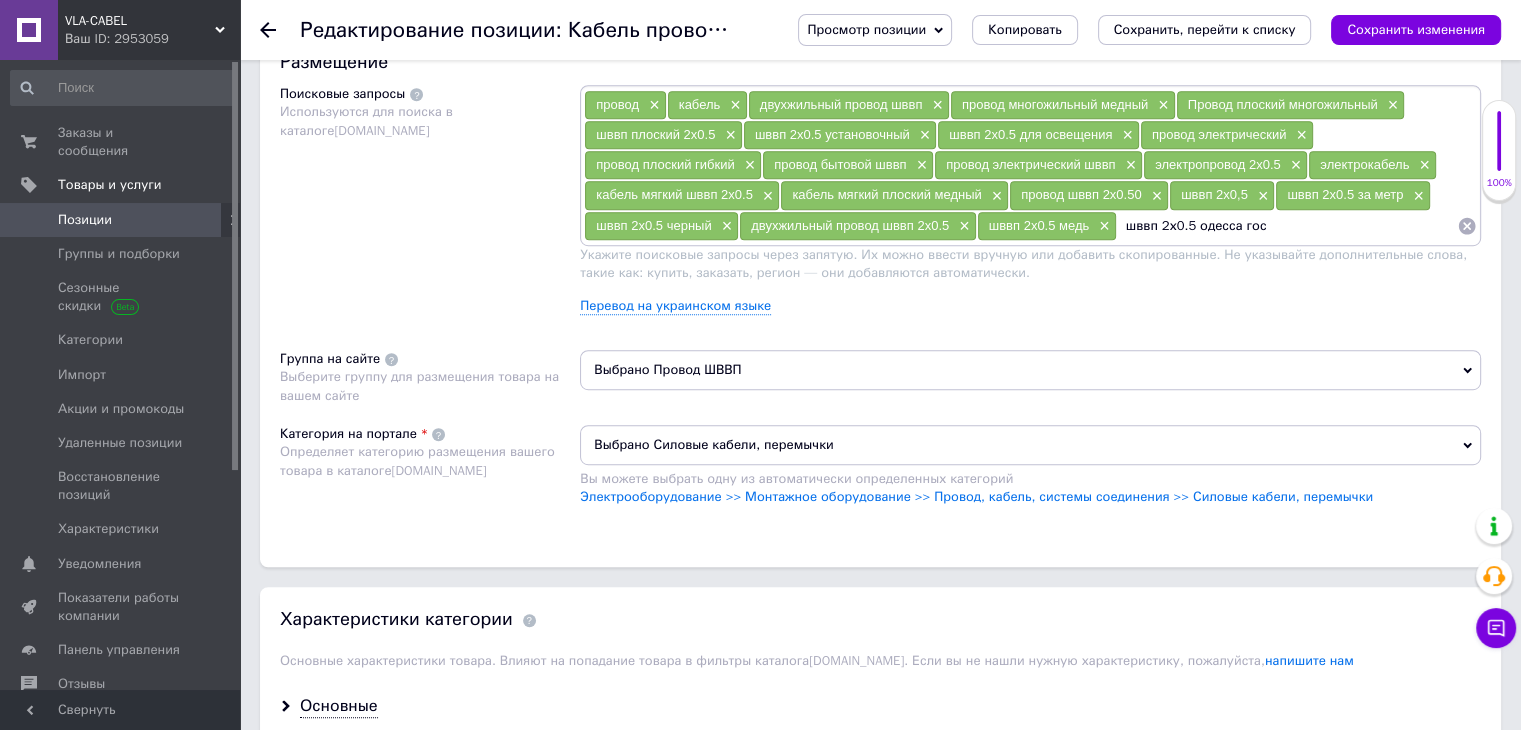 type on "шввп 2х0.5 одесса гост" 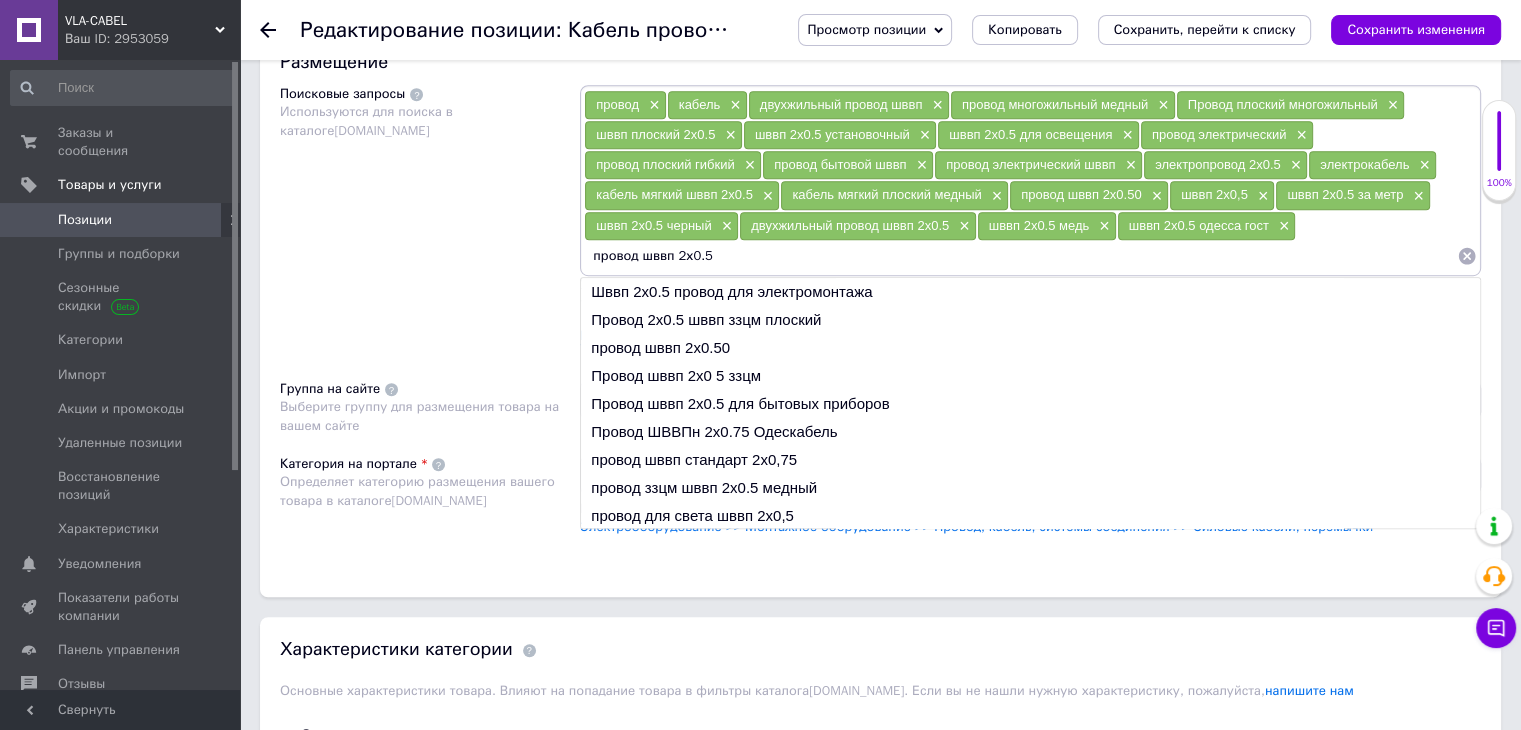 type on "провод шввп 2х0.5" 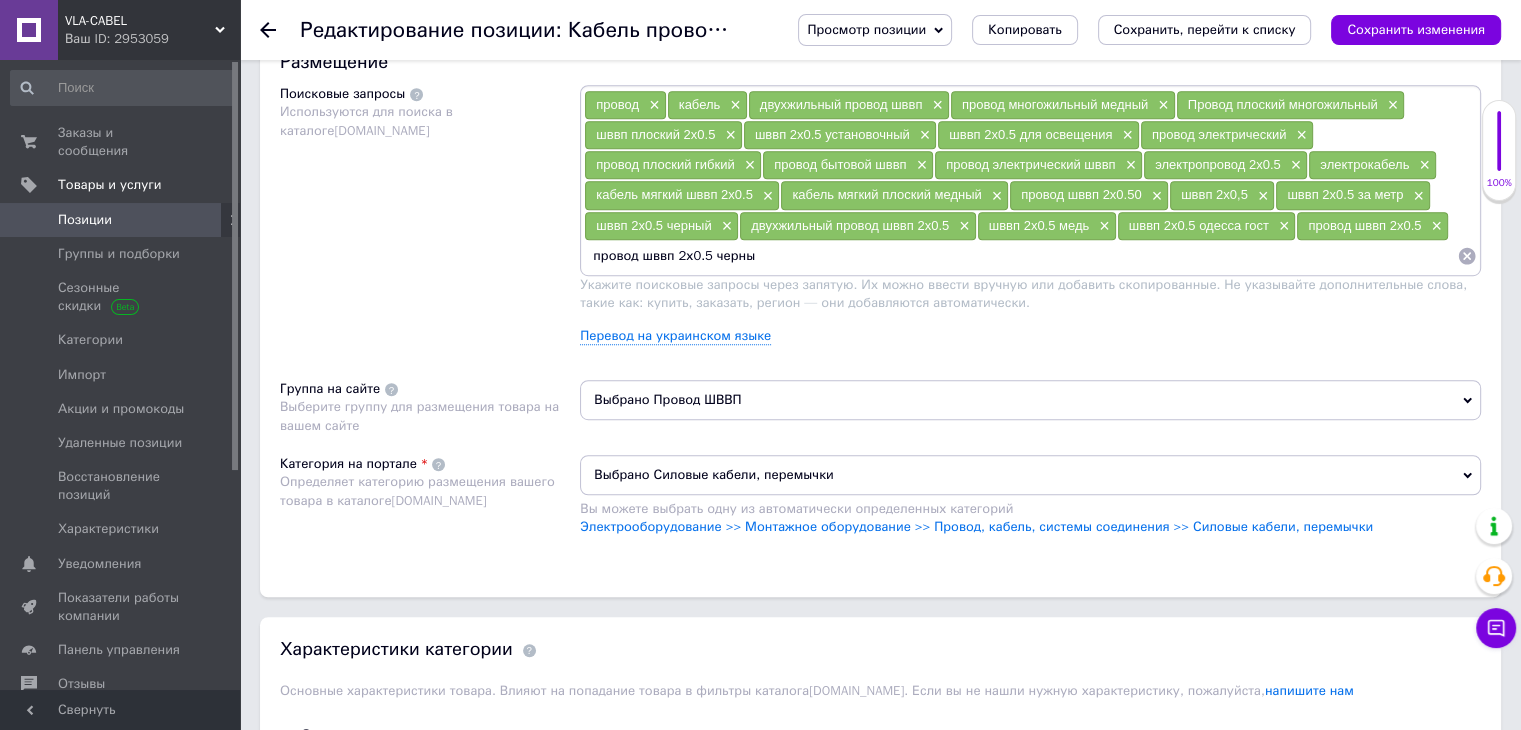type on "провод шввп 2х0.5 черный" 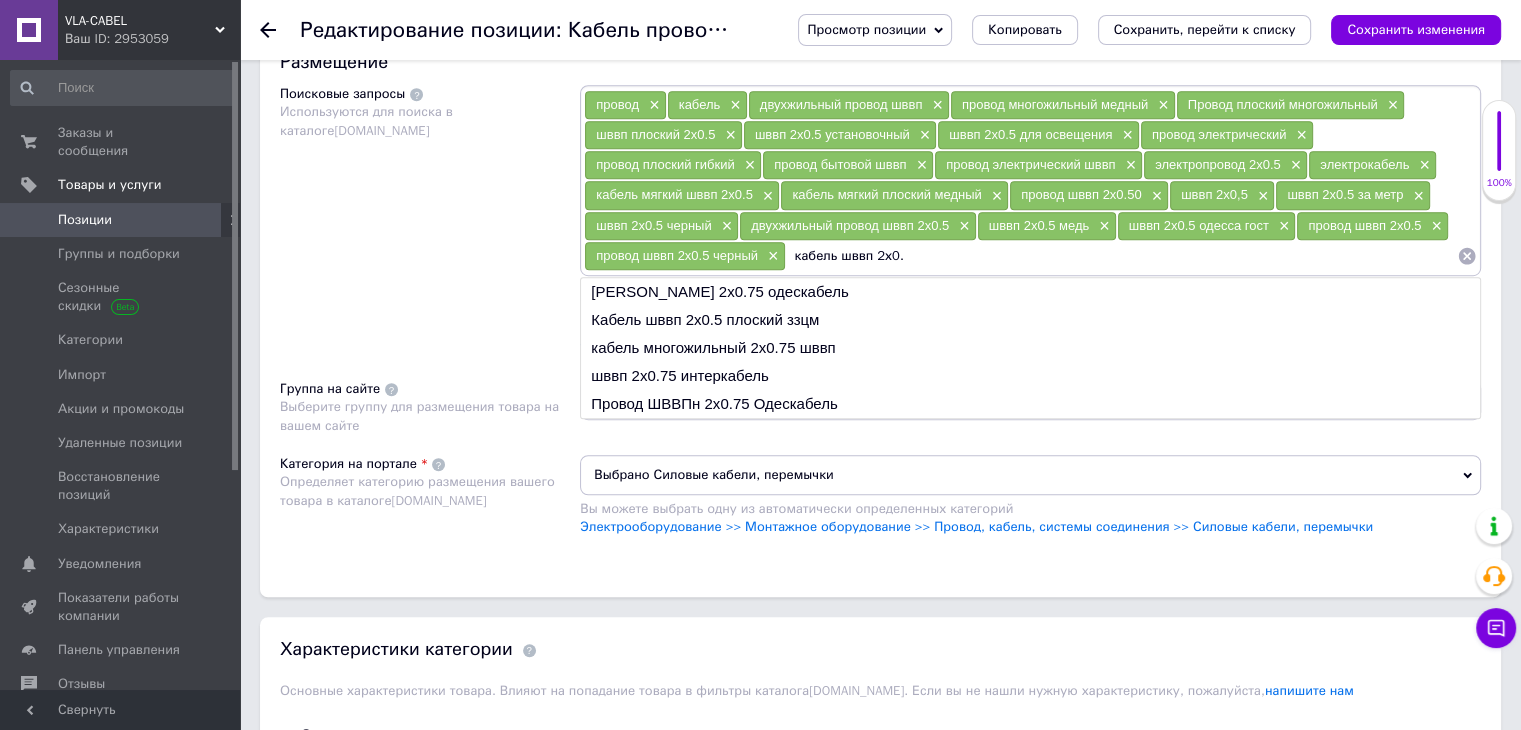 type on "кабель шввп 2х0.5" 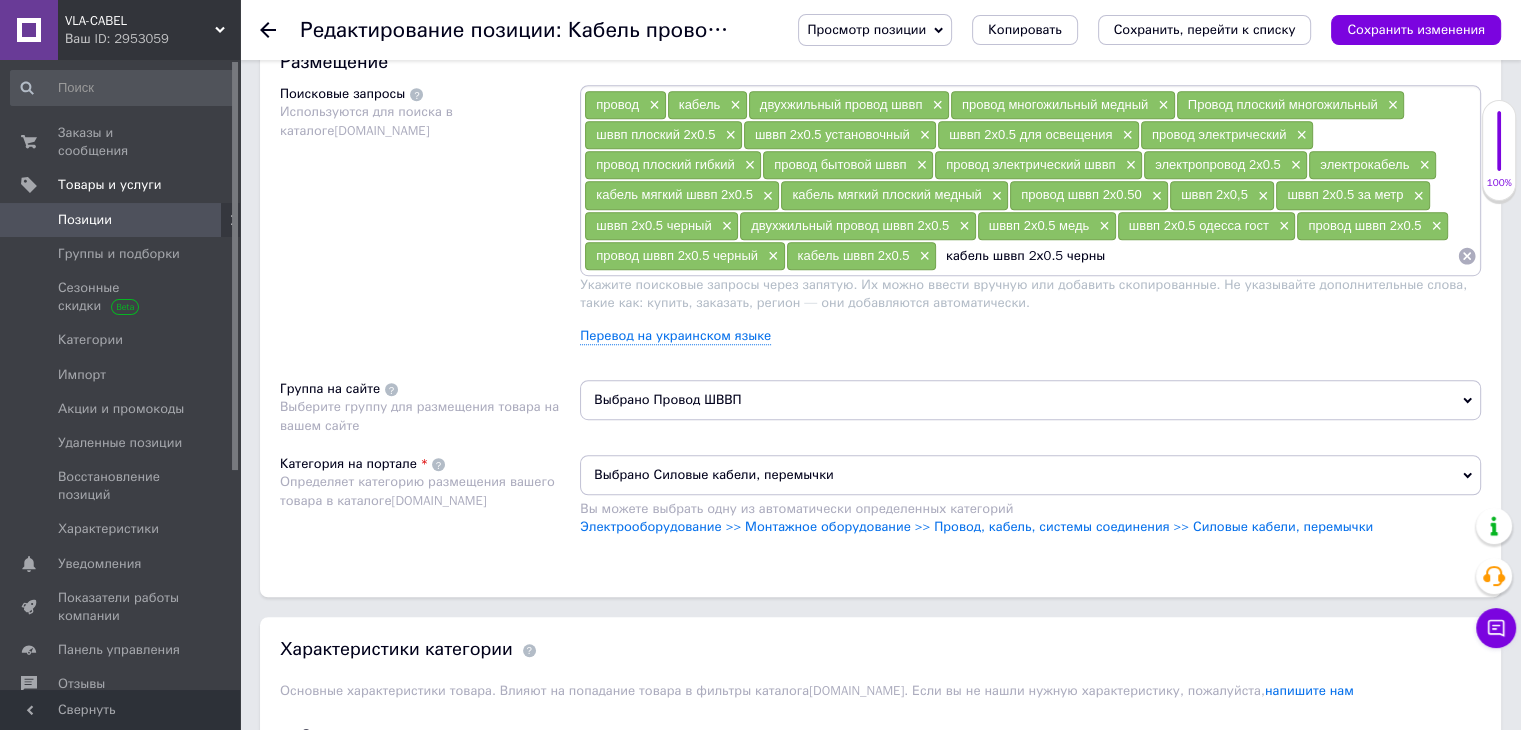 type on "кабель шввп 2х0.5 черный" 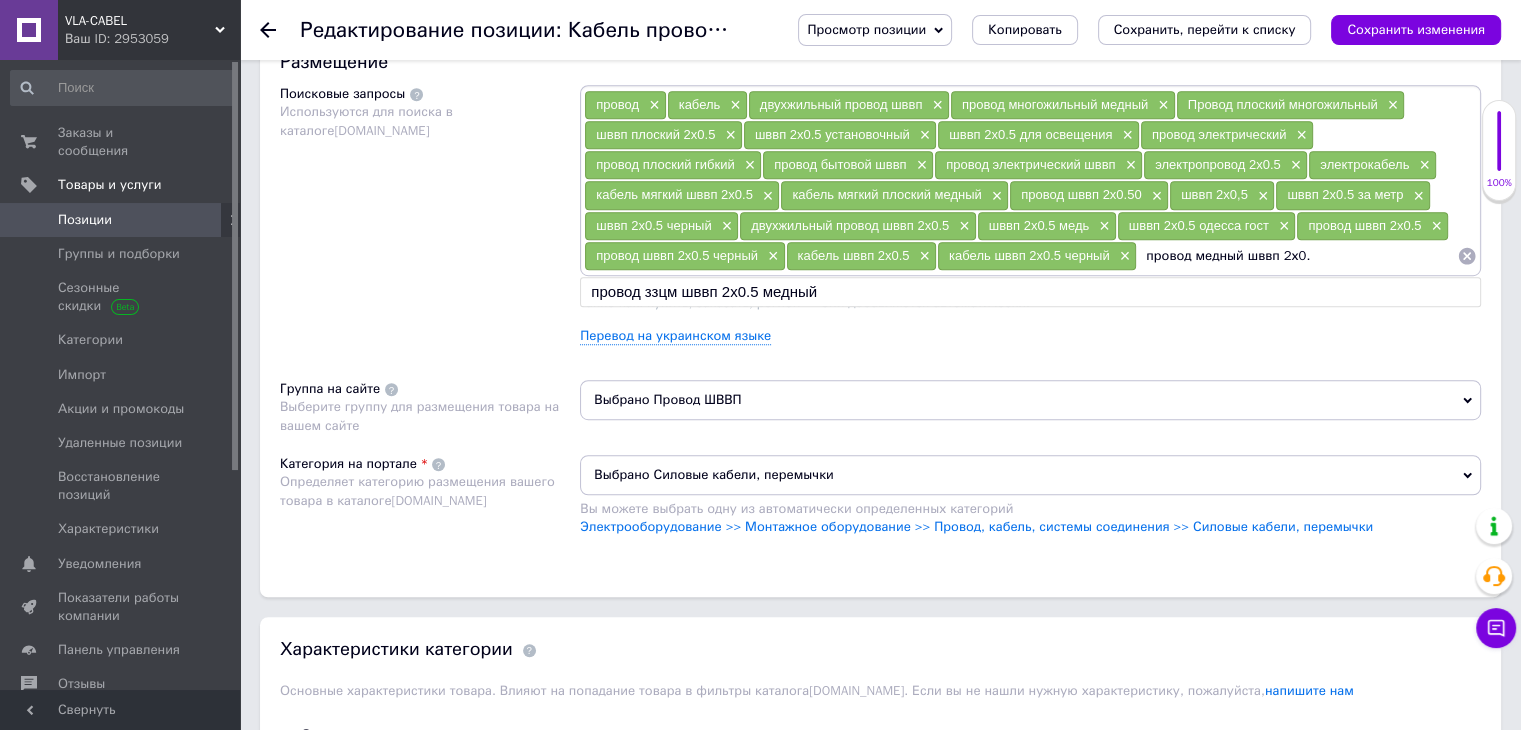 type on "провод медный шввп 2х0.5" 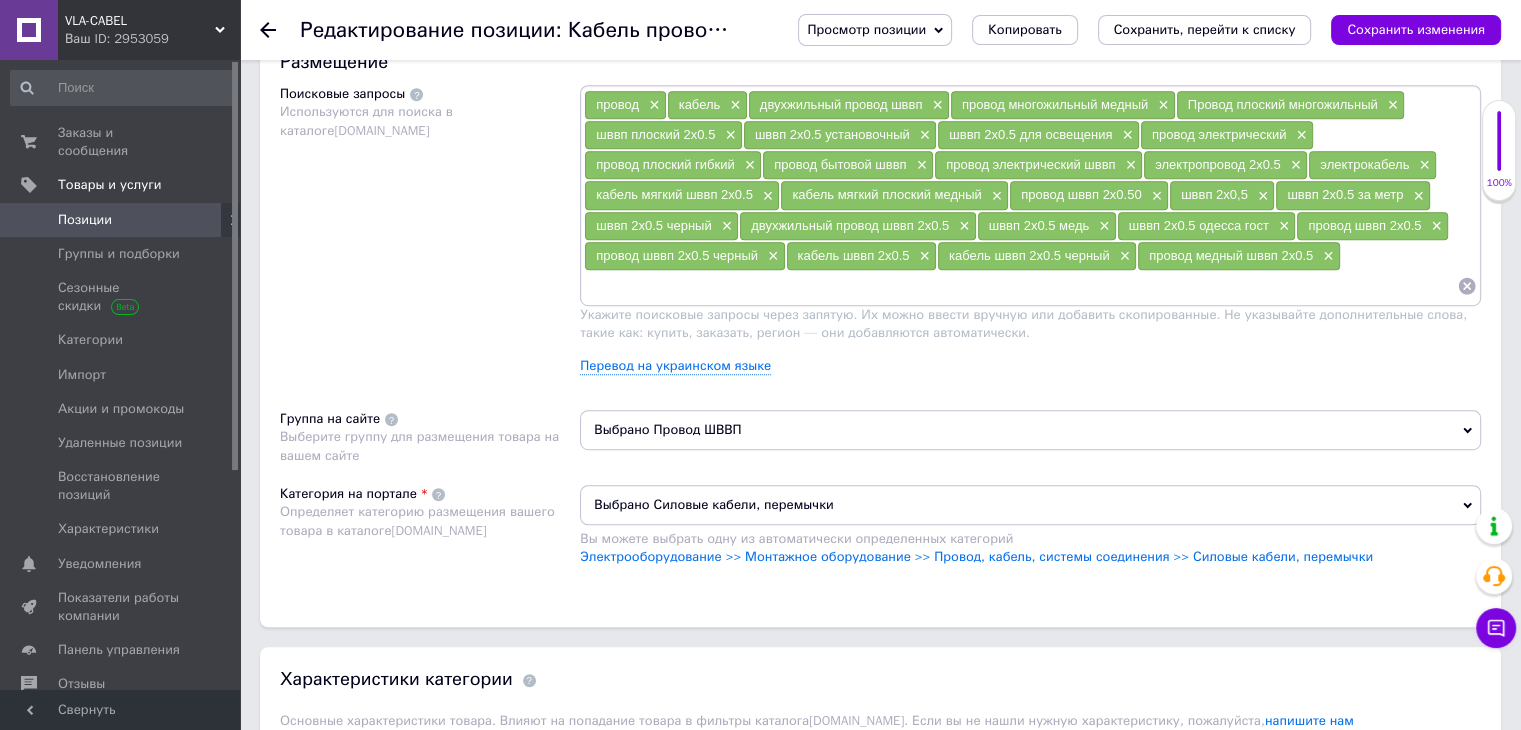 type on "провод медный шввп 2х0.5" 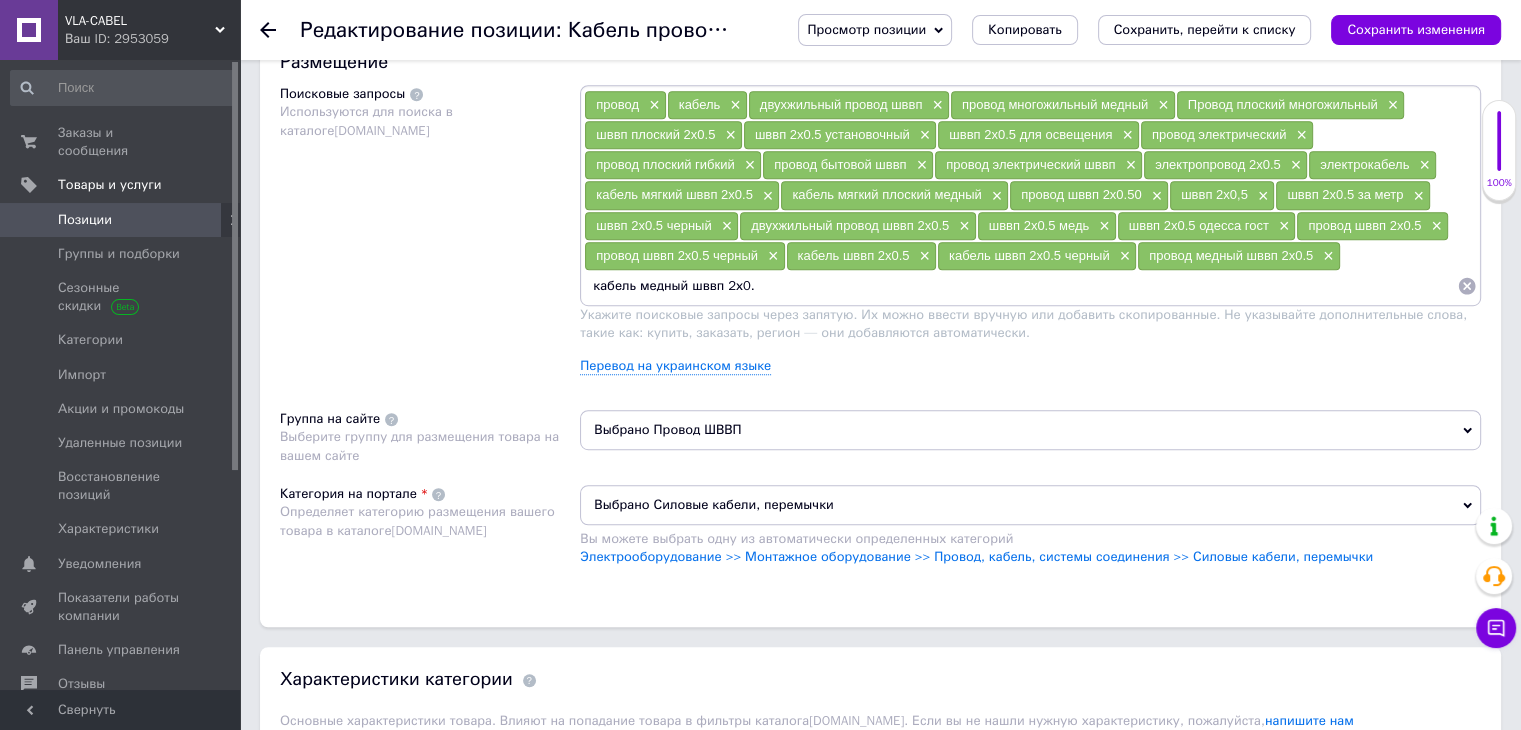 type on "кабель медный шввп 2х0.5" 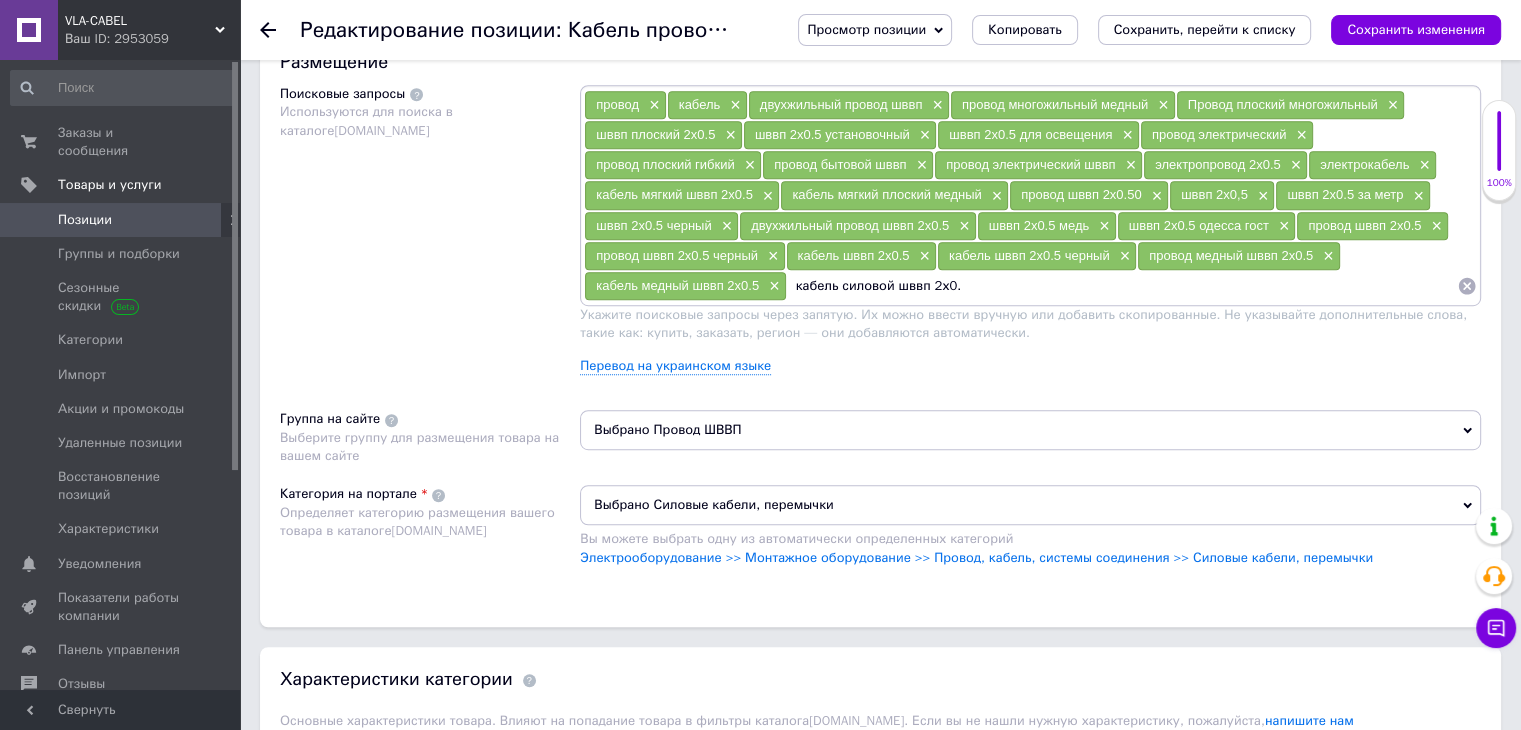 type on "кабель силовой шввп 2х0.5" 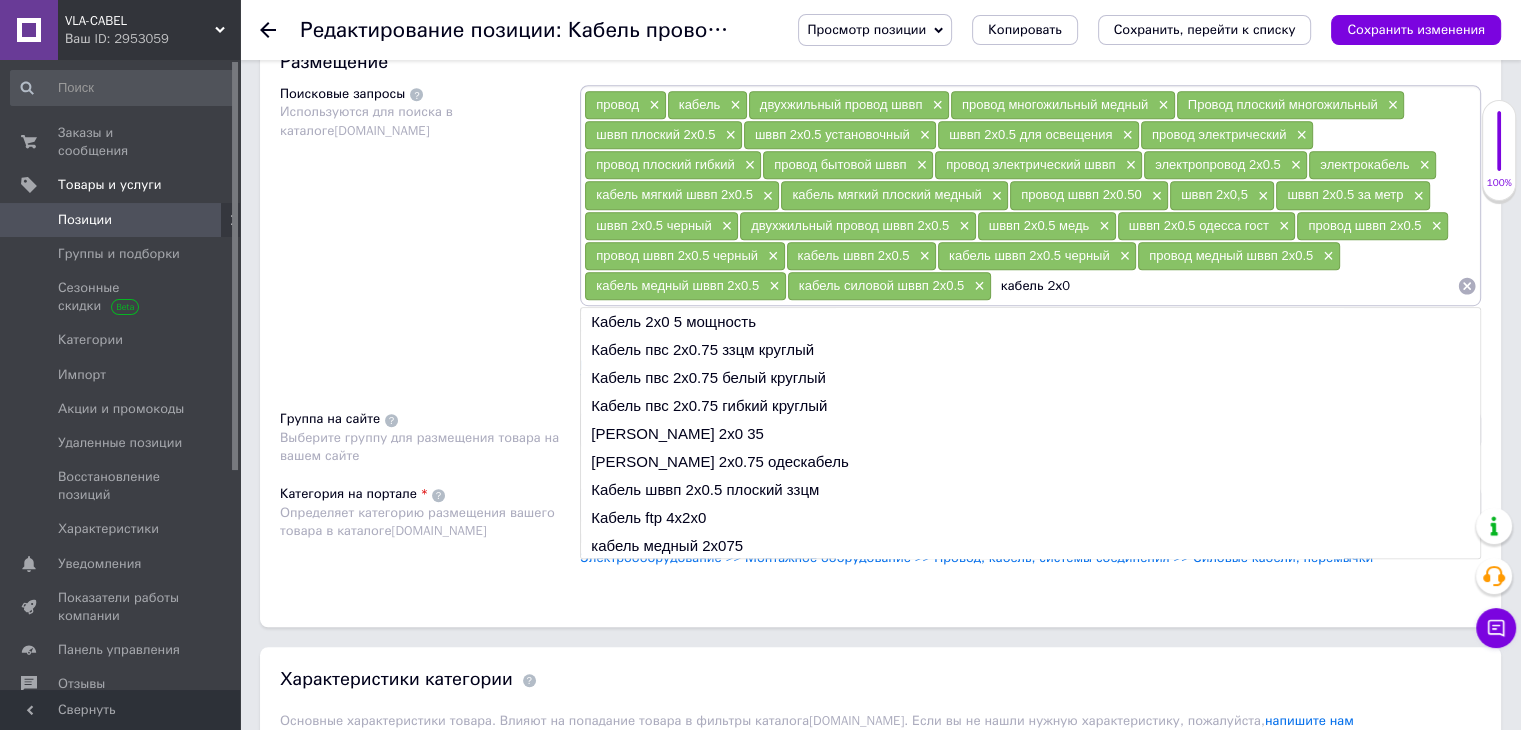 type on "кабель 2х0 5" 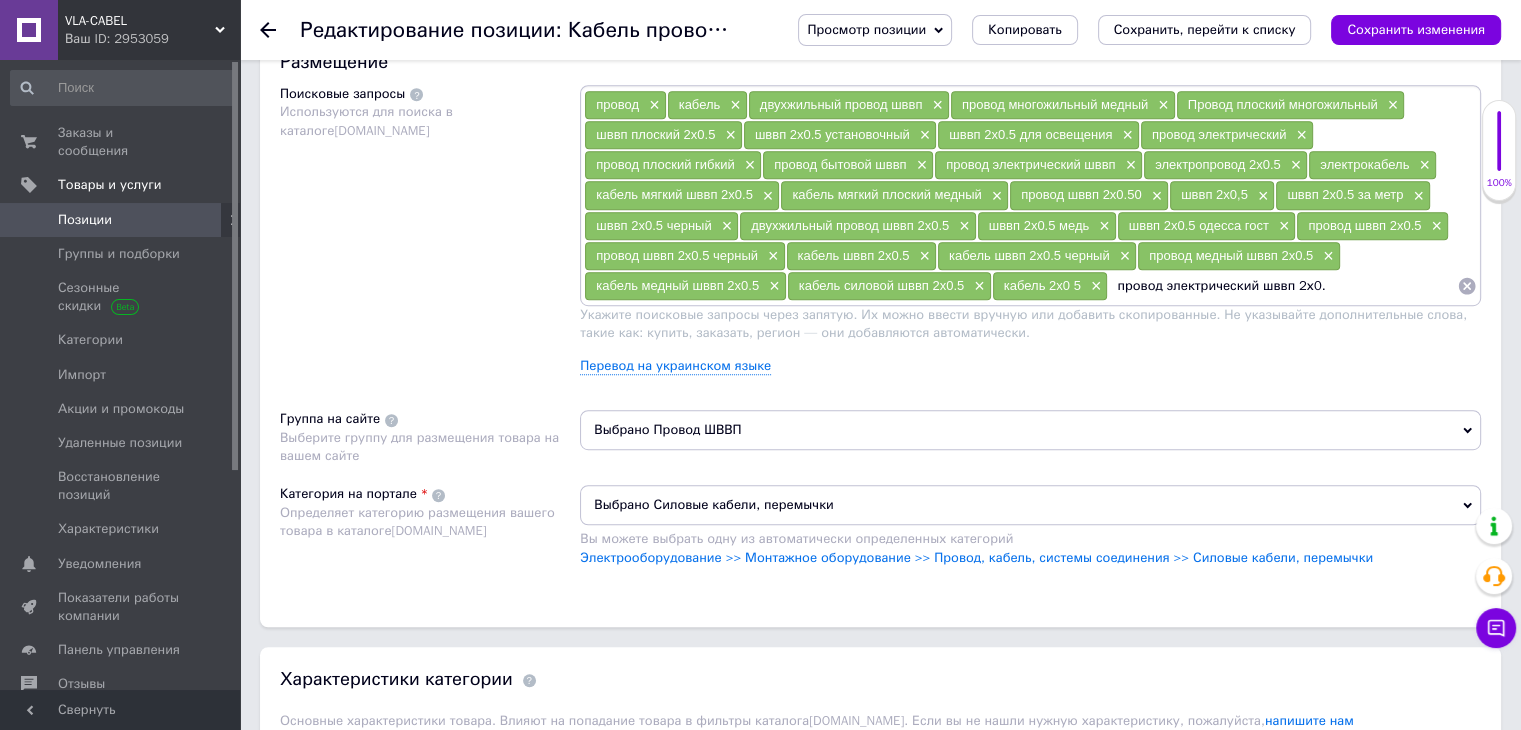 type on "провод электрический шввп 2х0.5" 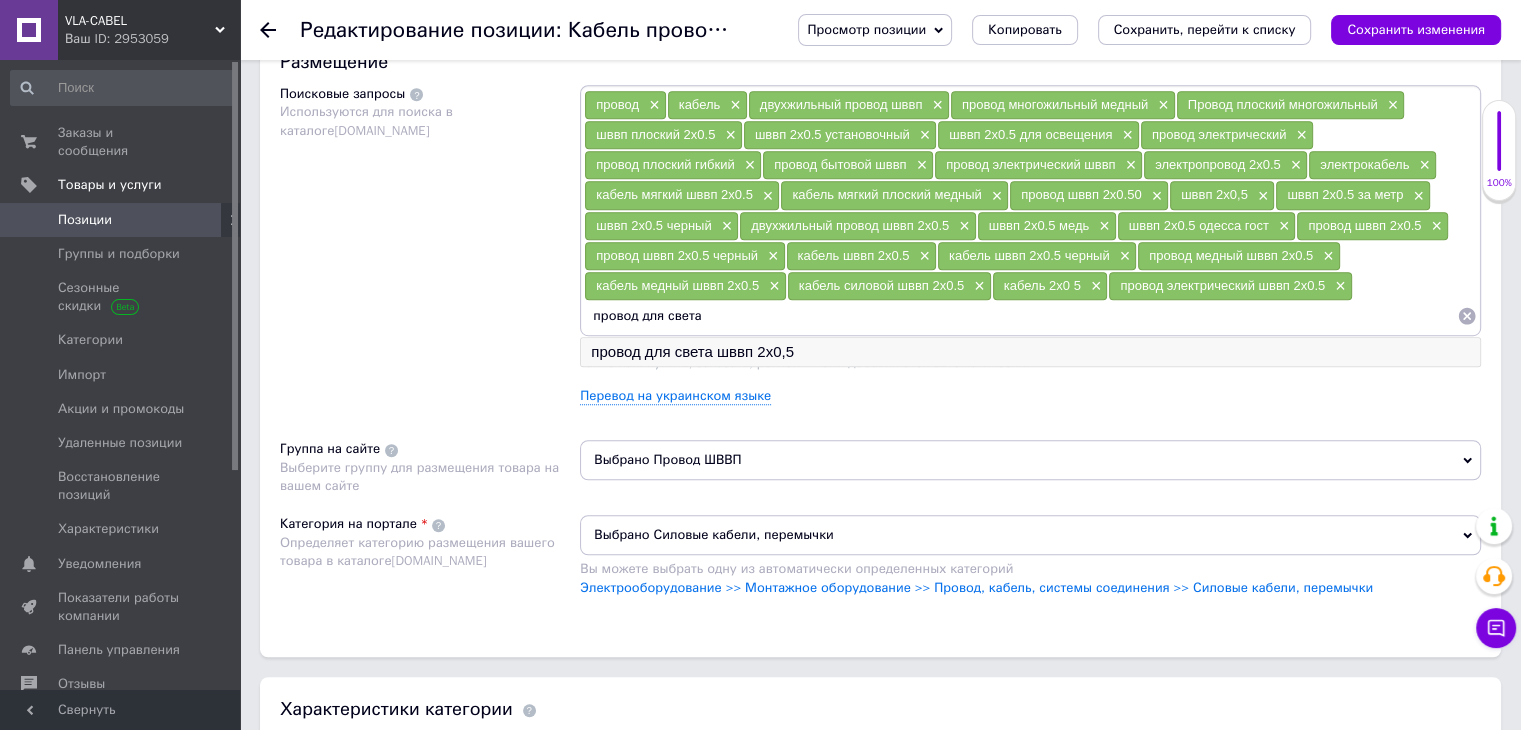 type on "провод для света" 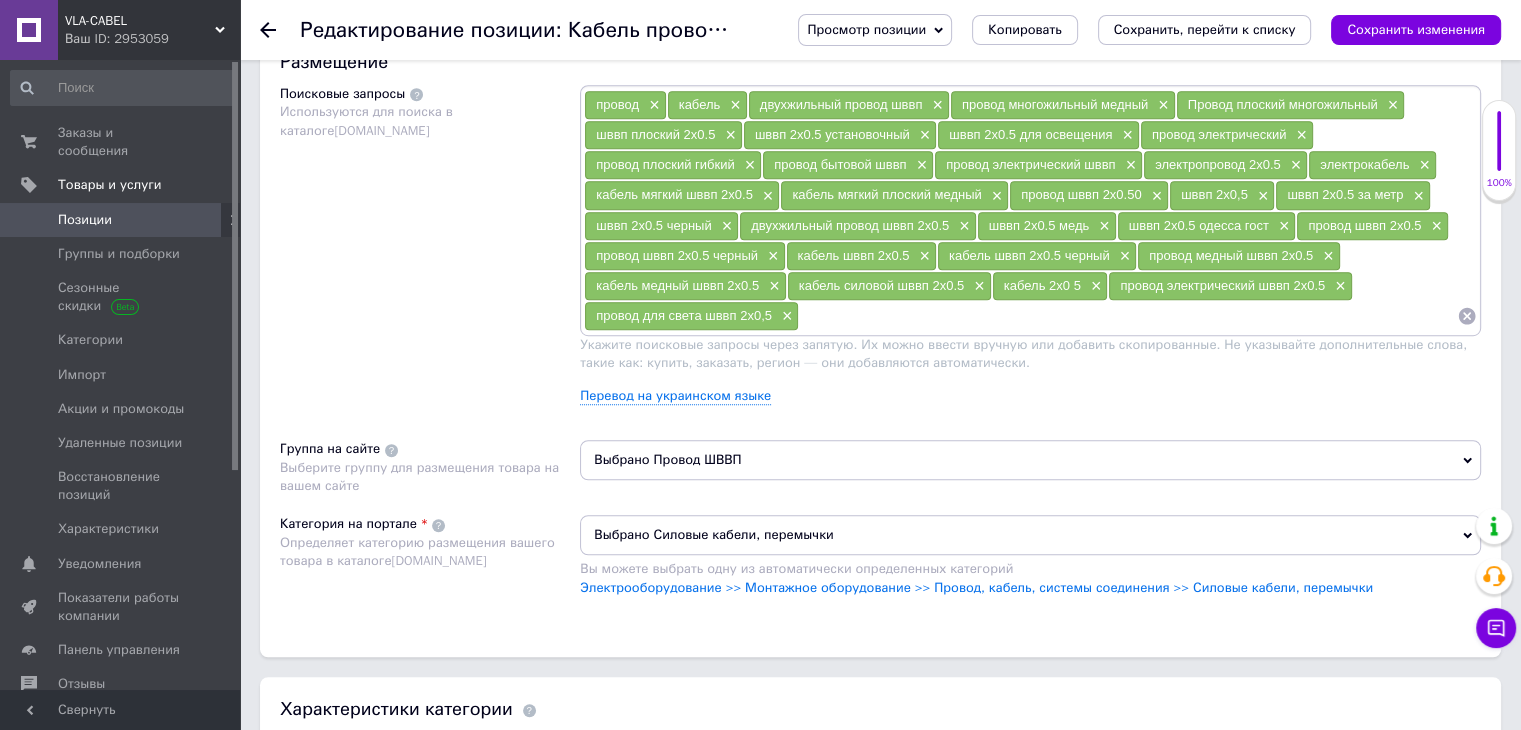click at bounding box center (1128, 316) 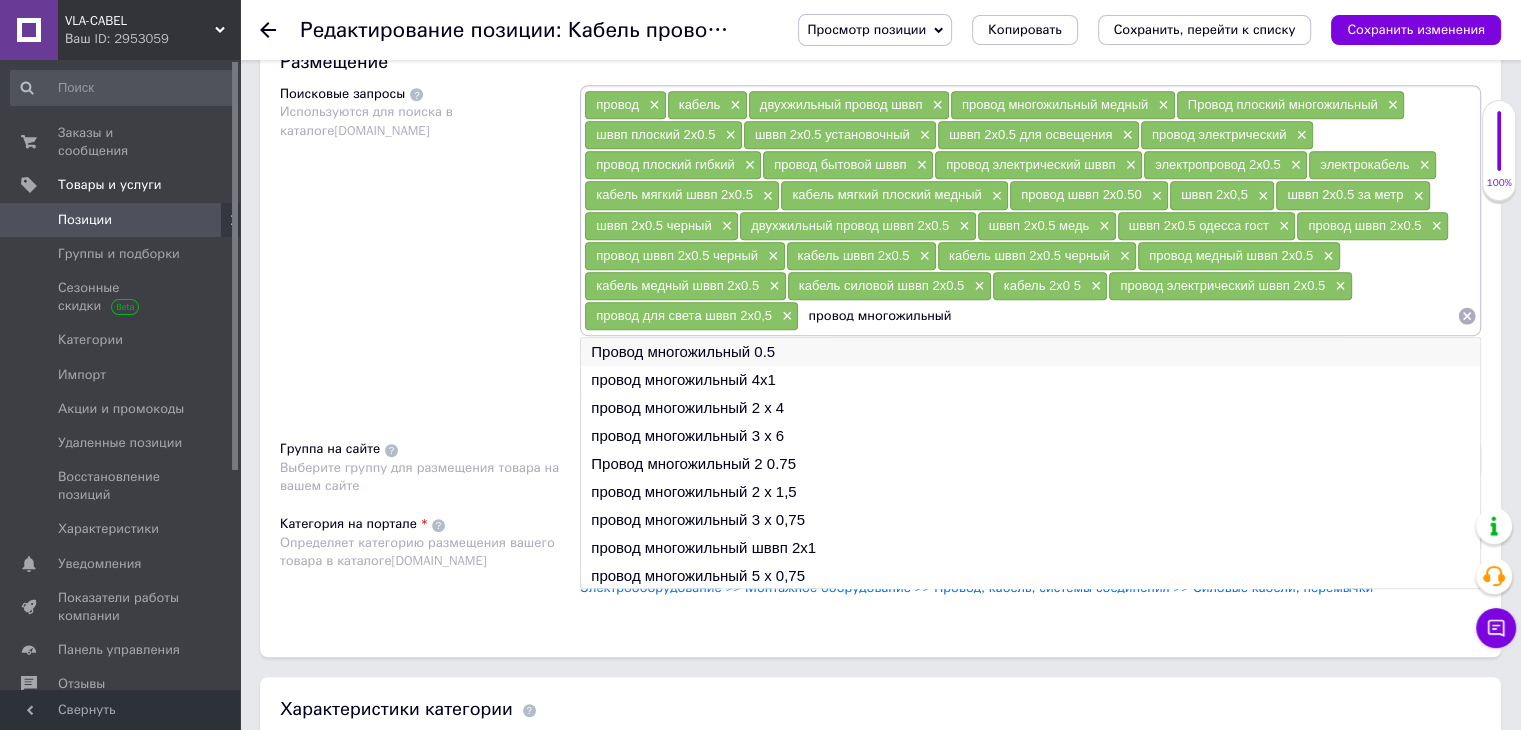 type on "провод многожильный" 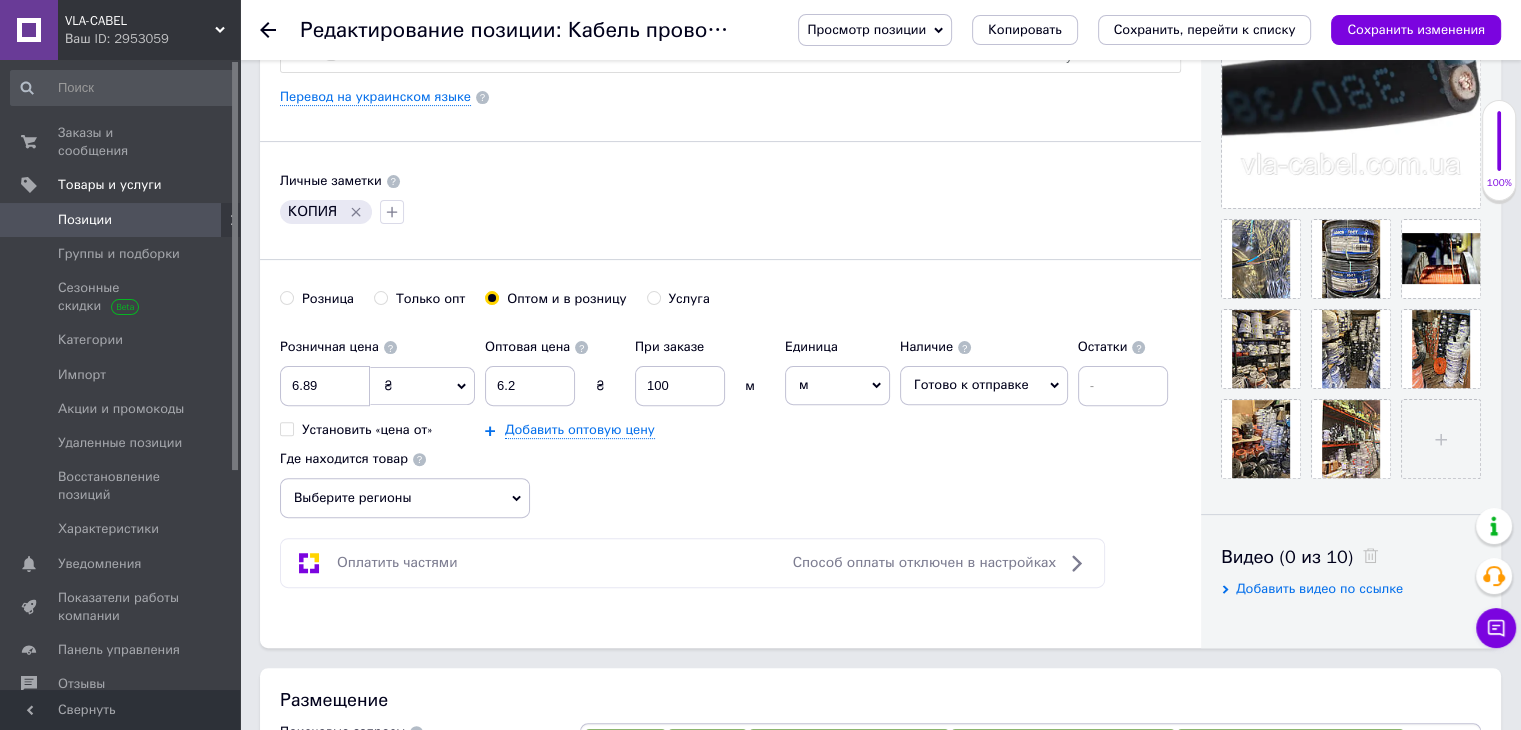 scroll, scrollTop: 0, scrollLeft: 0, axis: both 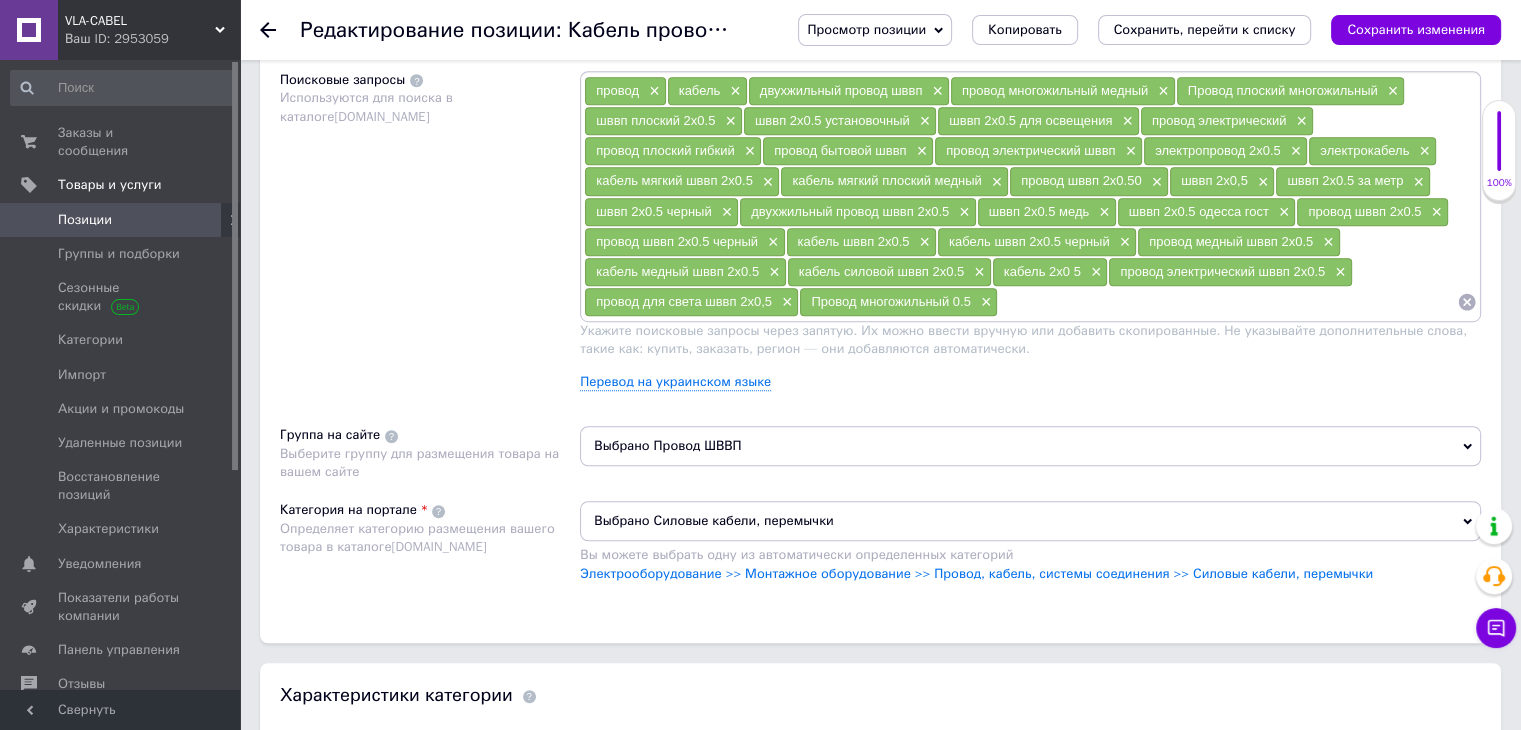 click at bounding box center [1227, 302] 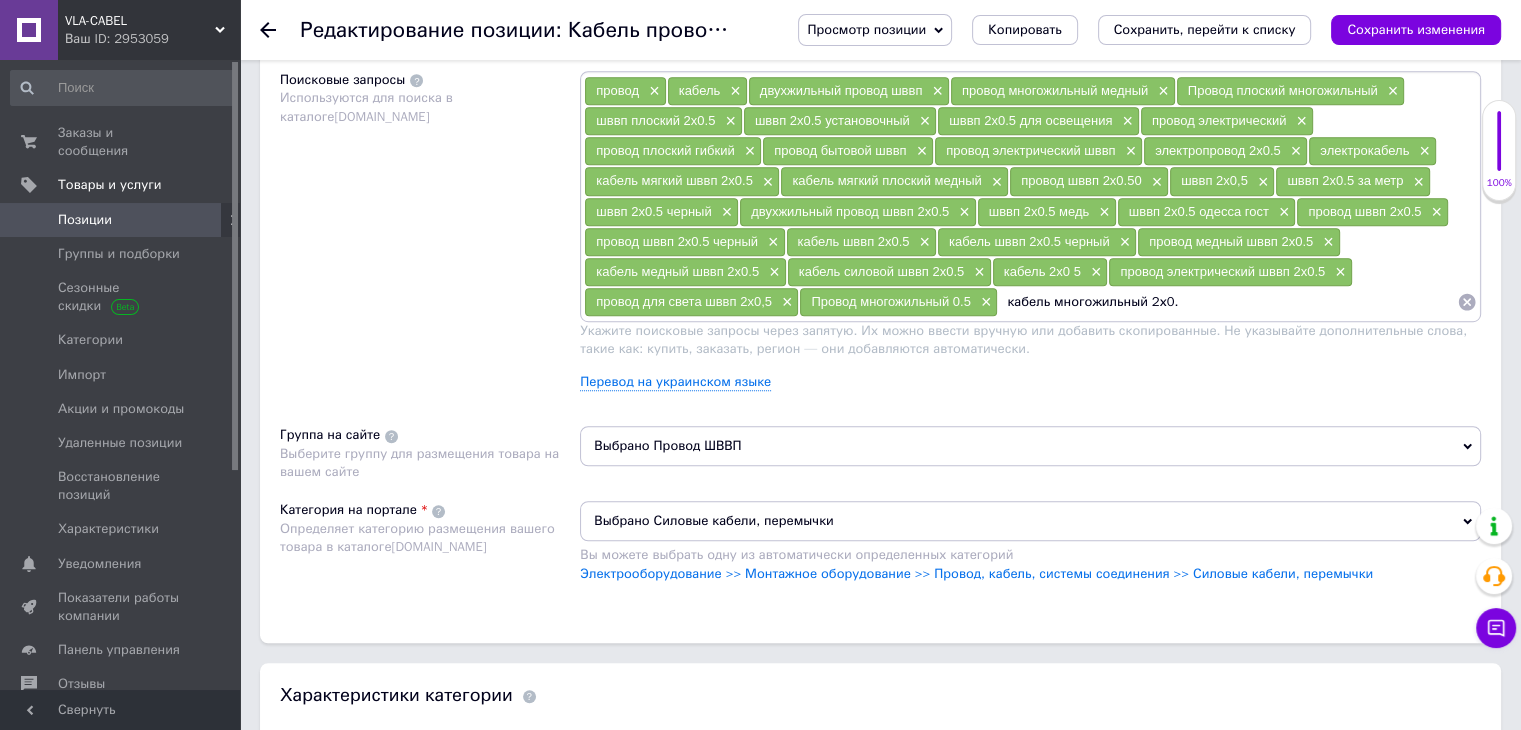 type on "кабель многожильный 2х0.5" 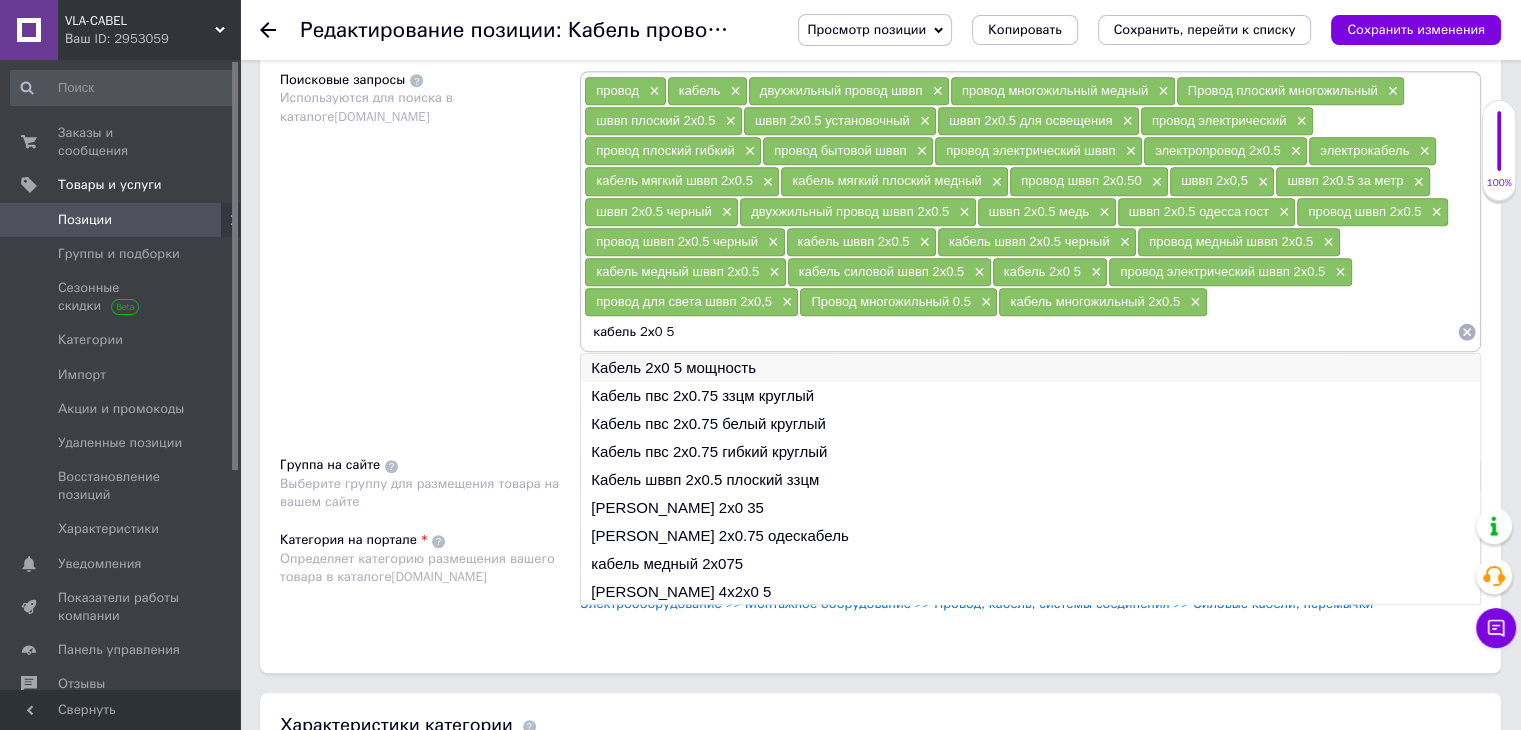 type on "кабель 2х0 5" 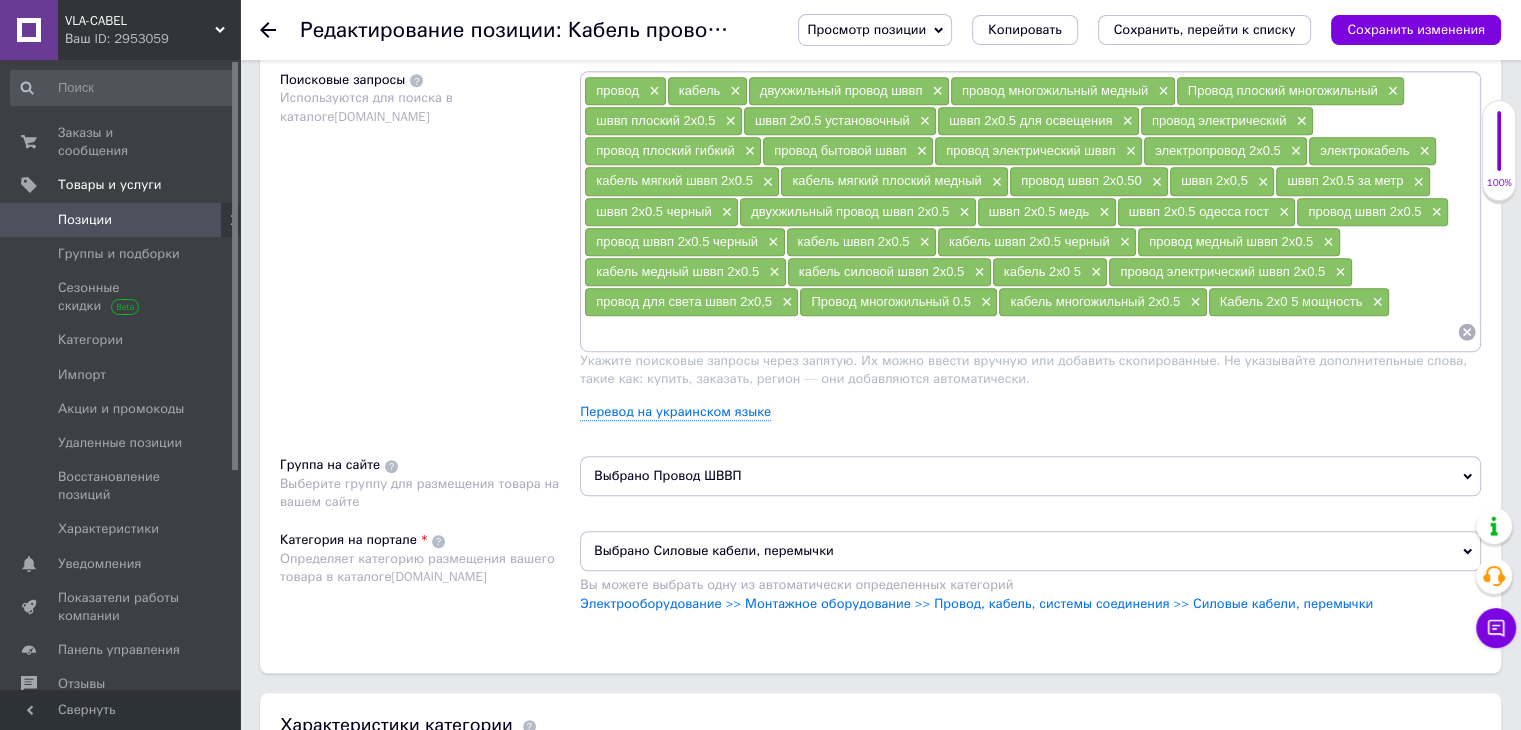 click at bounding box center [1020, 332] 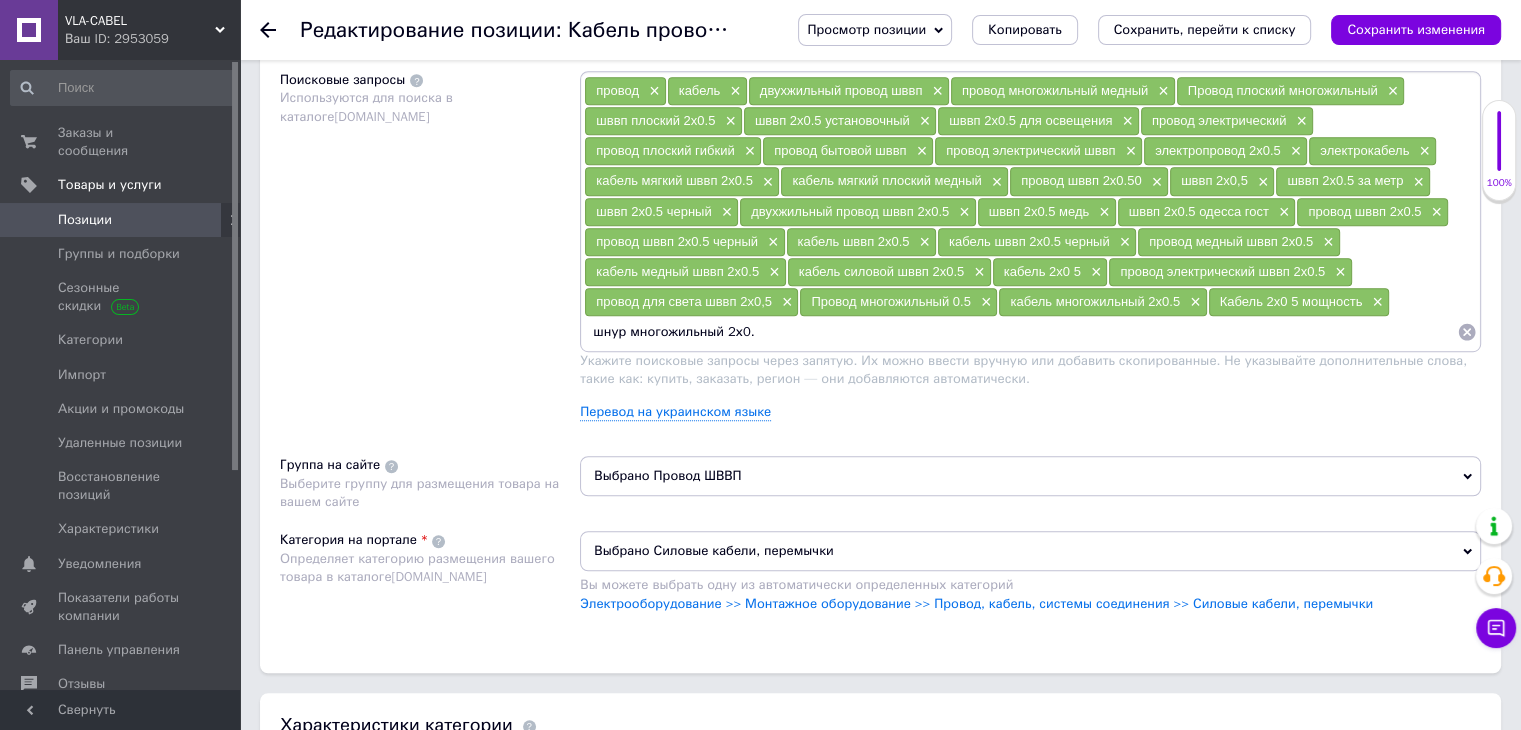 type on "шнур многожильный 2х0.5" 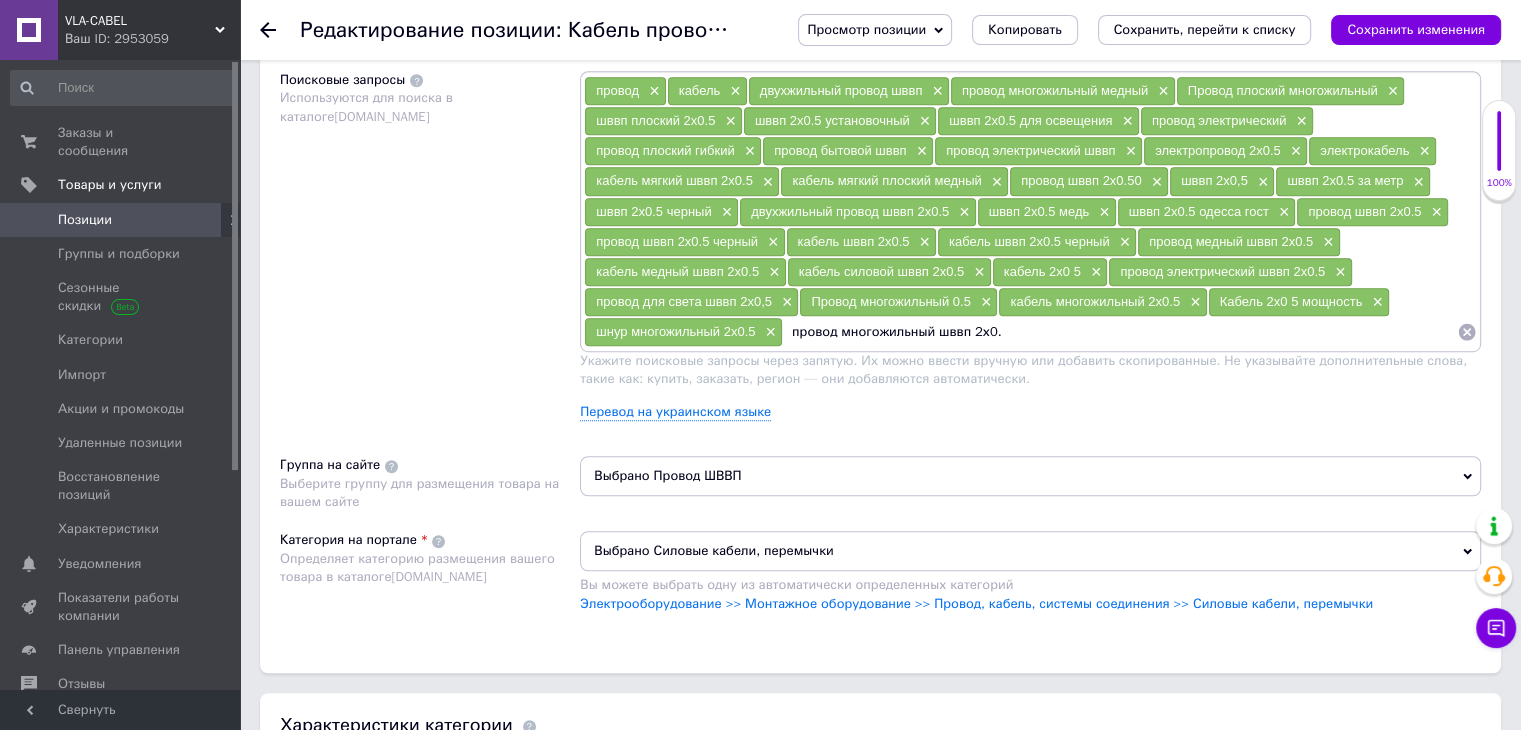 type on "провод многожильный шввп 2х0.5" 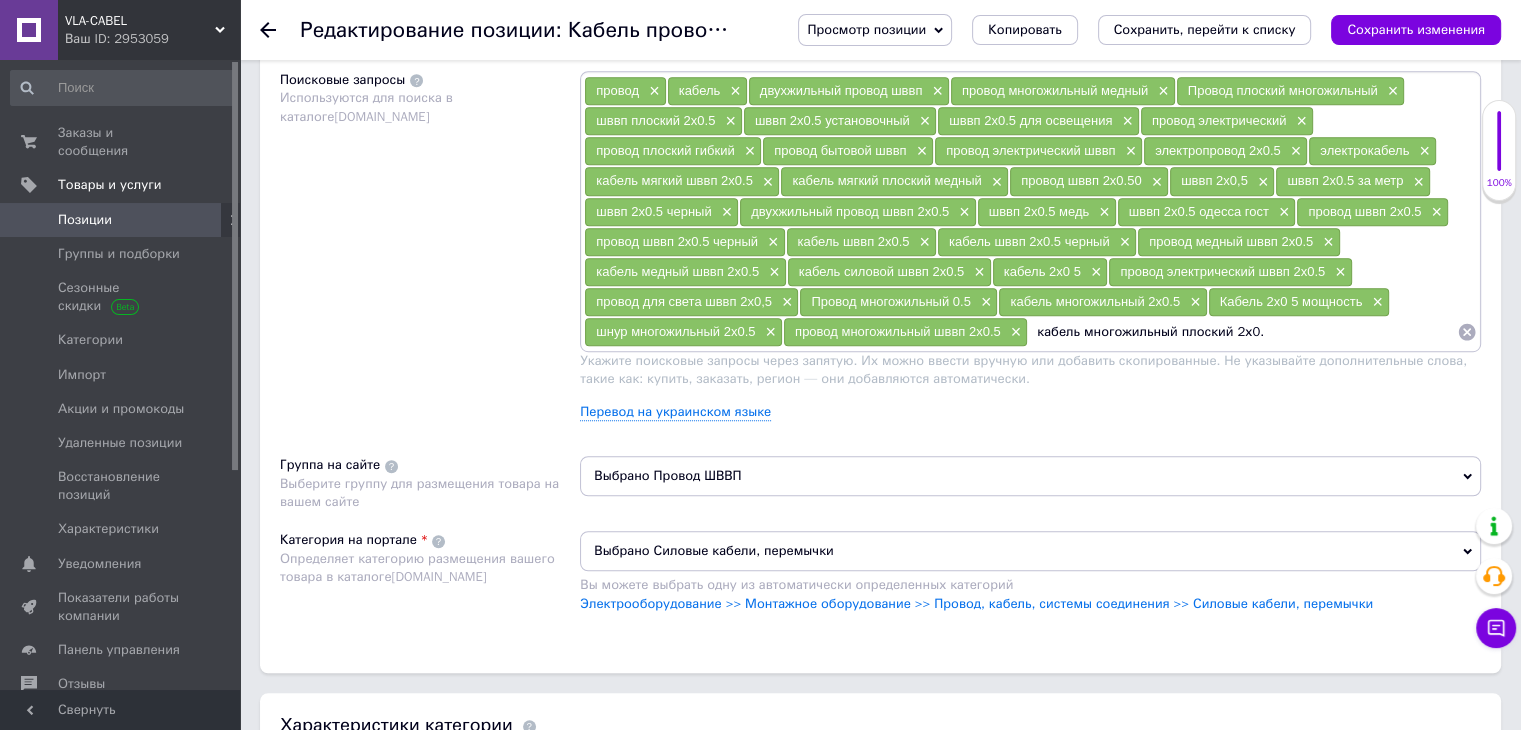 type on "кабель многожильный плоский 2х0.5" 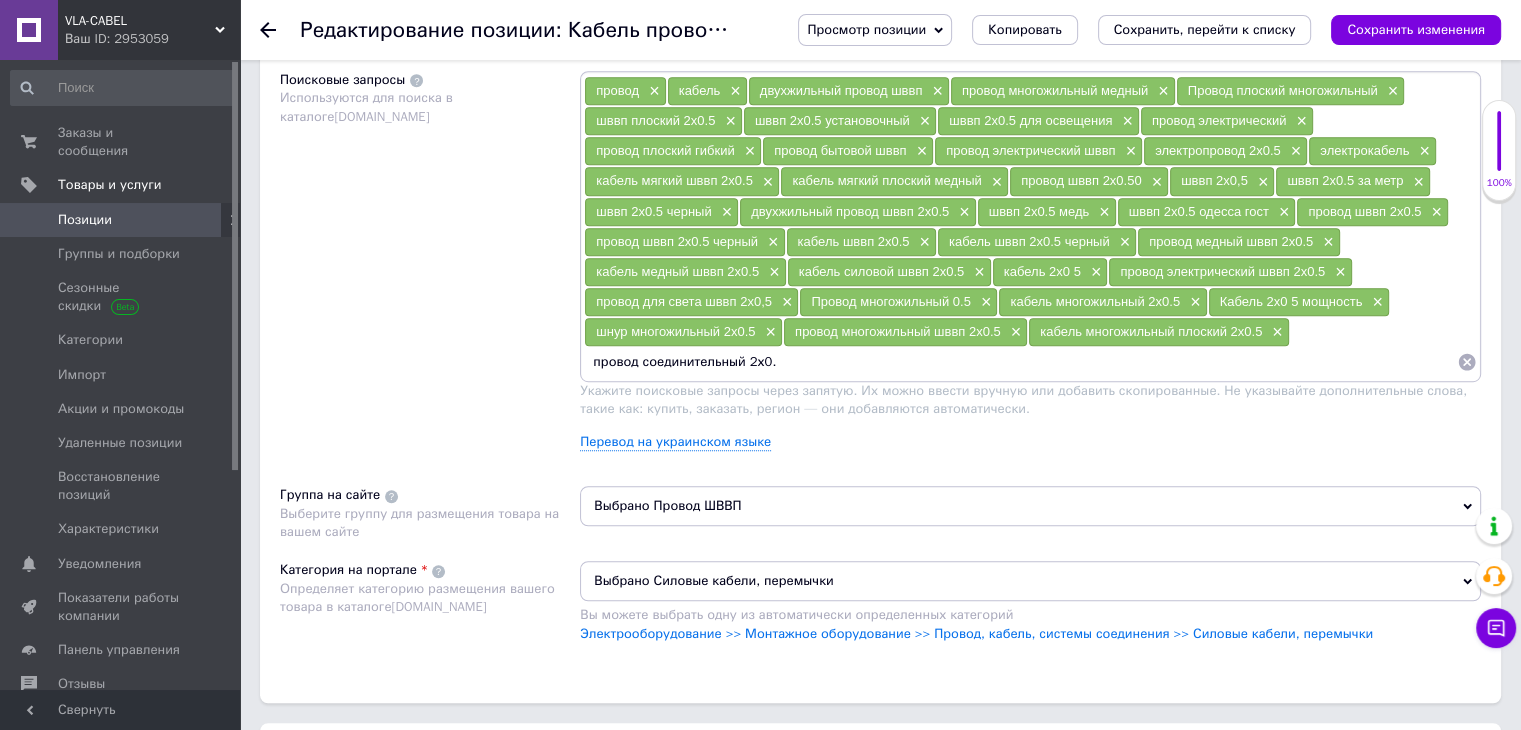 type on "провод соединительный 2х0.5" 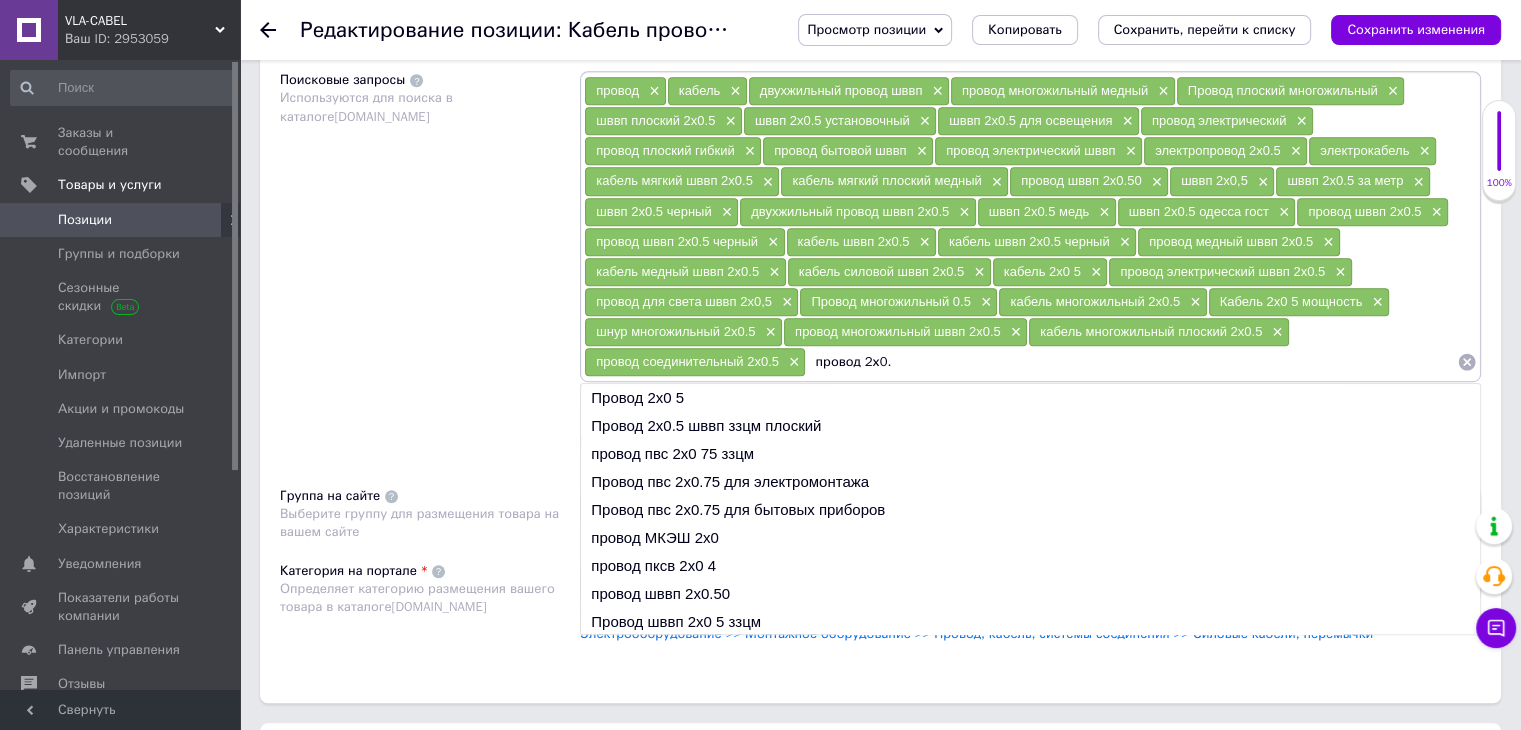 type on "провод 2х0.5" 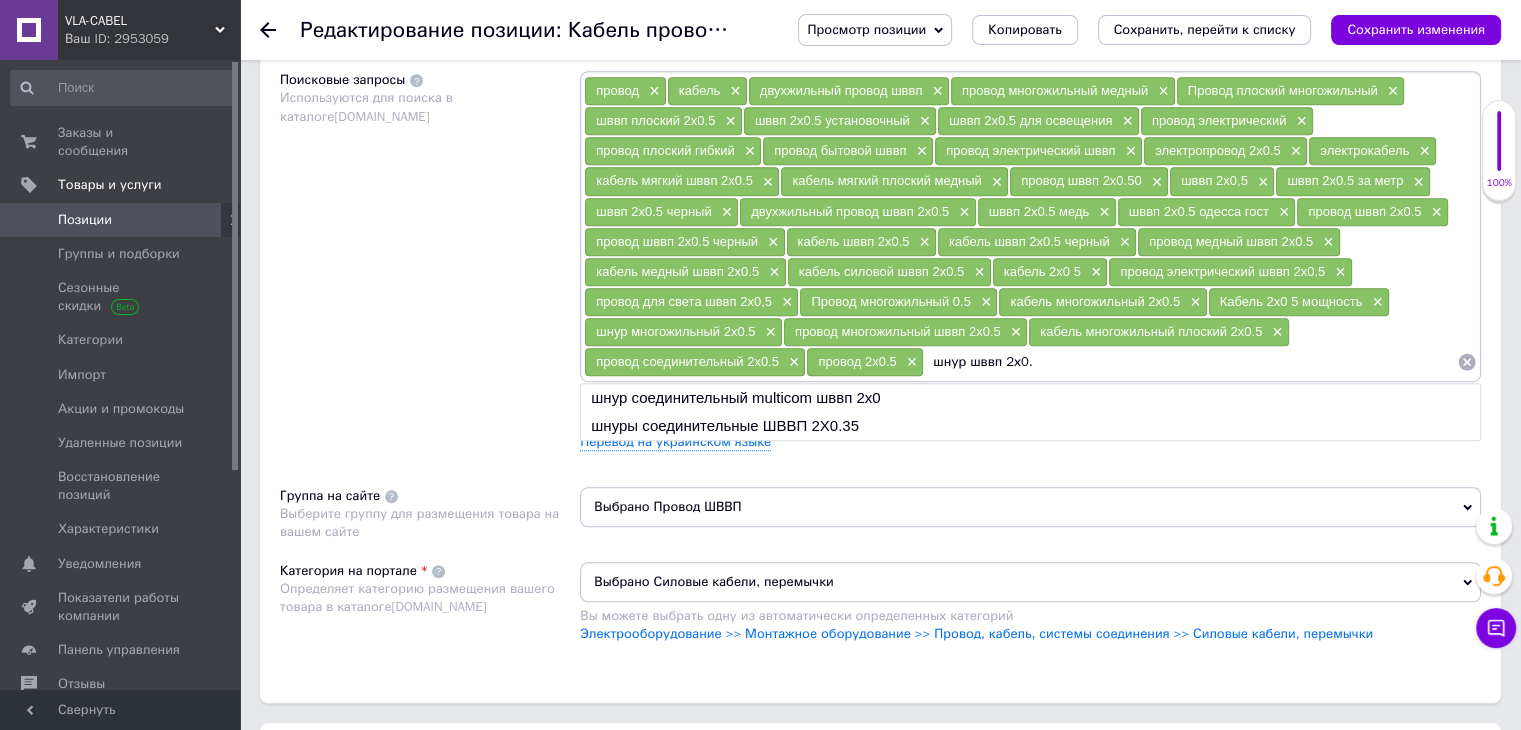 type on "шнур шввп 2х0.5" 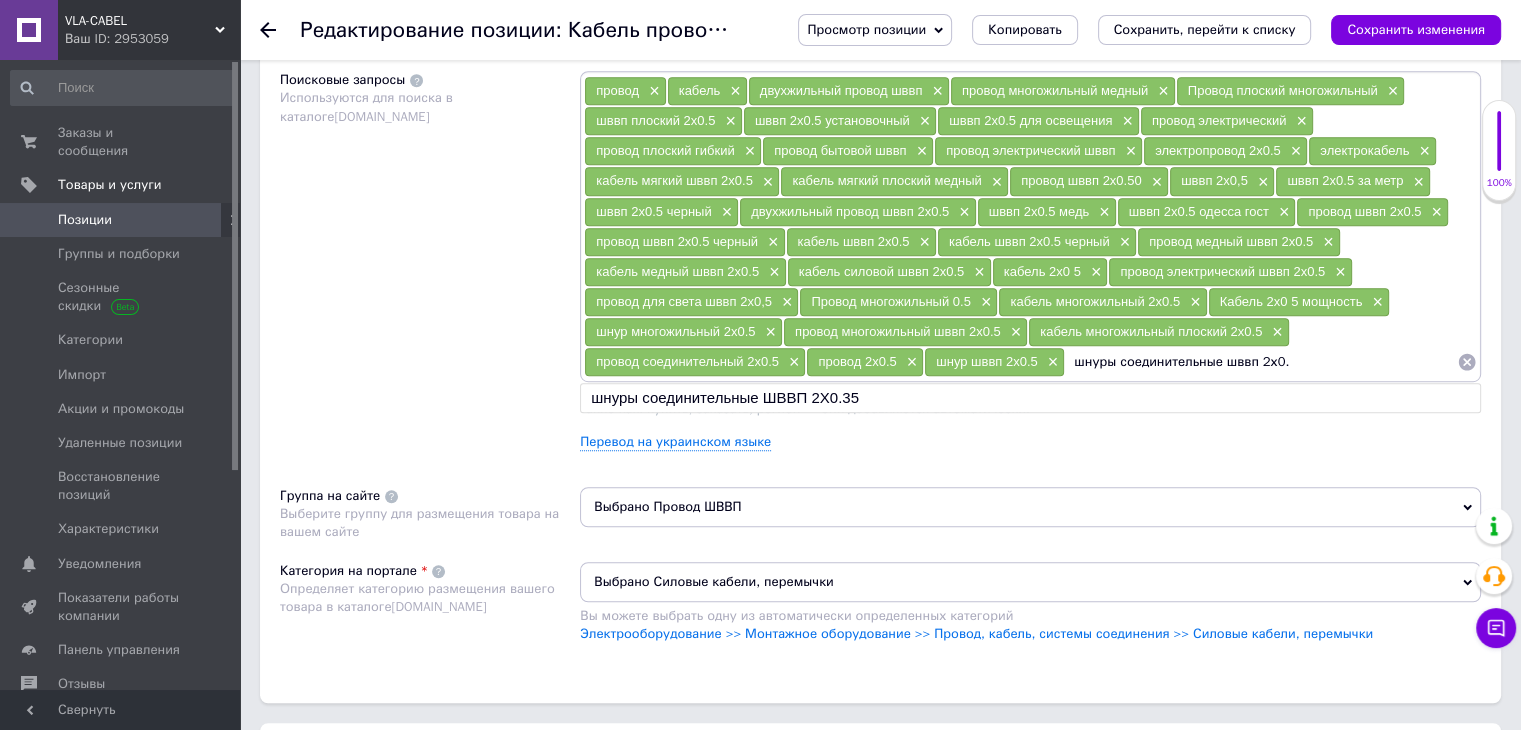 type on "шнуры соединительные шввп 2х0.5" 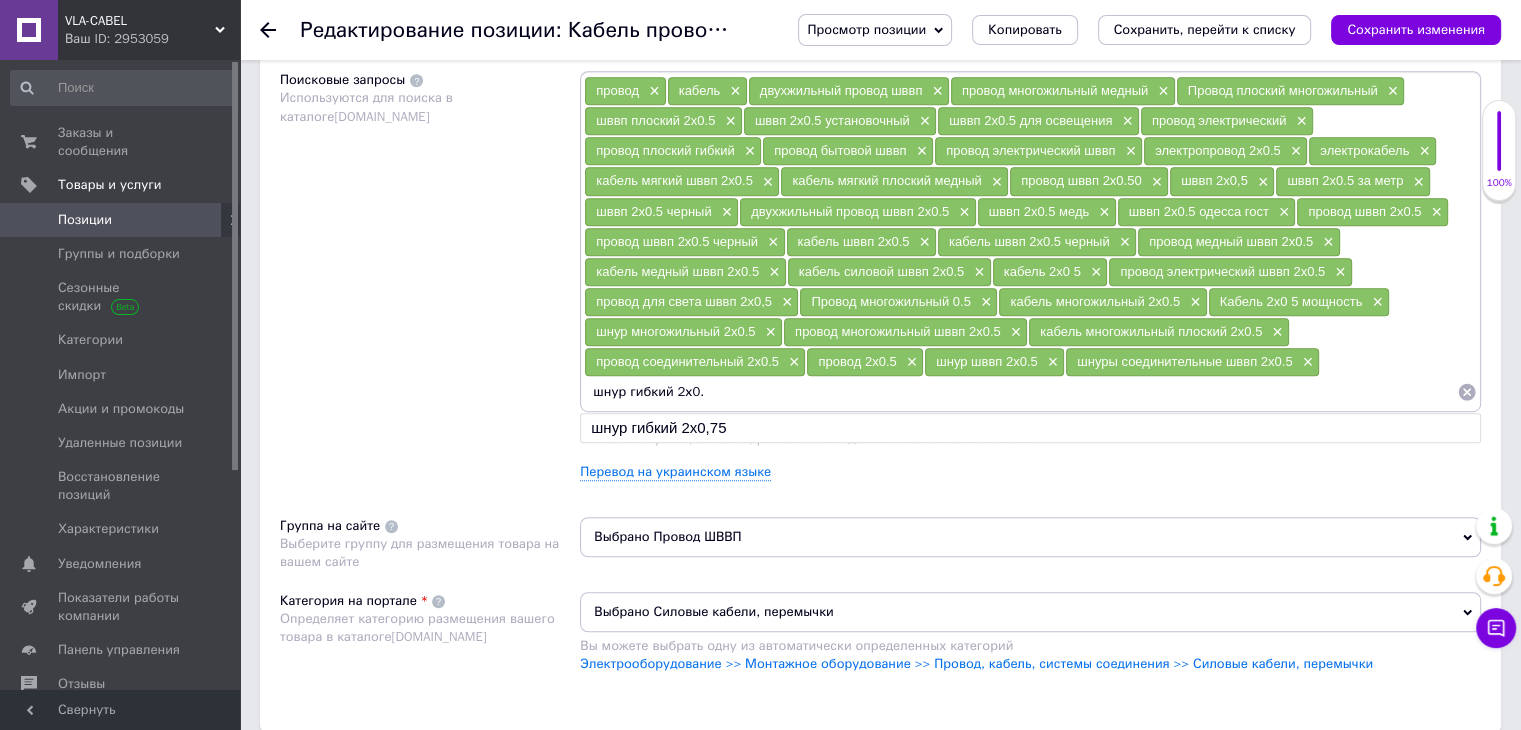 type on "шнур гибкий 2х0.5" 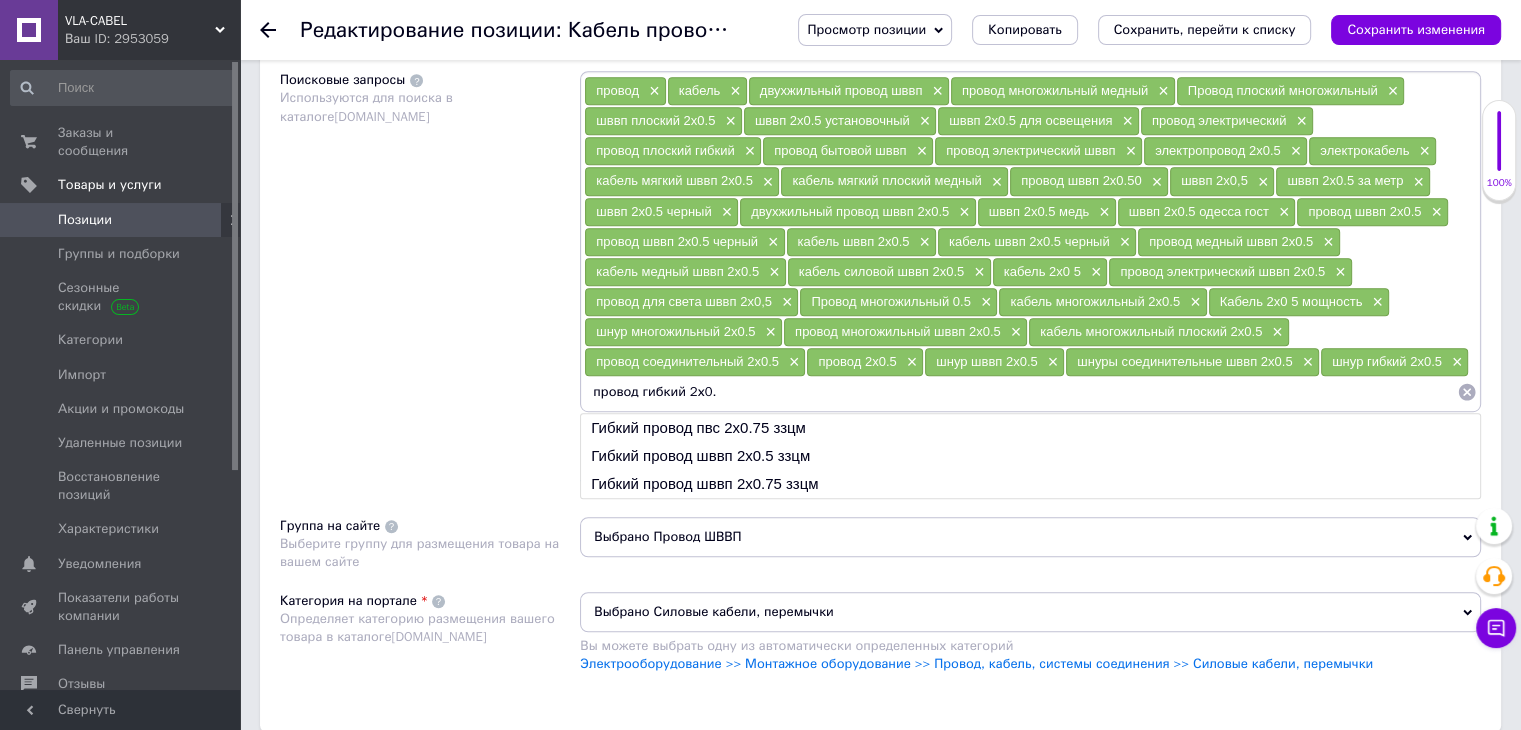 type on "провод гибкий 2х0.5" 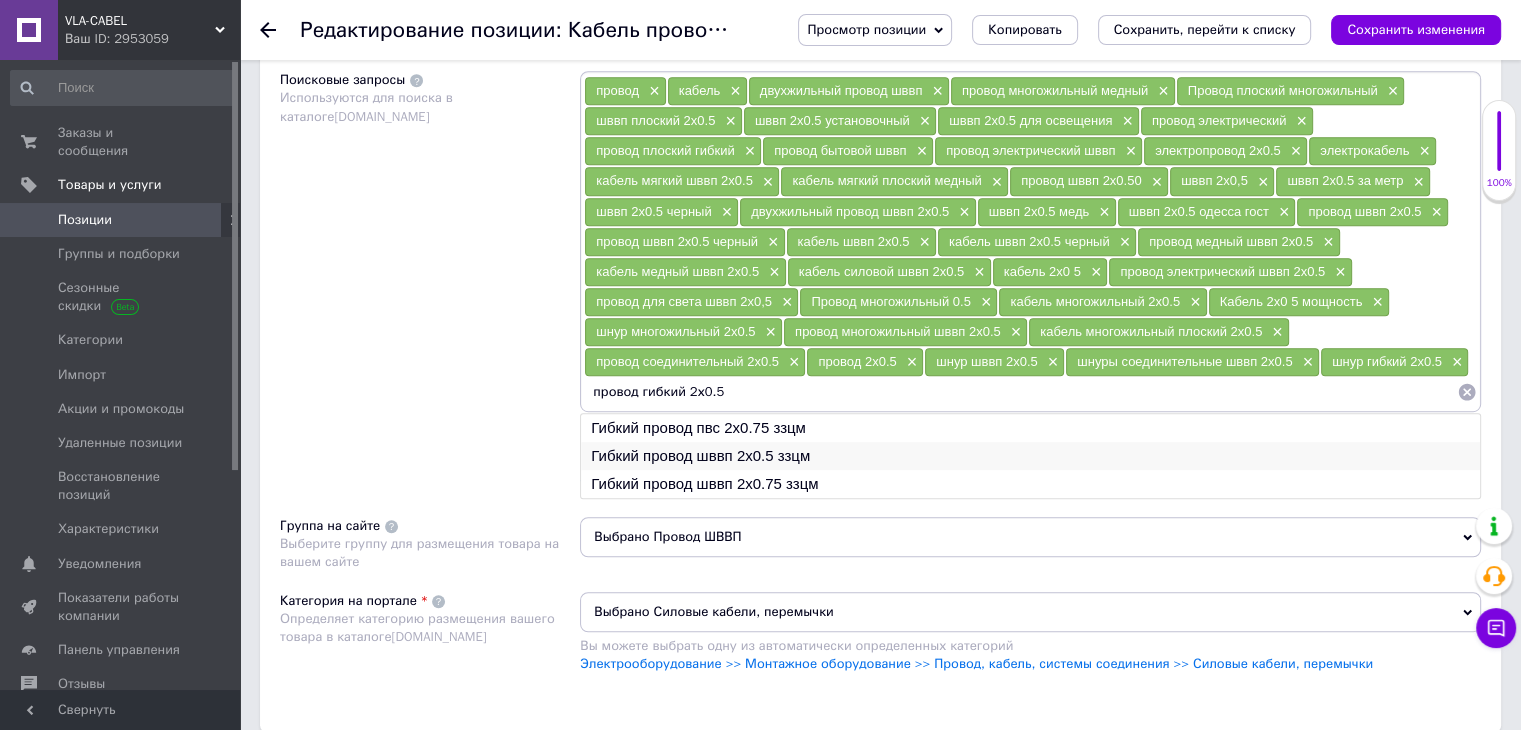 type on "провод гибкий 2х0.5" 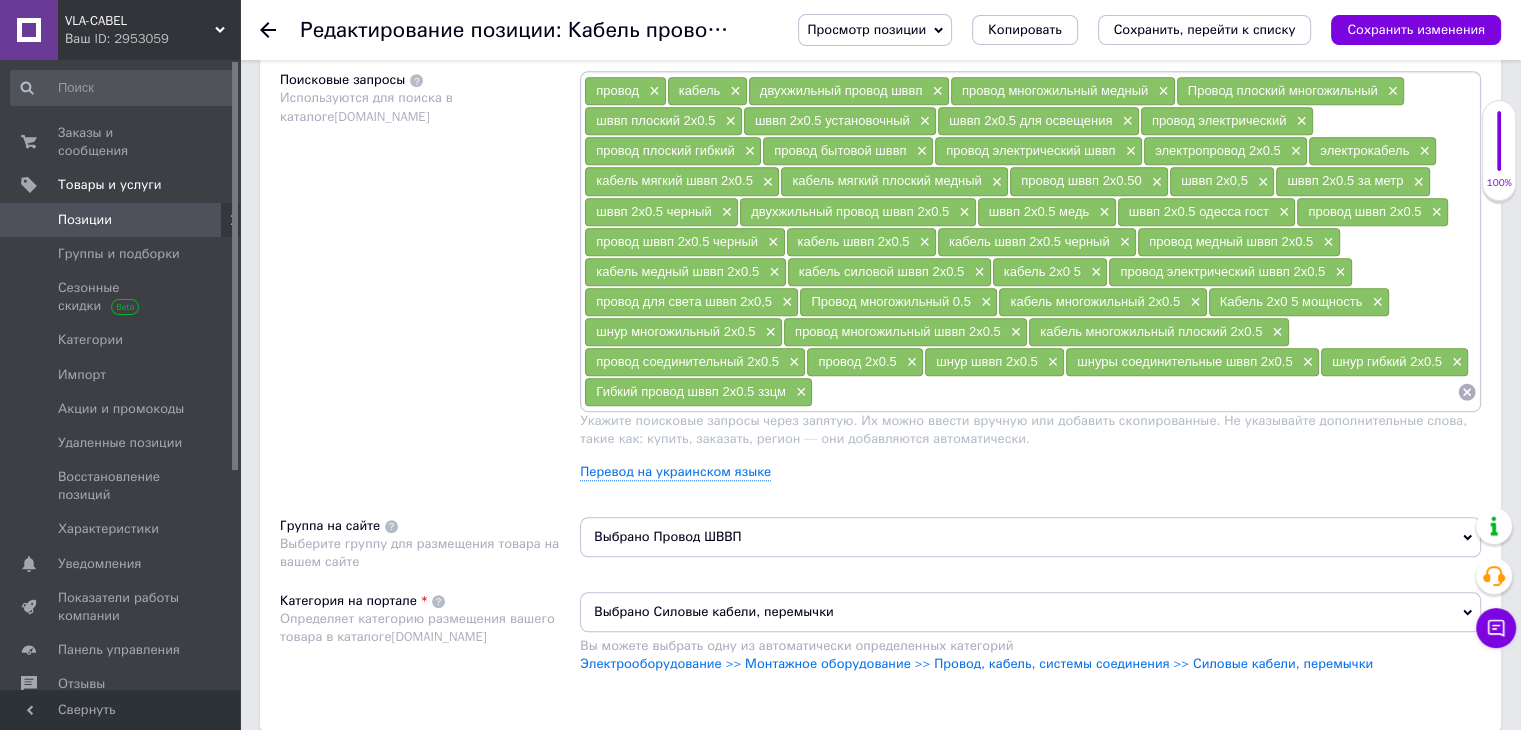 click at bounding box center (1135, 392) 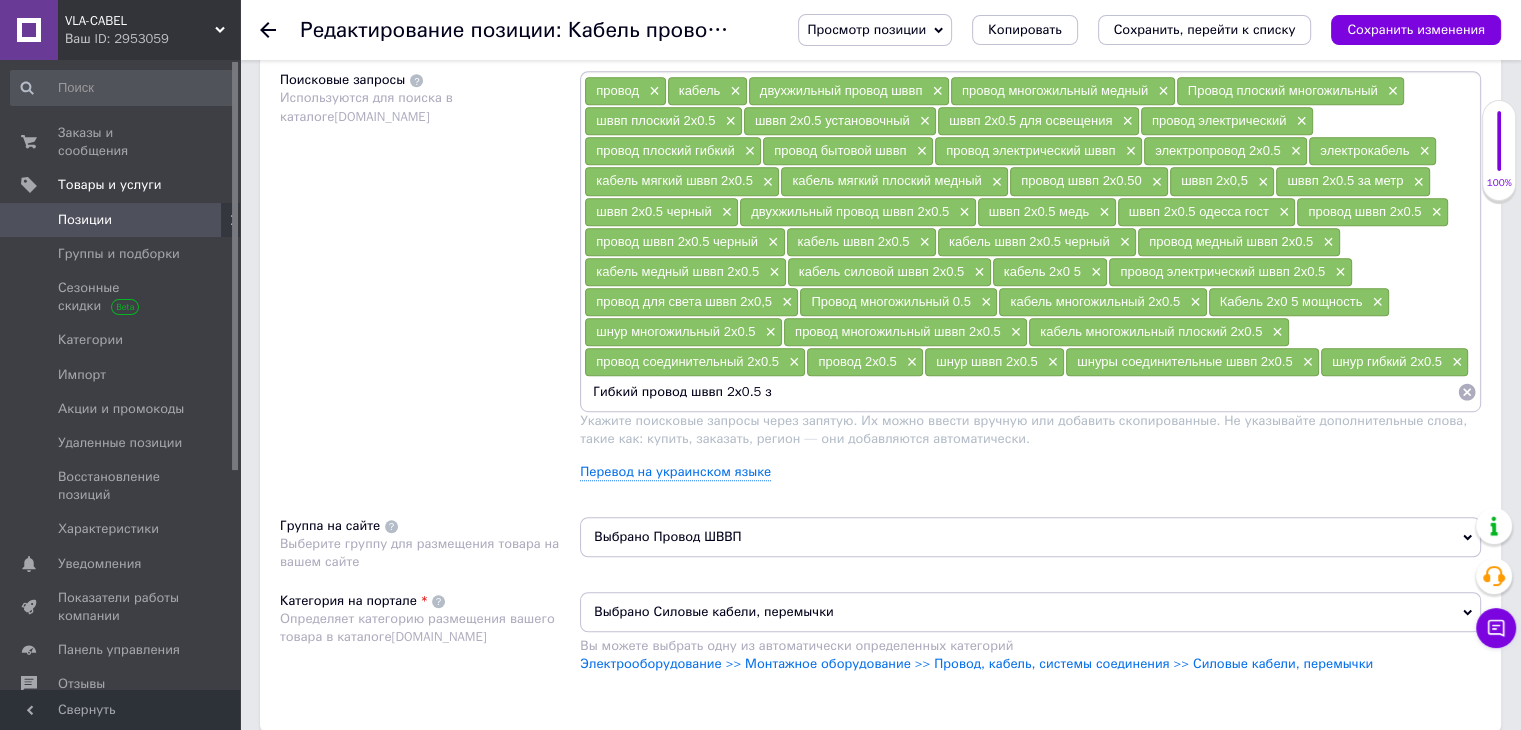 type on "Гибкий провод шввп 2х0.5" 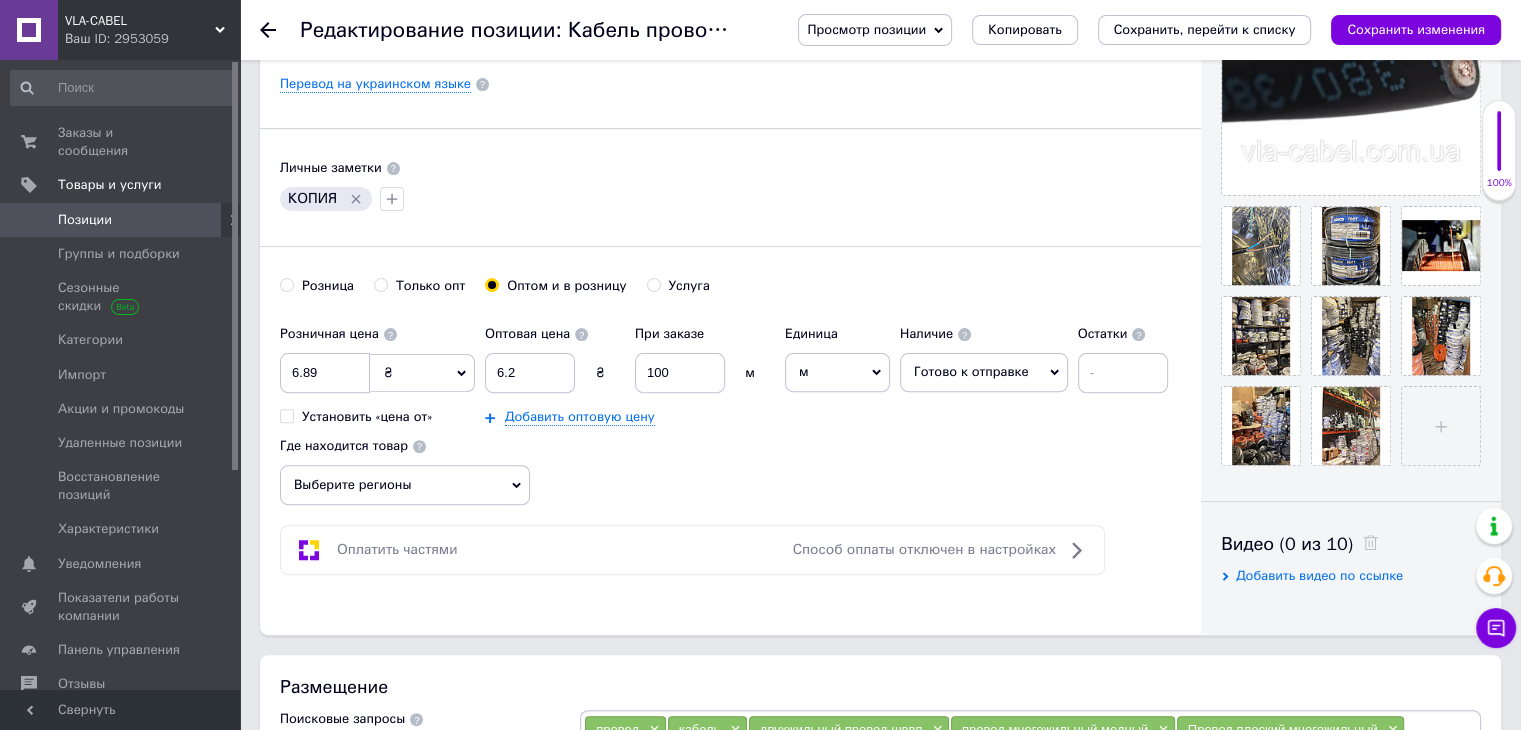 scroll, scrollTop: 0, scrollLeft: 0, axis: both 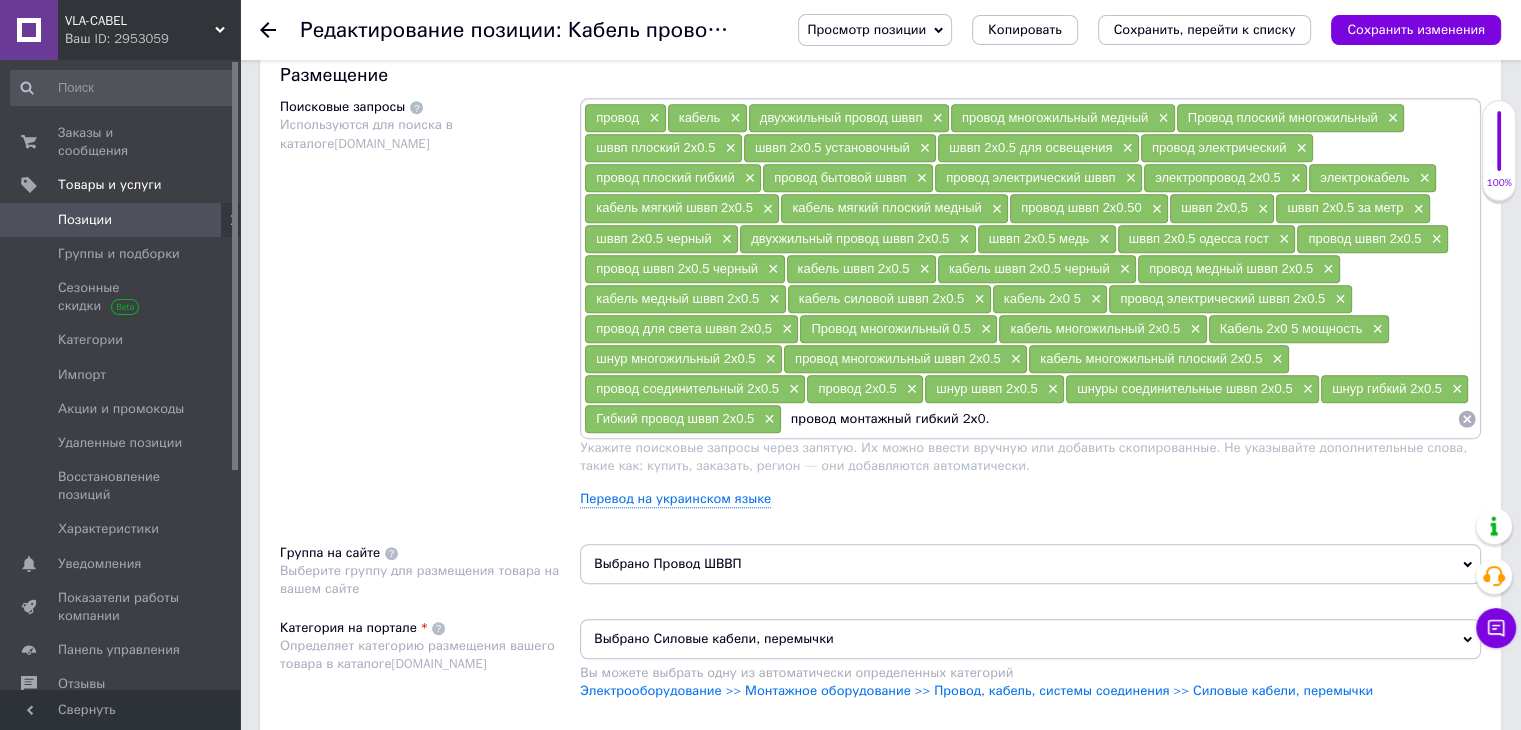 type on "провод монтажный гибкий 2х0.5" 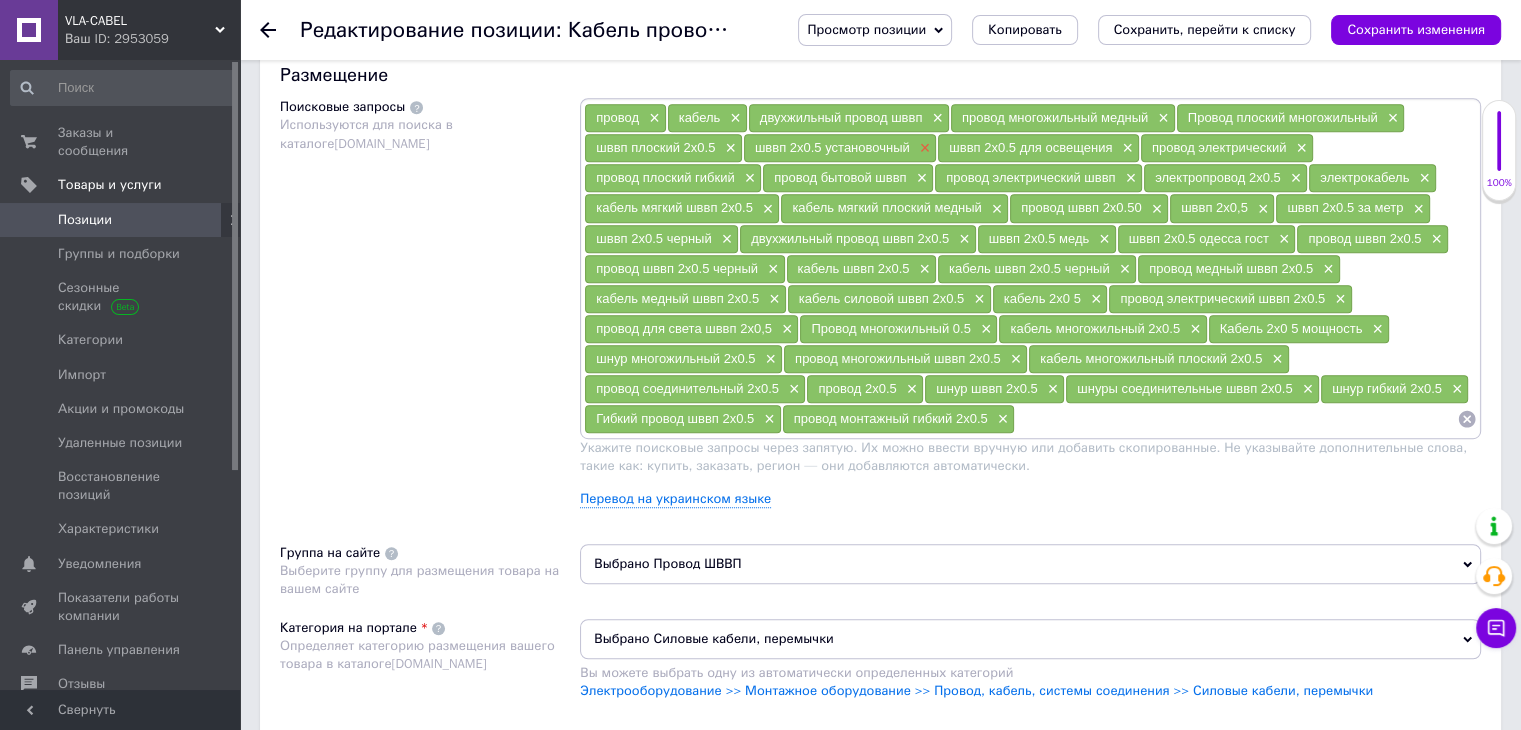 click on "×" at bounding box center (923, 148) 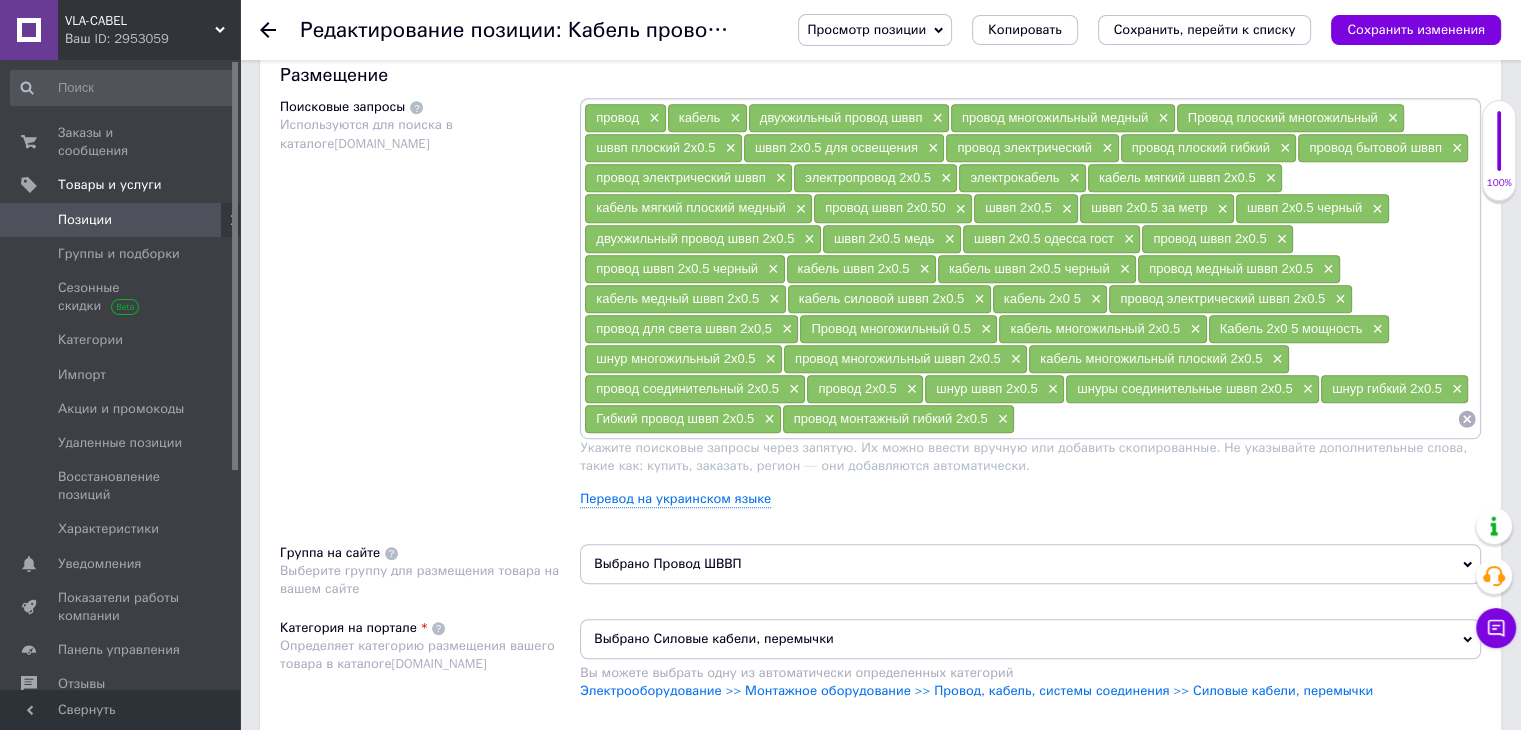 click at bounding box center [1236, 419] 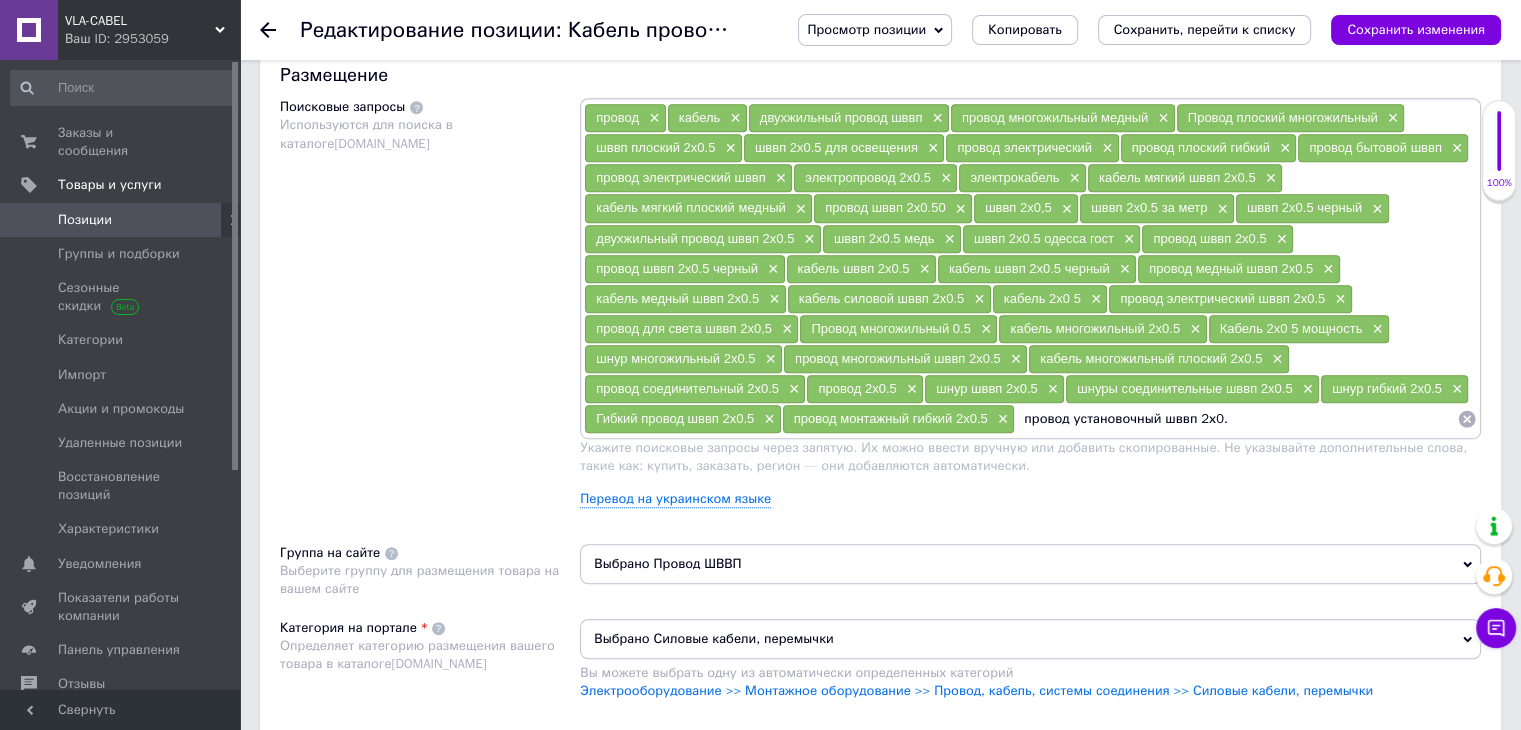 type on "провод установочный шввп 2х0.5" 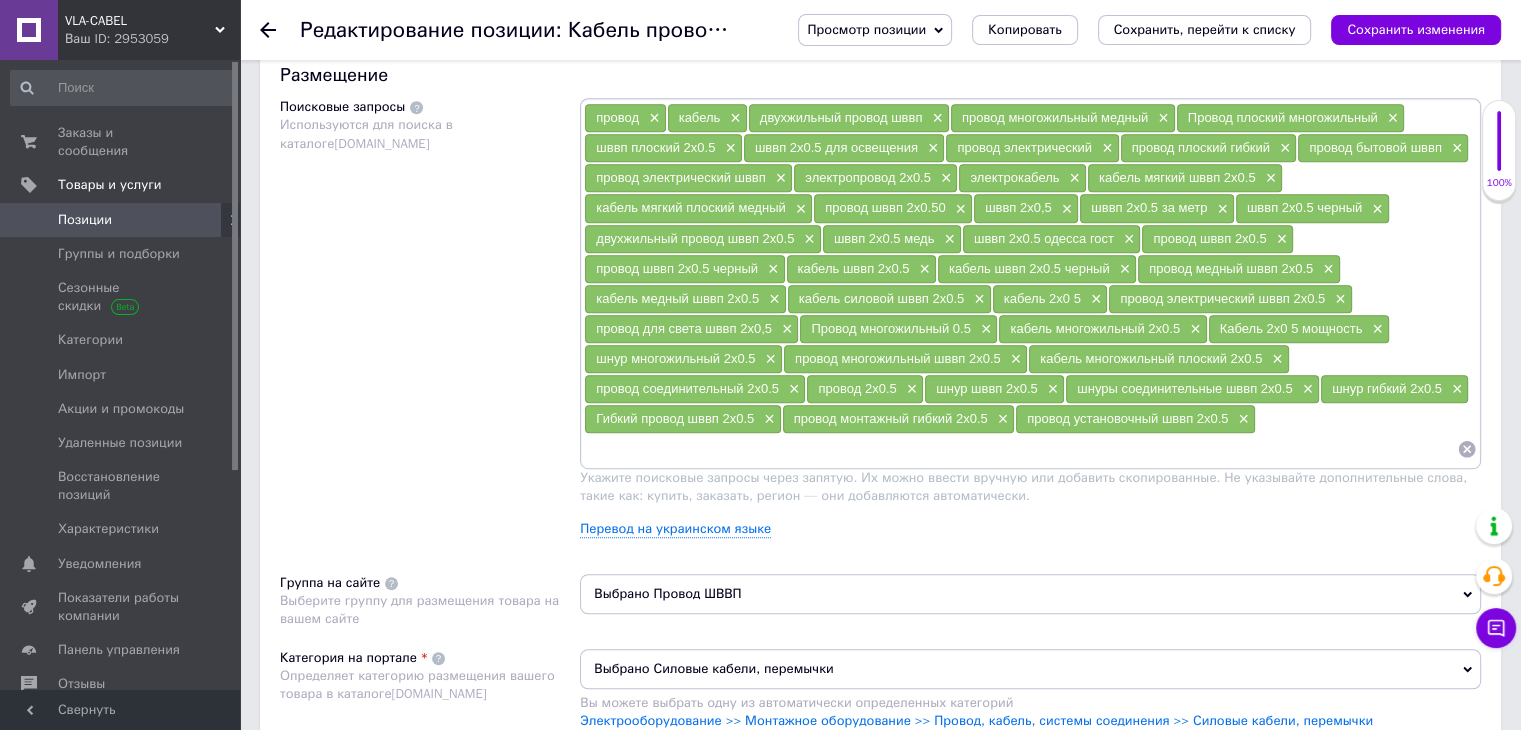 click on "шнур шввп 2х0.5 ×" at bounding box center [994, 389] 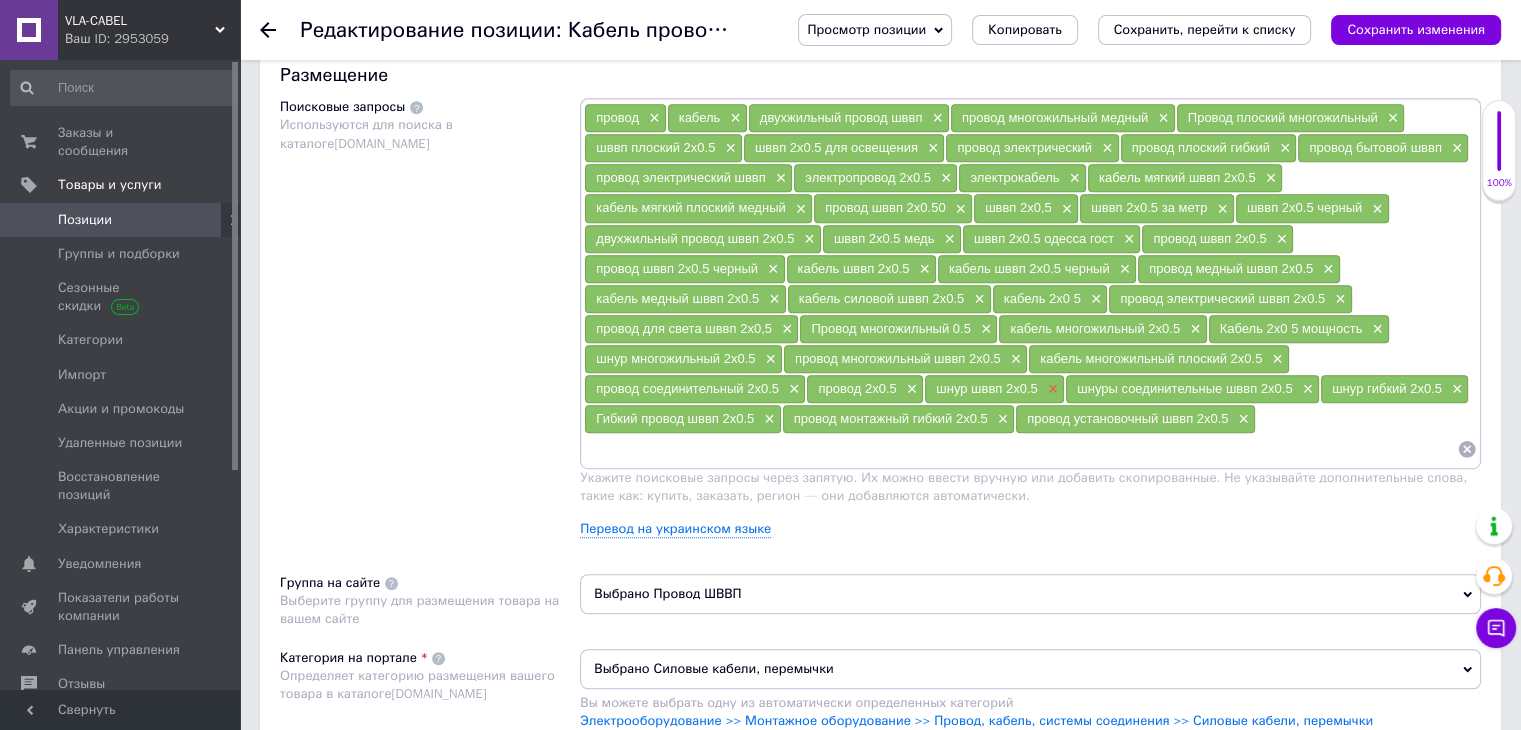 click on "×" at bounding box center [1051, 389] 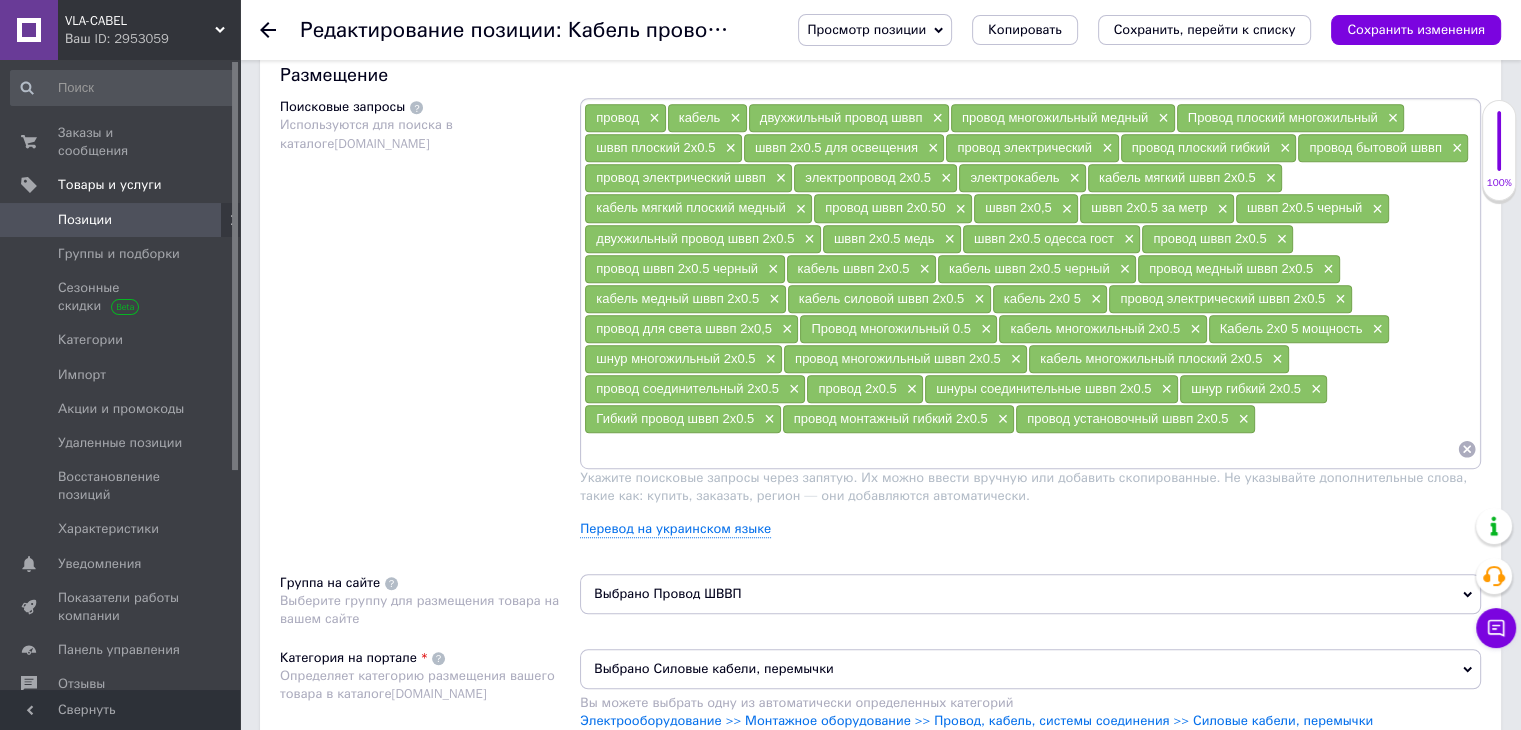 click at bounding box center (1020, 449) 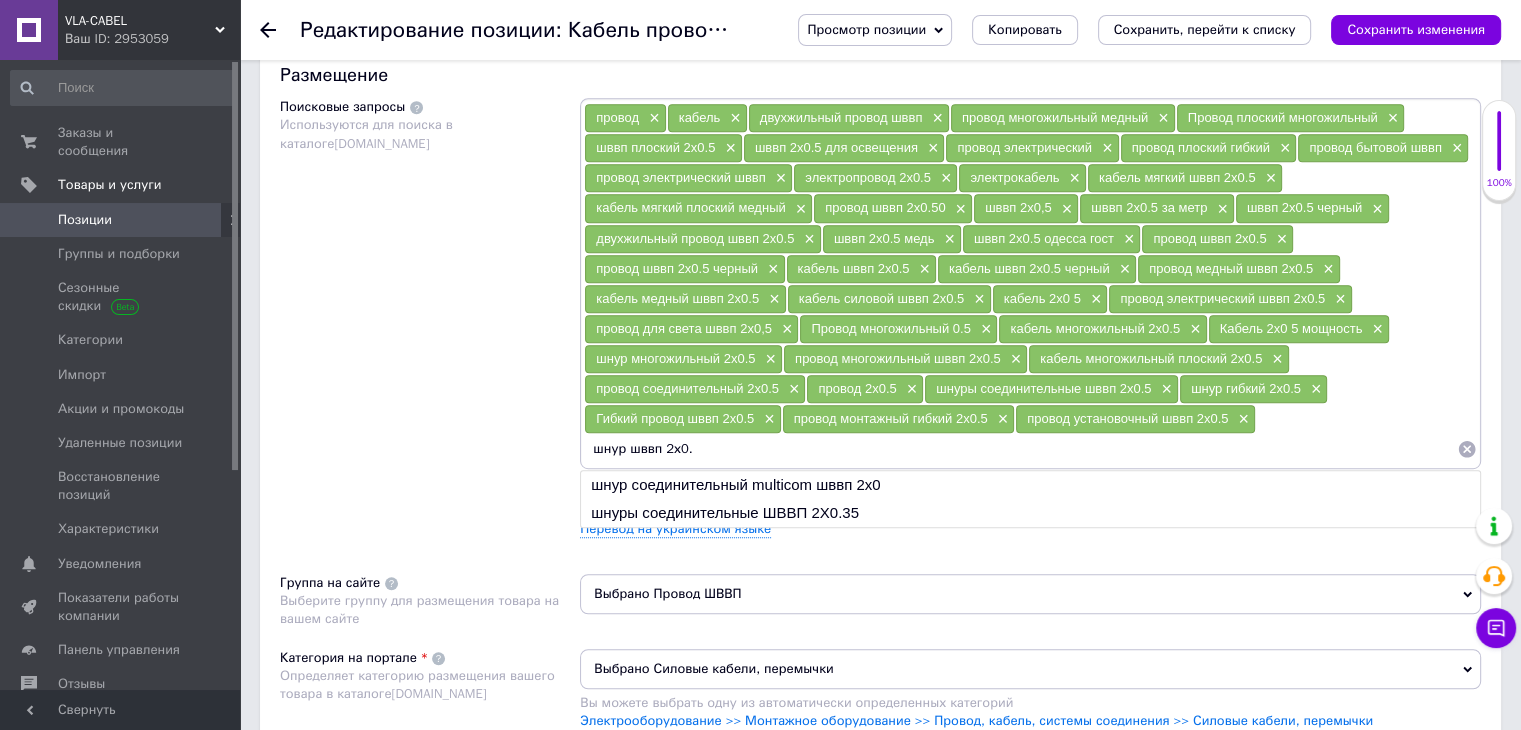 type on "шнур шввп 2х0.5" 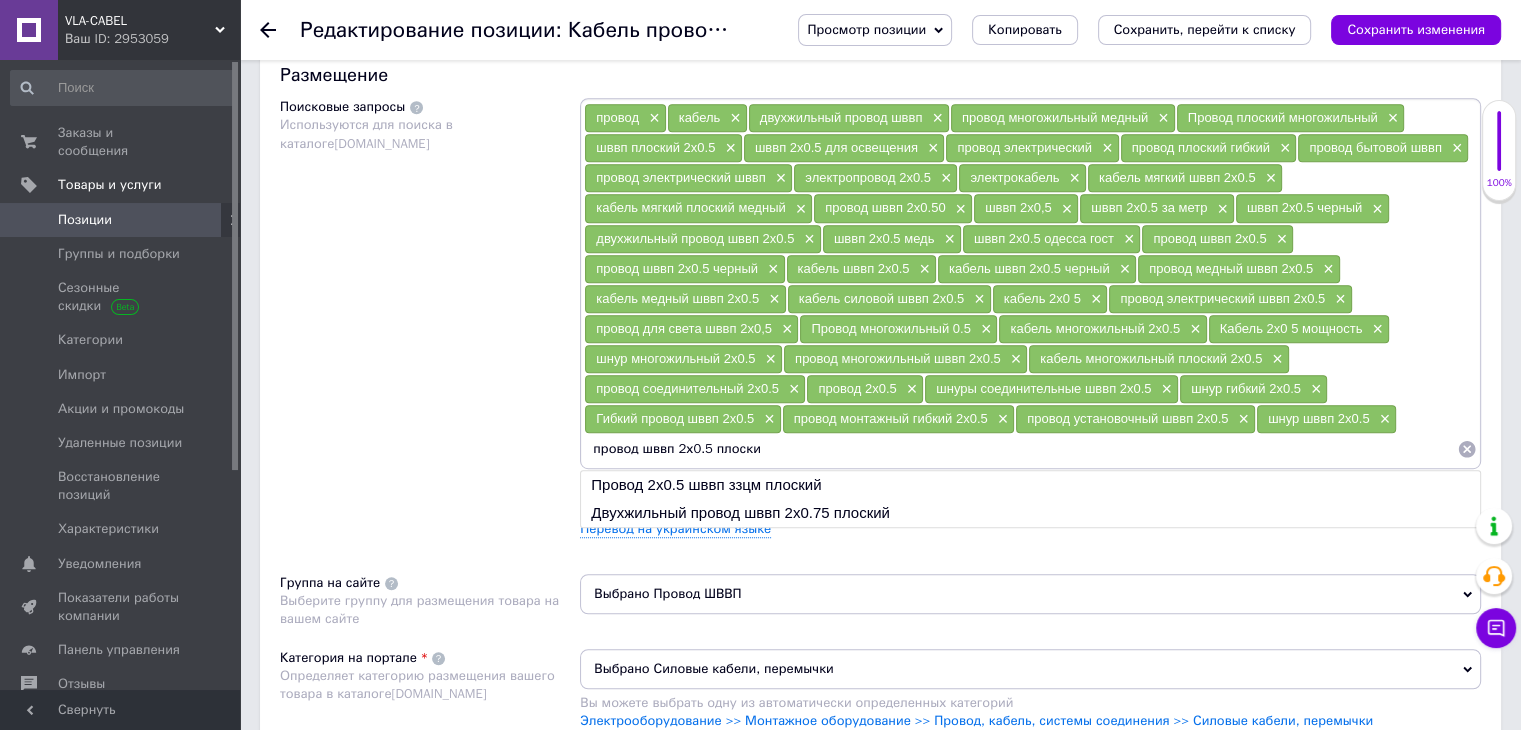 type on "провод шввп 2х0.5 плоский" 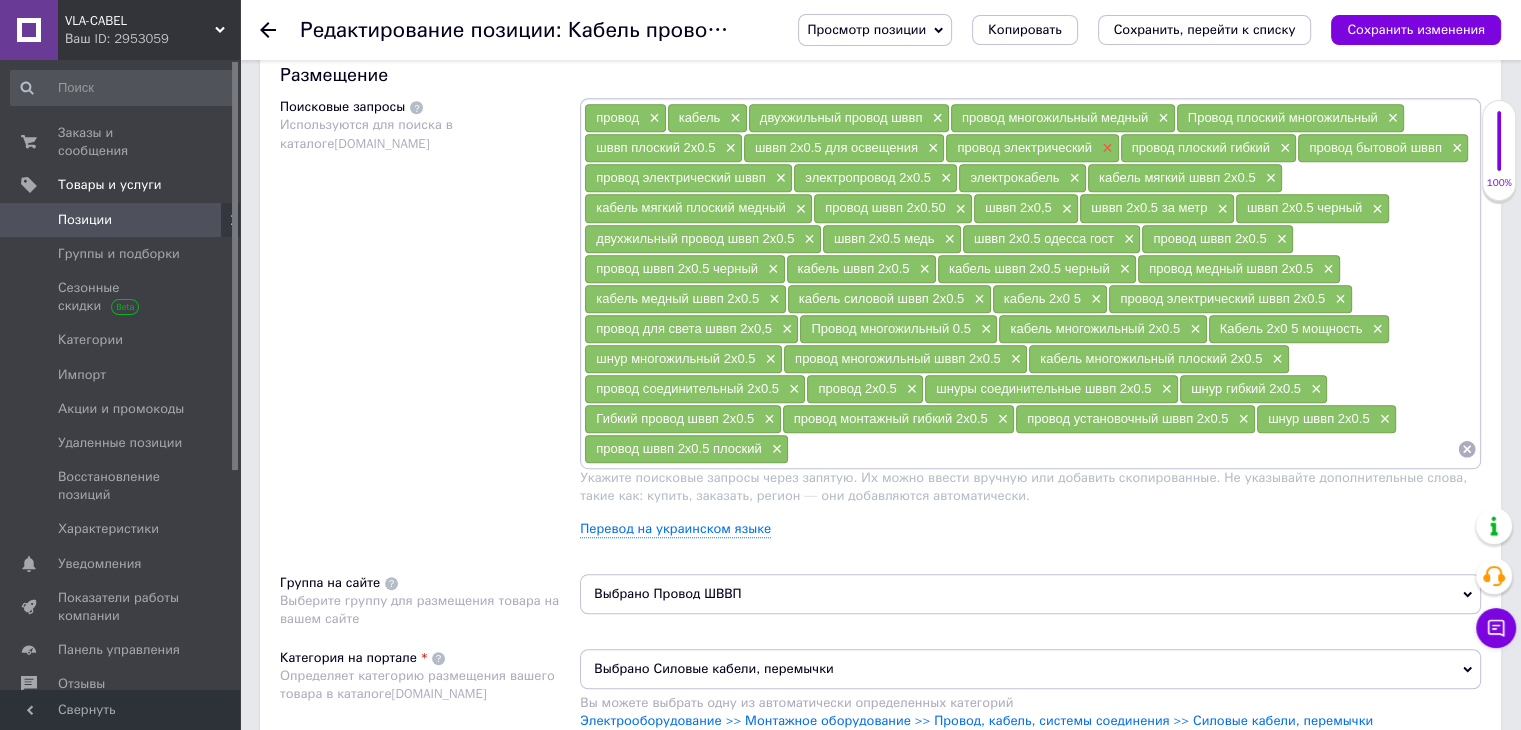 click on "×" at bounding box center (1105, 148) 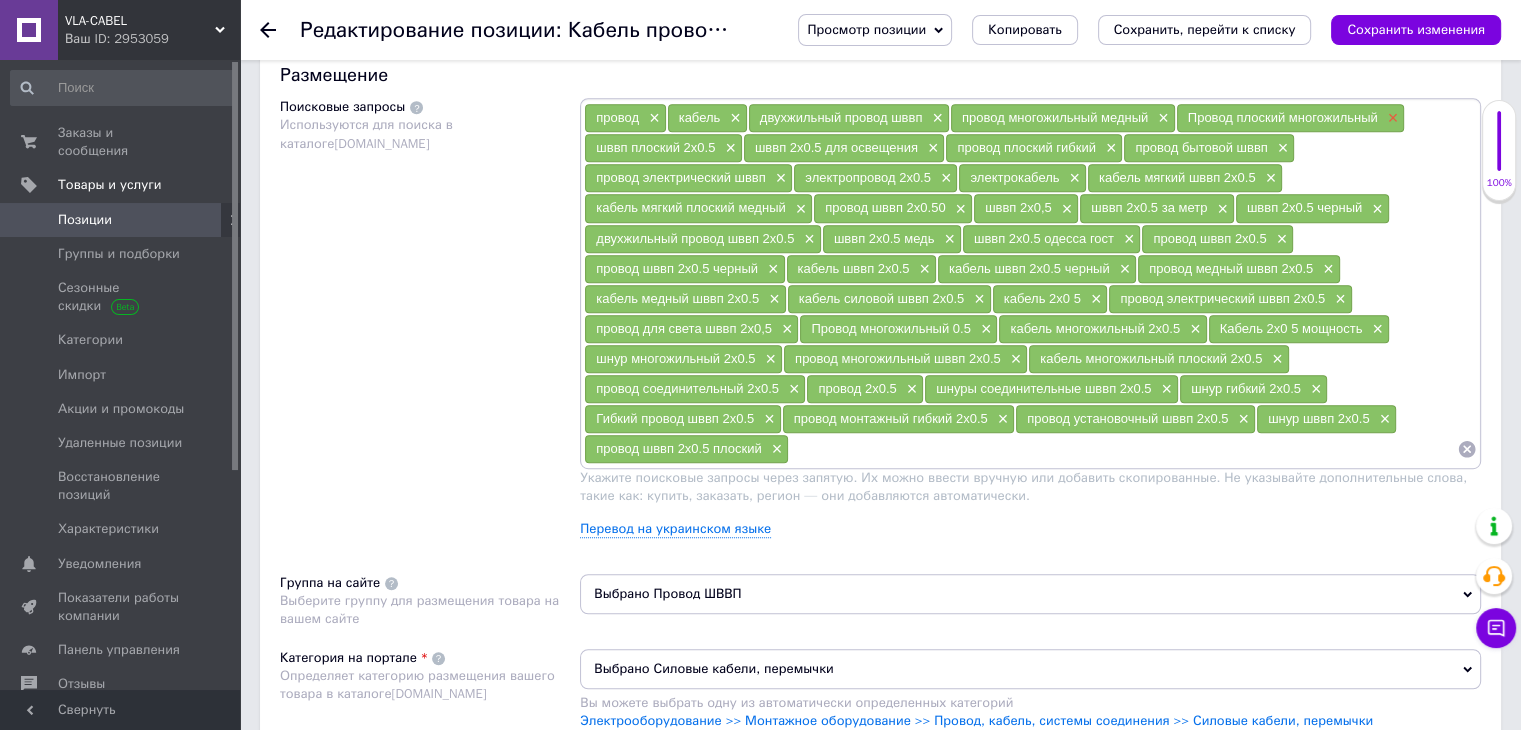 click on "×" at bounding box center [1391, 118] 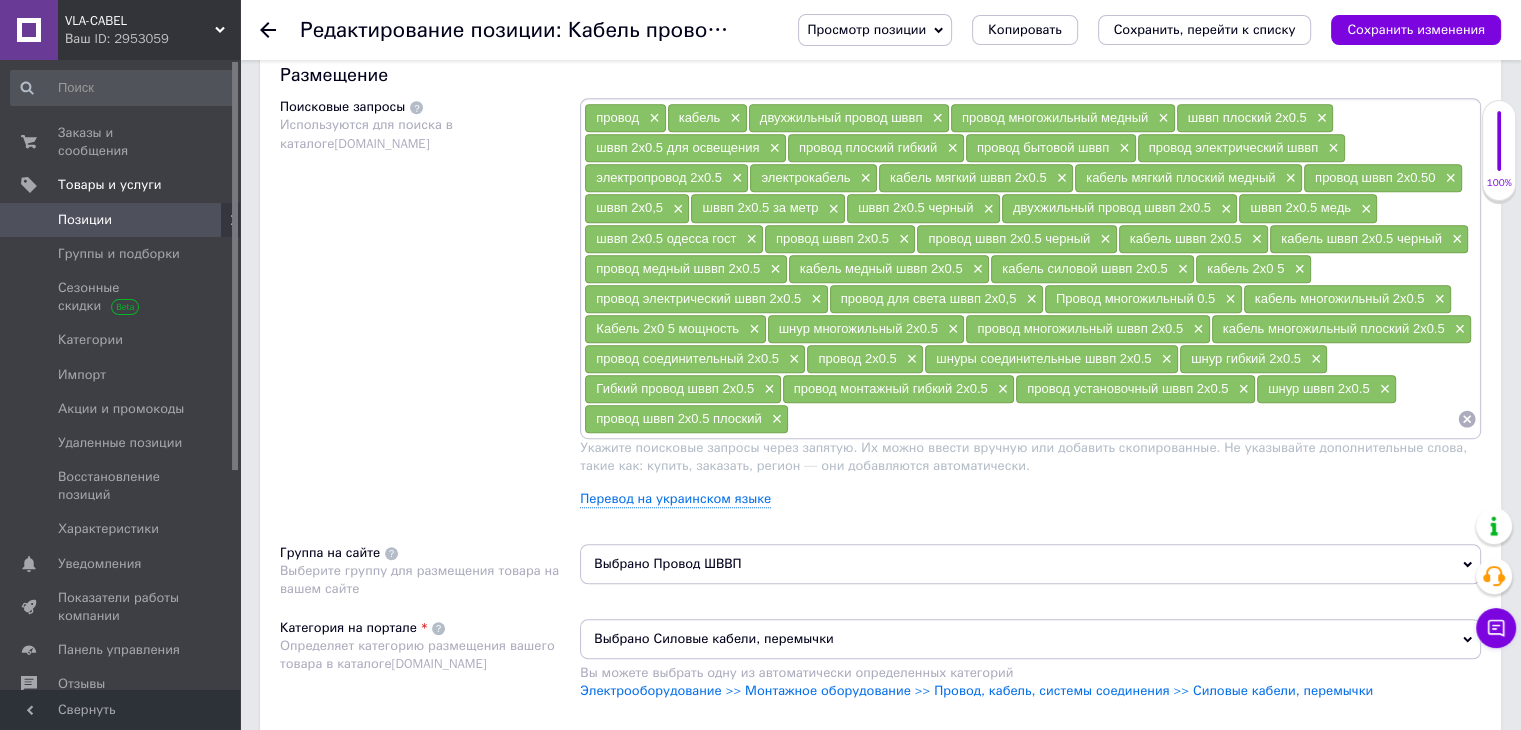 click on "двухжильный провод шввп ×" at bounding box center [849, 118] 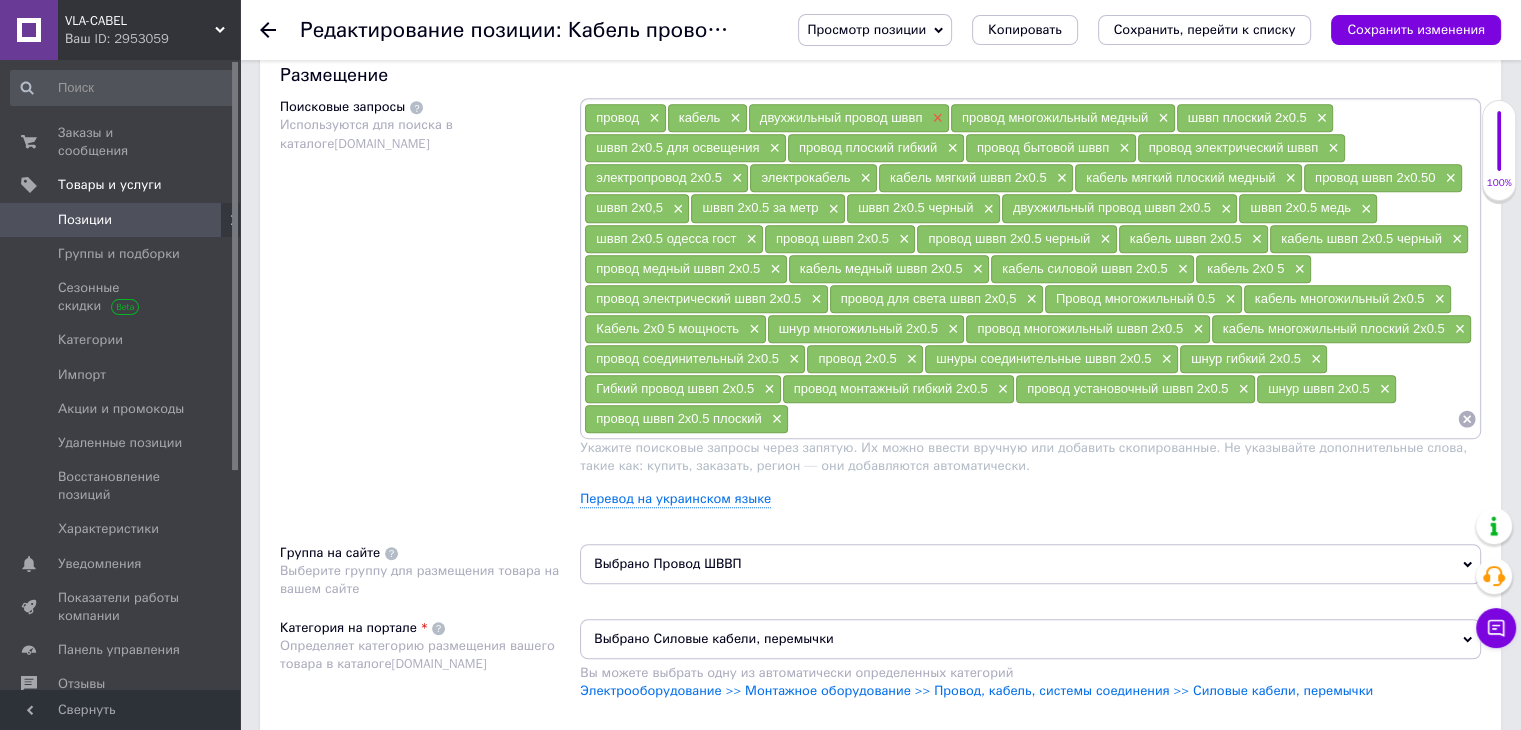 click on "×" at bounding box center (935, 118) 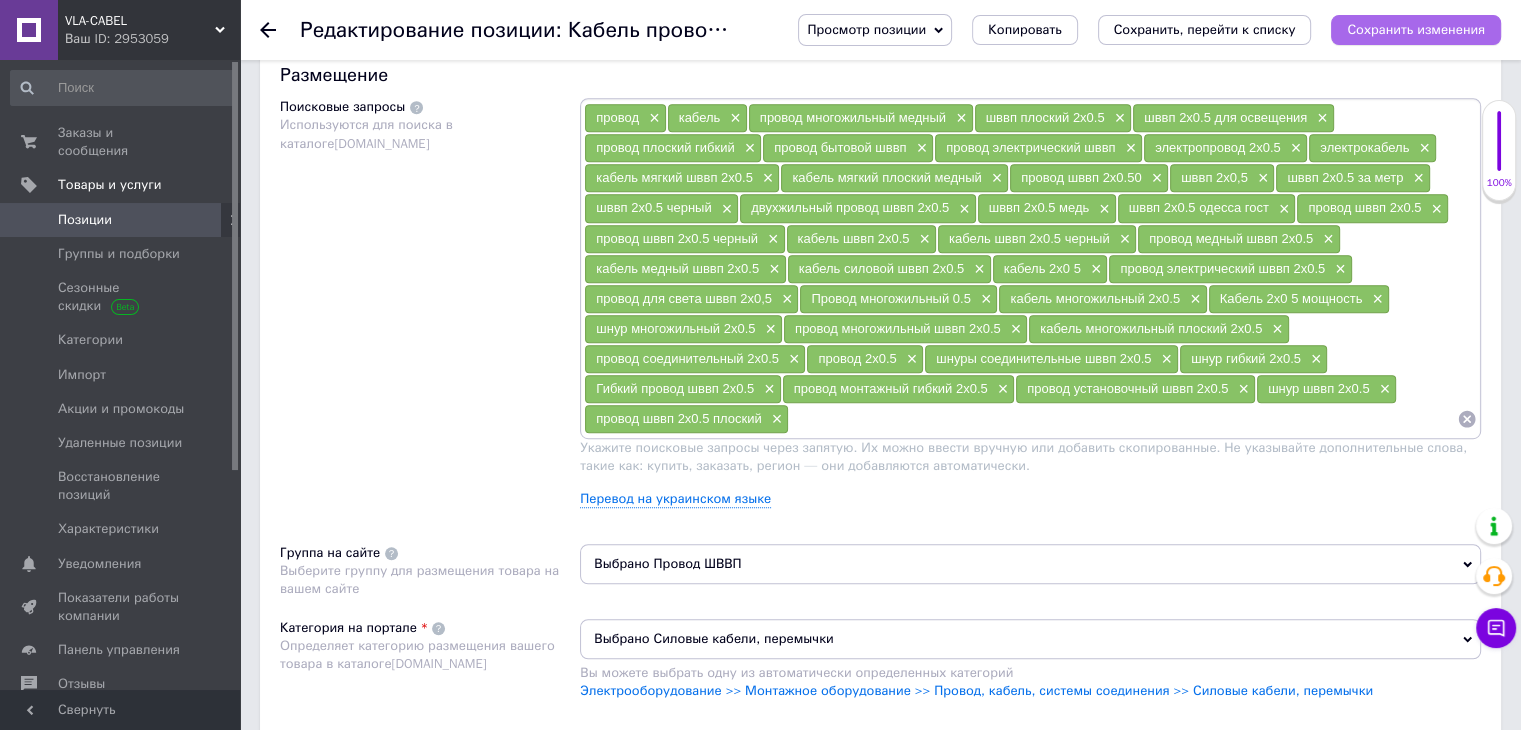 click on "Сохранить изменения" at bounding box center [1416, 29] 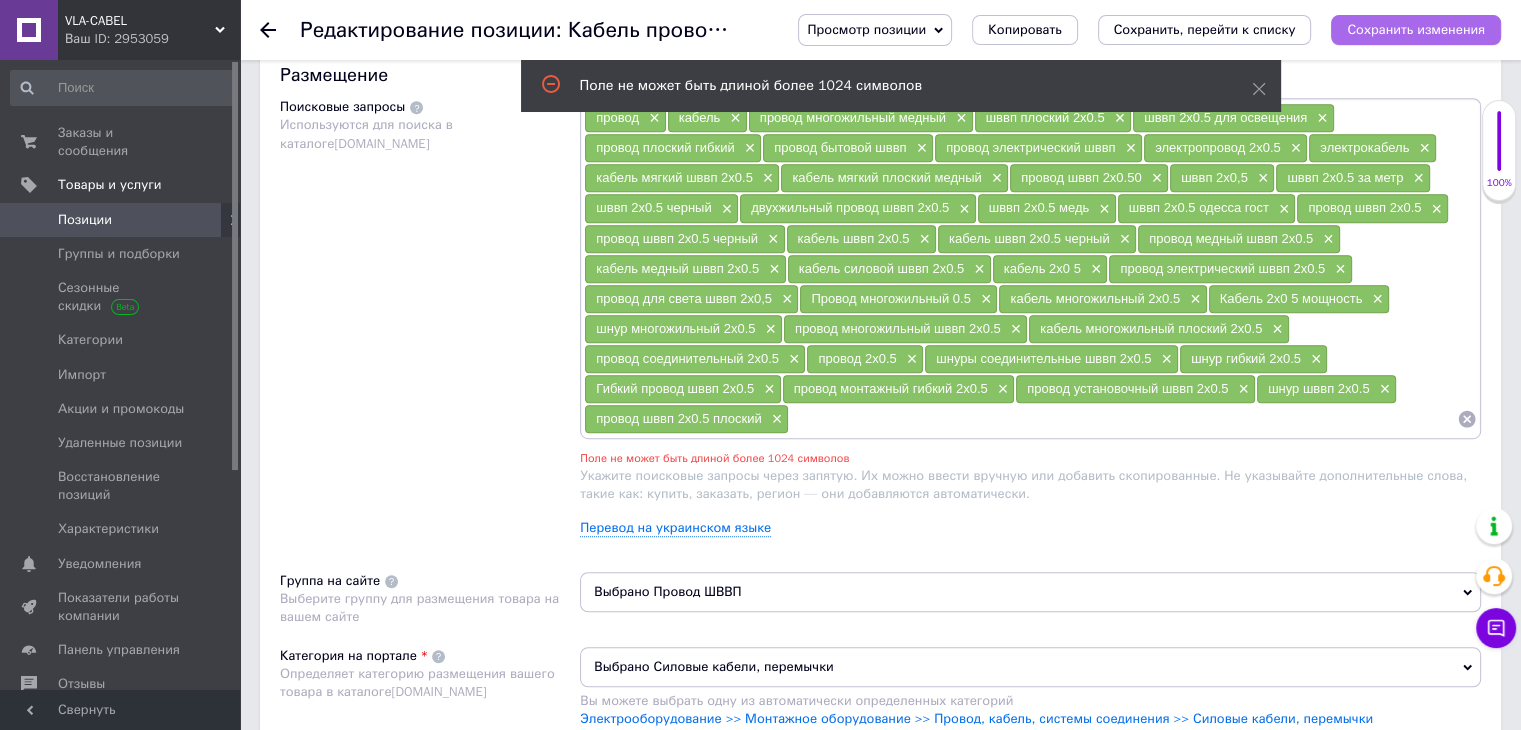 scroll, scrollTop: 1259, scrollLeft: 0, axis: vertical 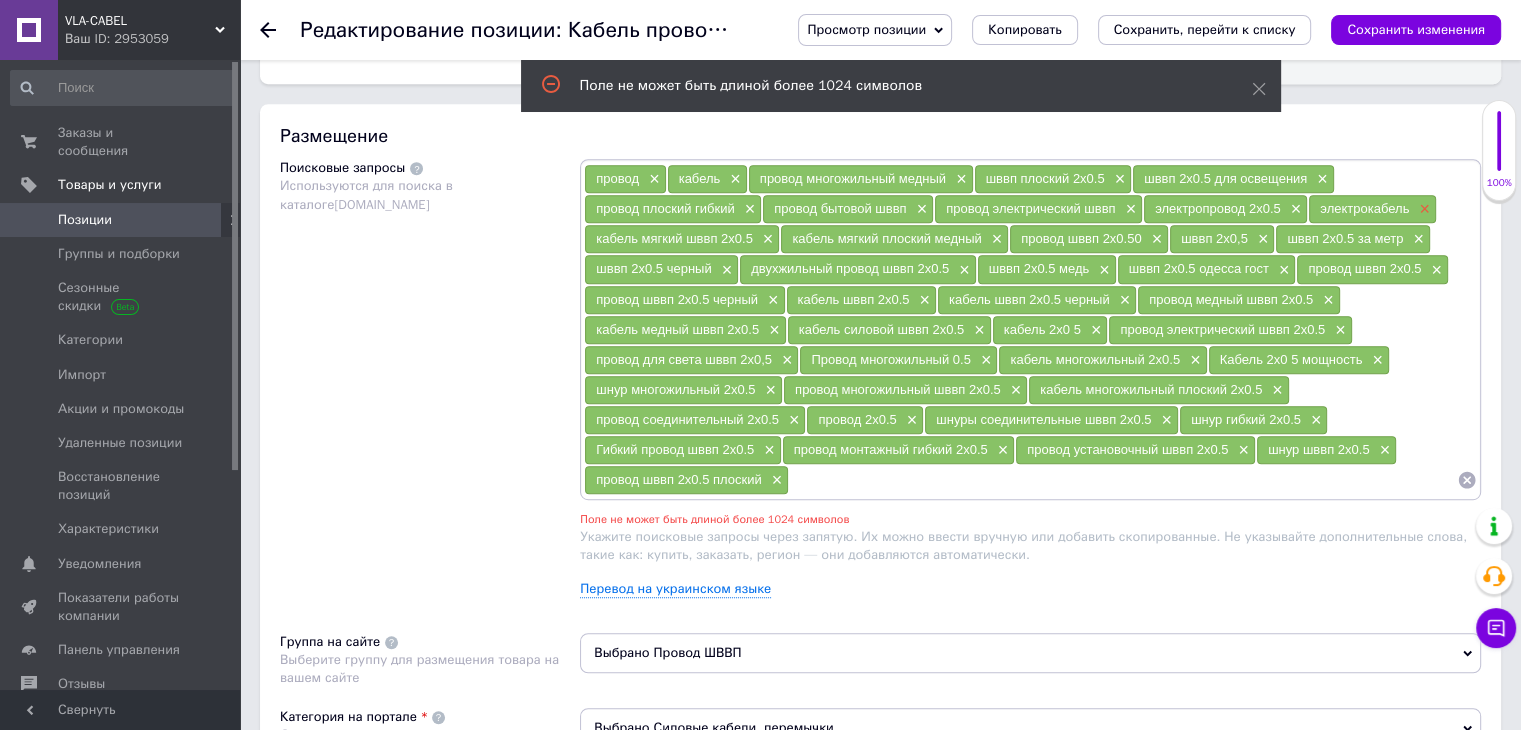 click on "×" at bounding box center [1422, 209] 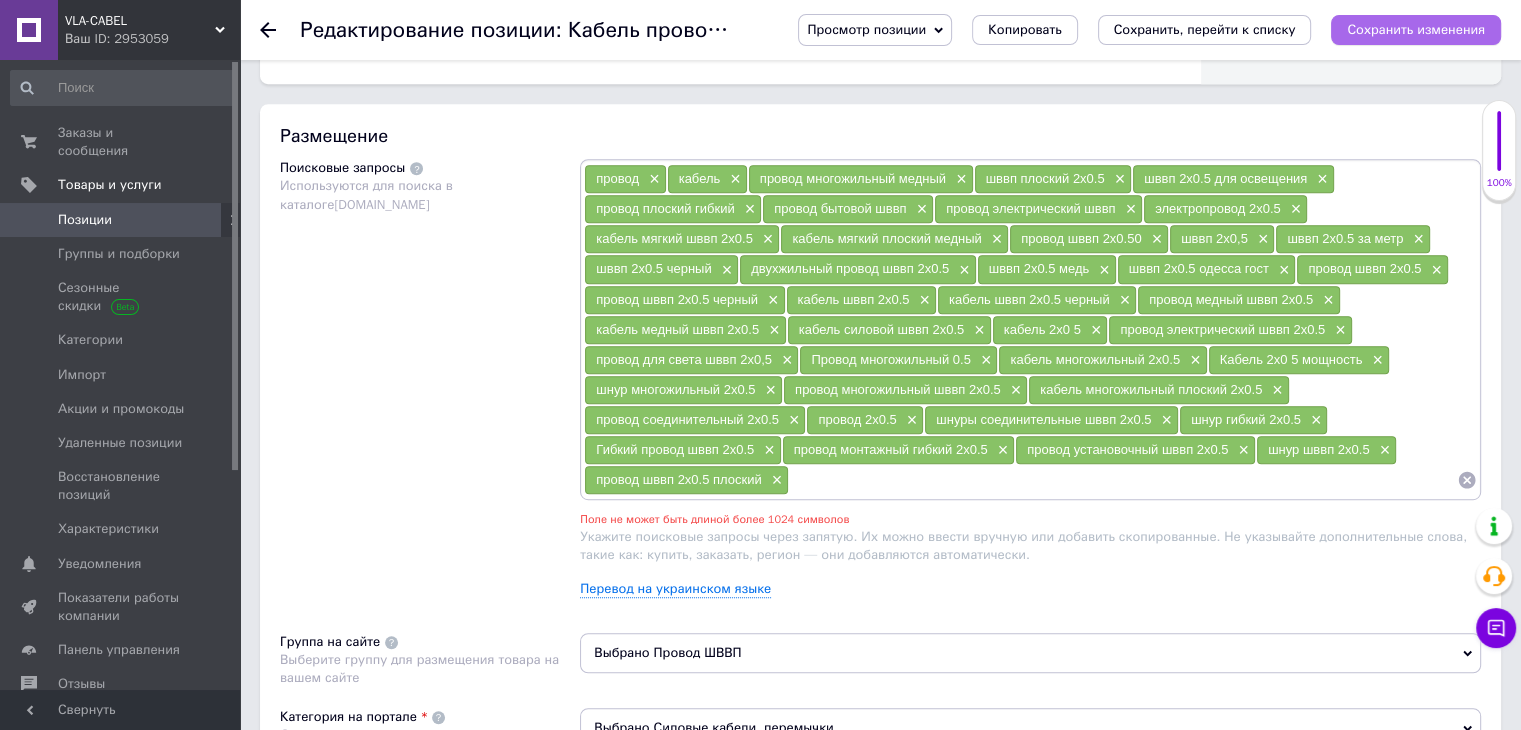 click on "Сохранить изменения" at bounding box center [1416, 29] 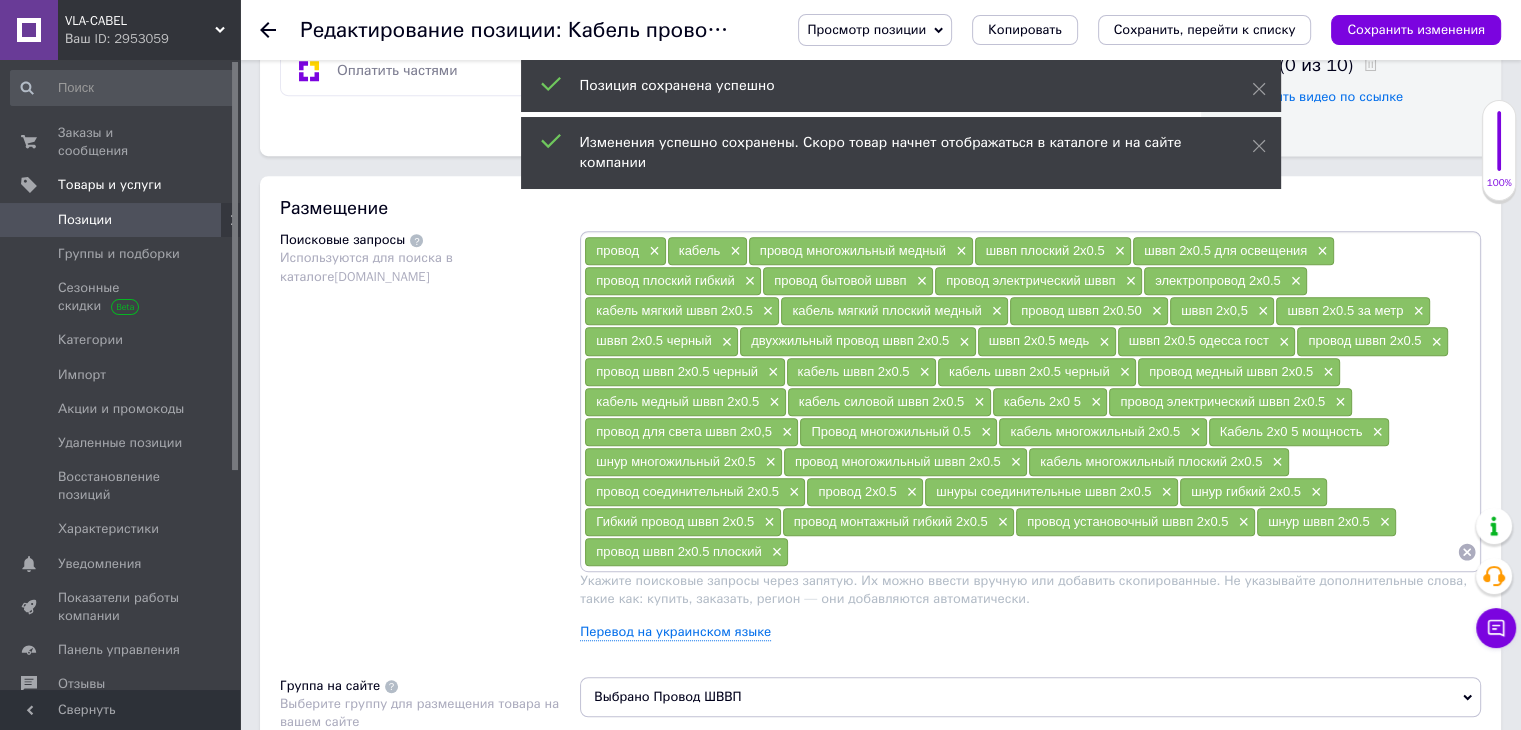 scroll, scrollTop: 1032, scrollLeft: 0, axis: vertical 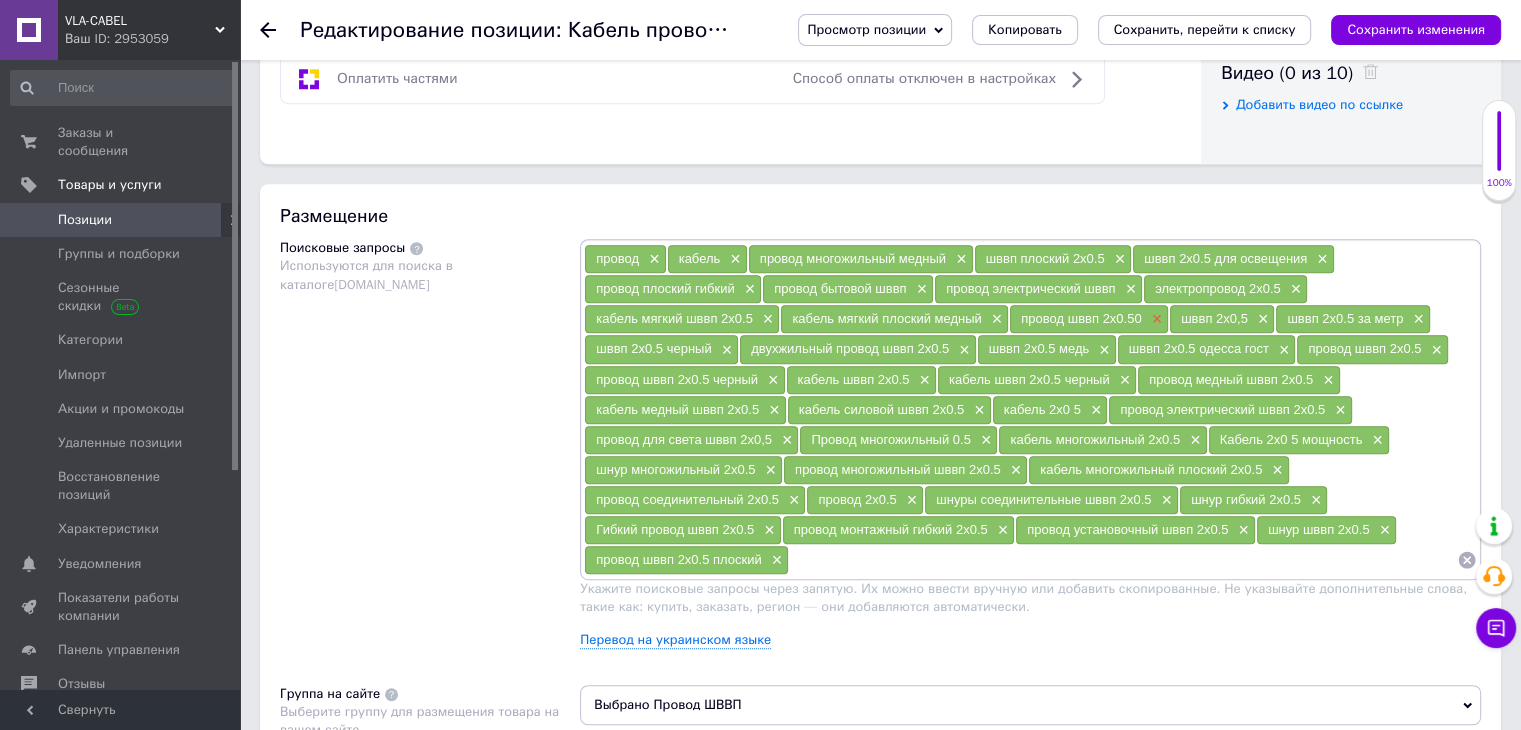click on "×" at bounding box center (1155, 319) 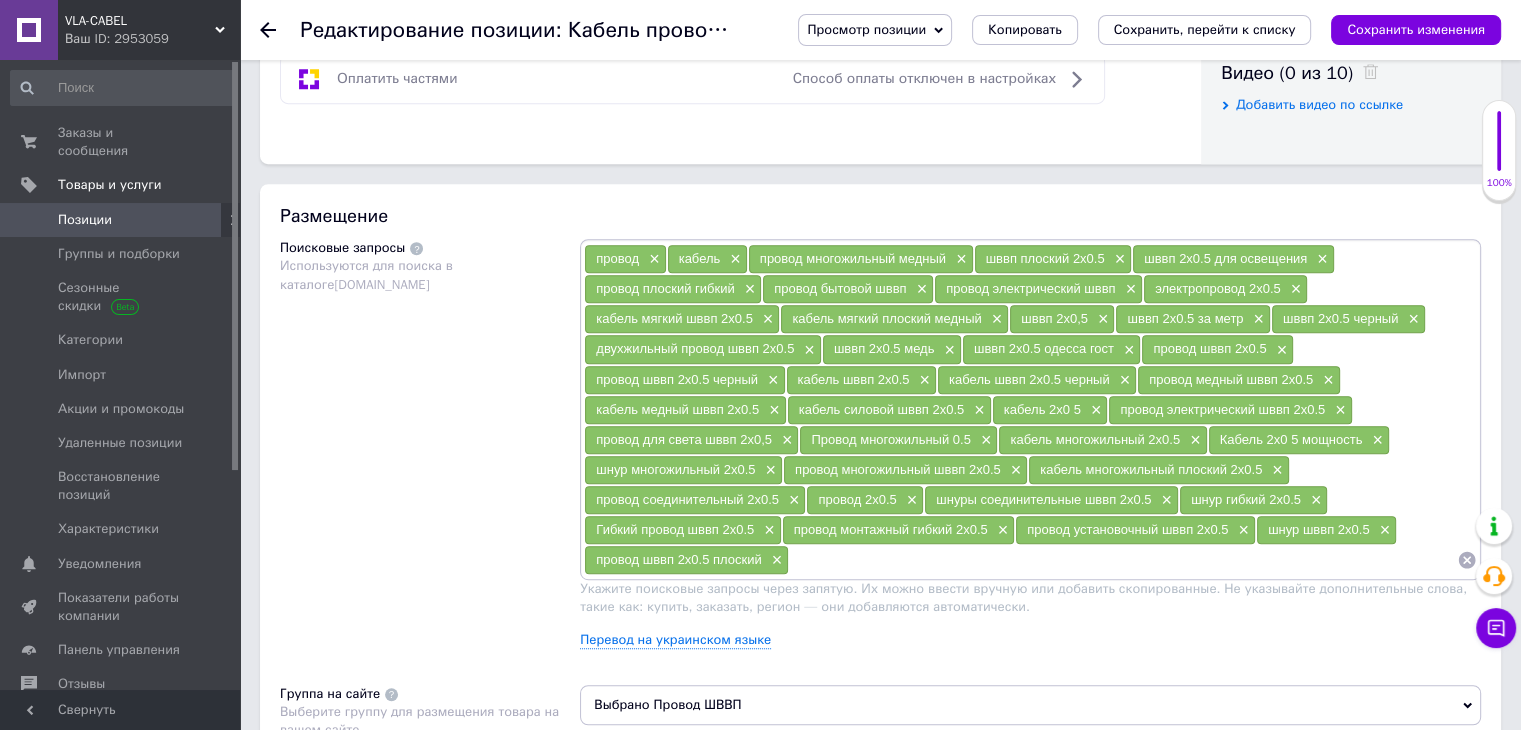 click at bounding box center (1123, 560) 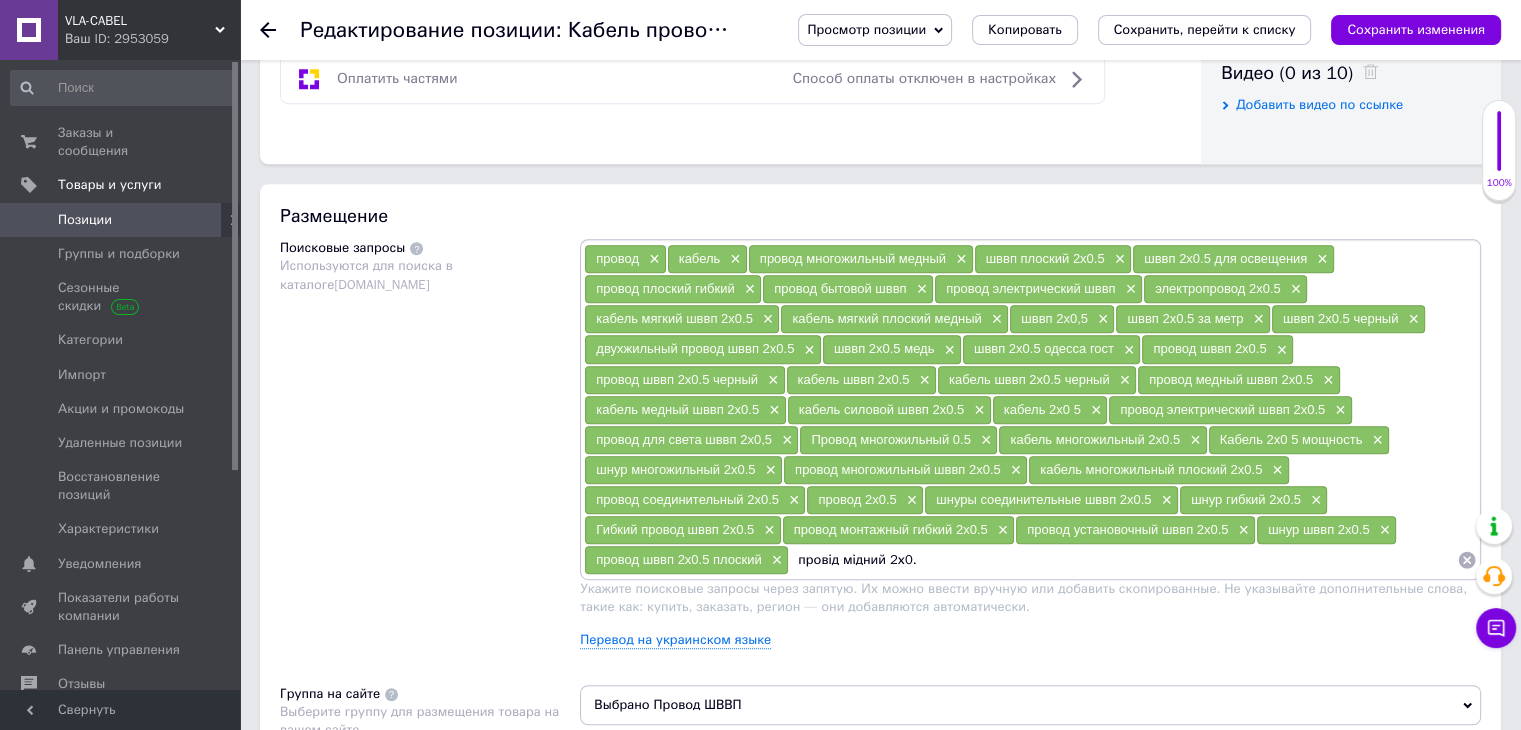 type on "провід мідний 2х0.5" 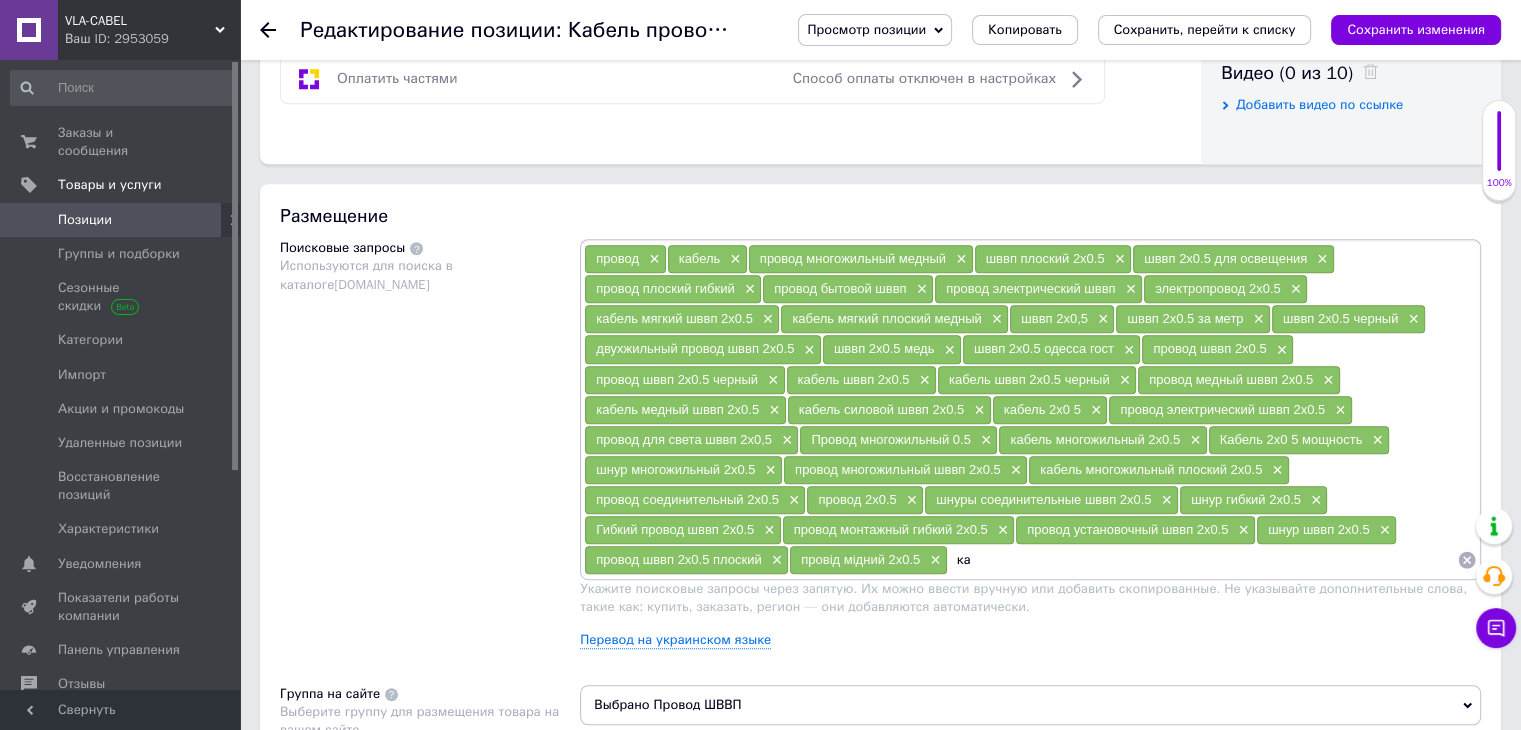 type on "к" 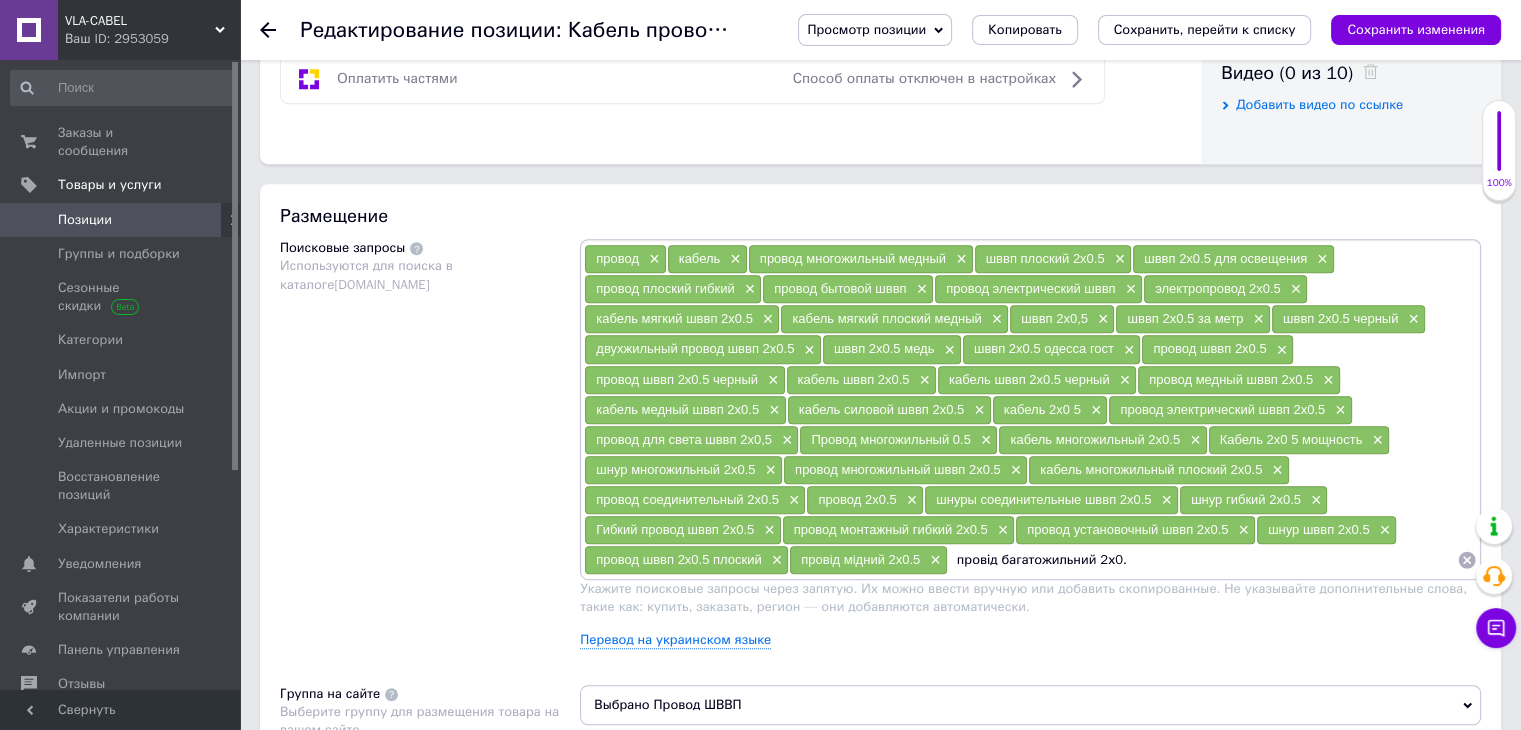 type on "провід багатожильний 2х0.5" 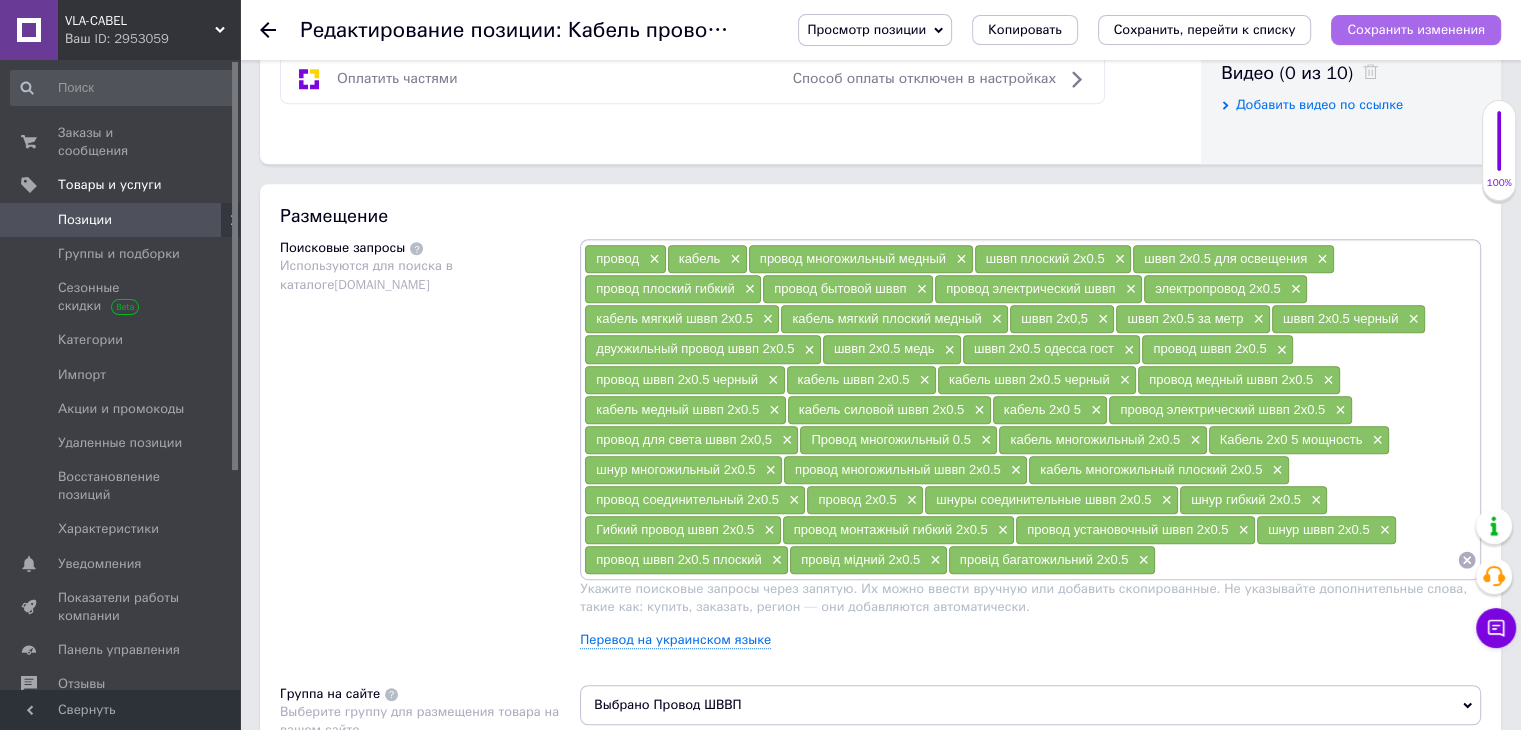 click on "Сохранить изменения" at bounding box center [1416, 29] 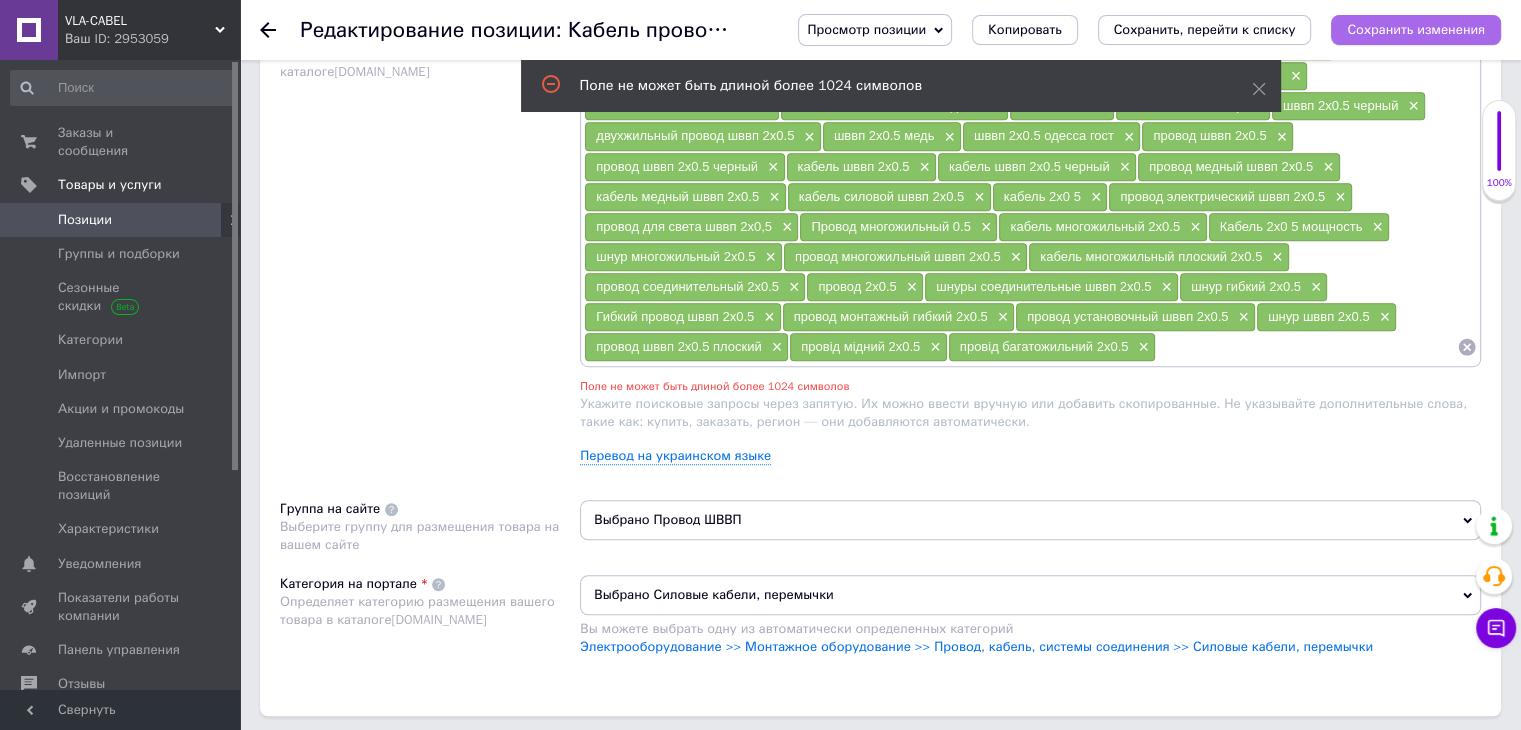 scroll, scrollTop: 1259, scrollLeft: 0, axis: vertical 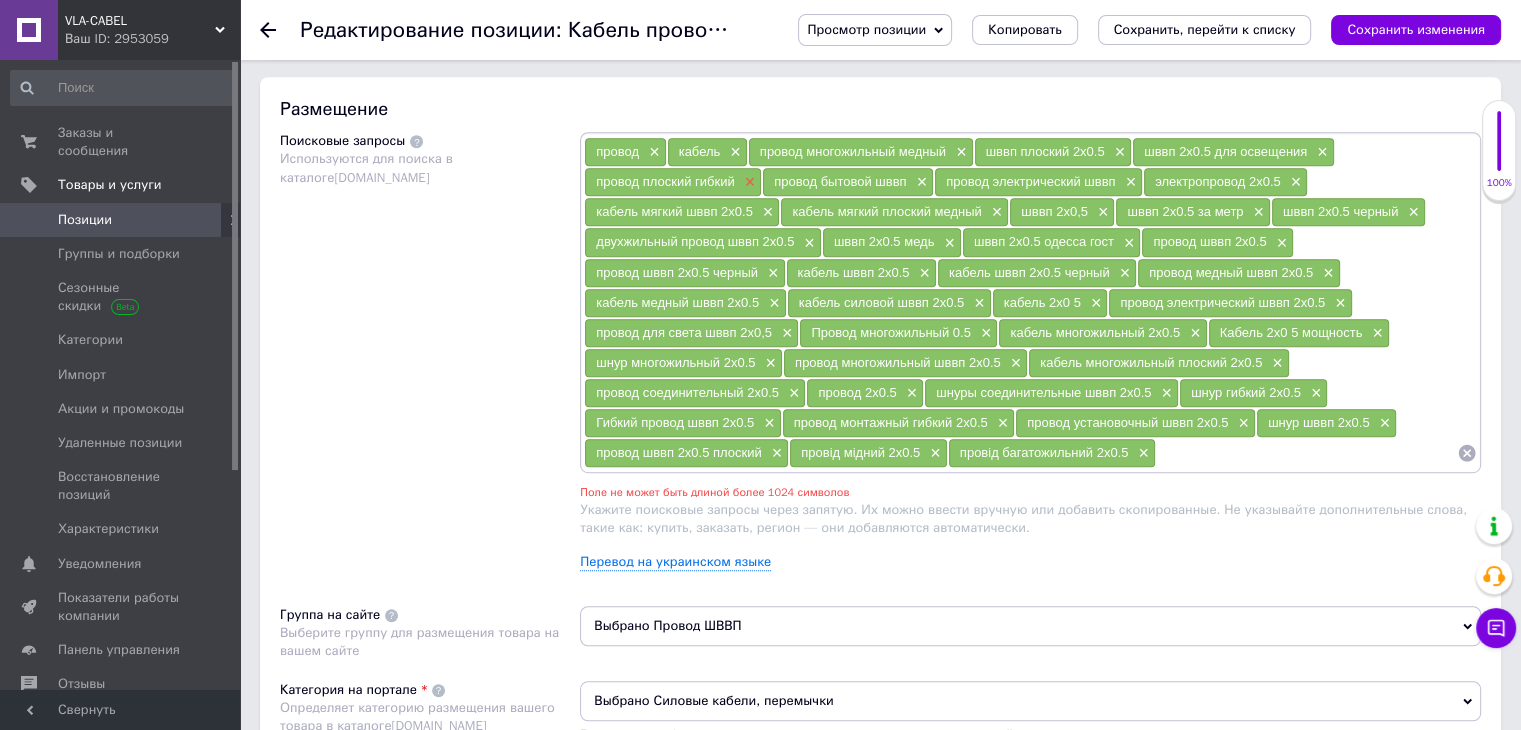 click on "×" at bounding box center (748, 182) 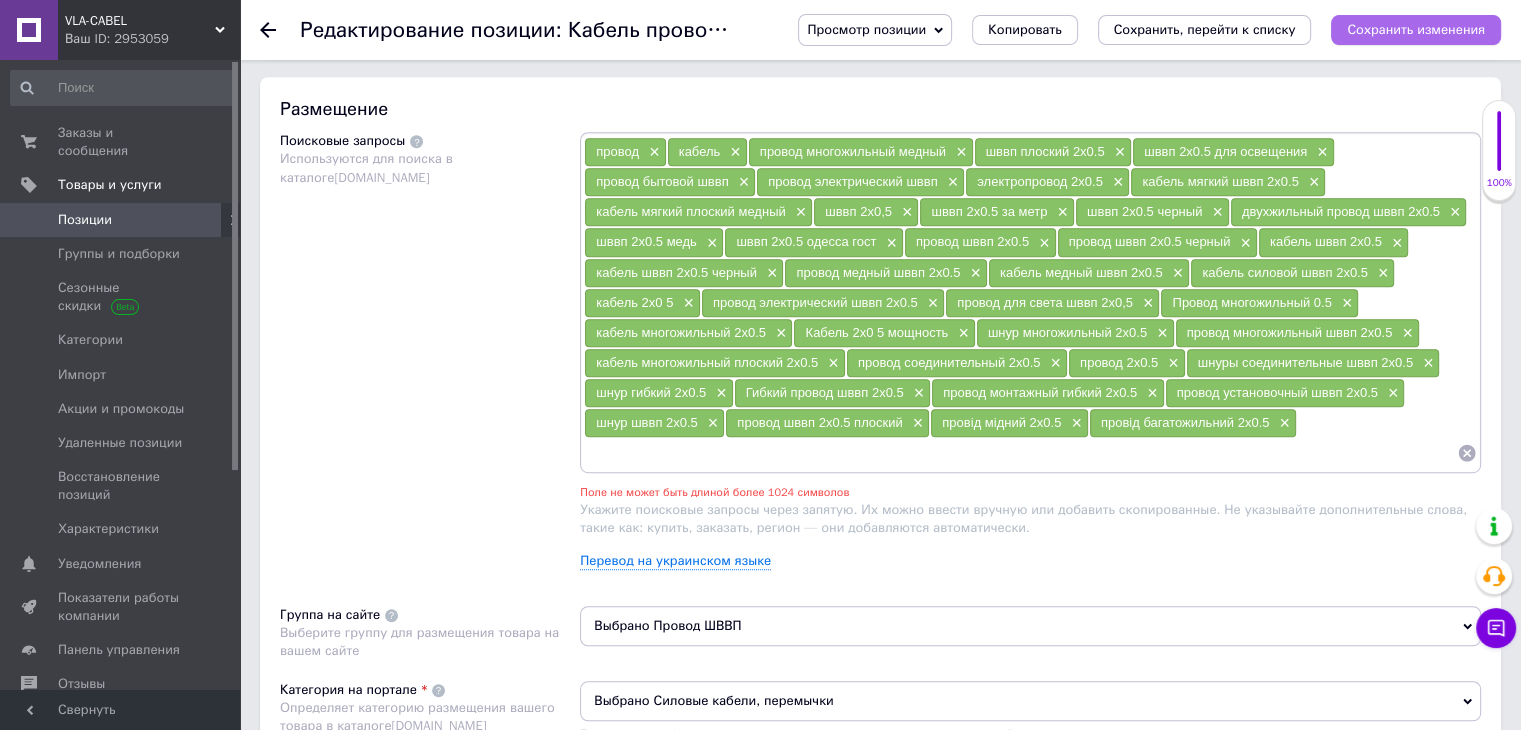 click on "Сохранить изменения" at bounding box center [1416, 29] 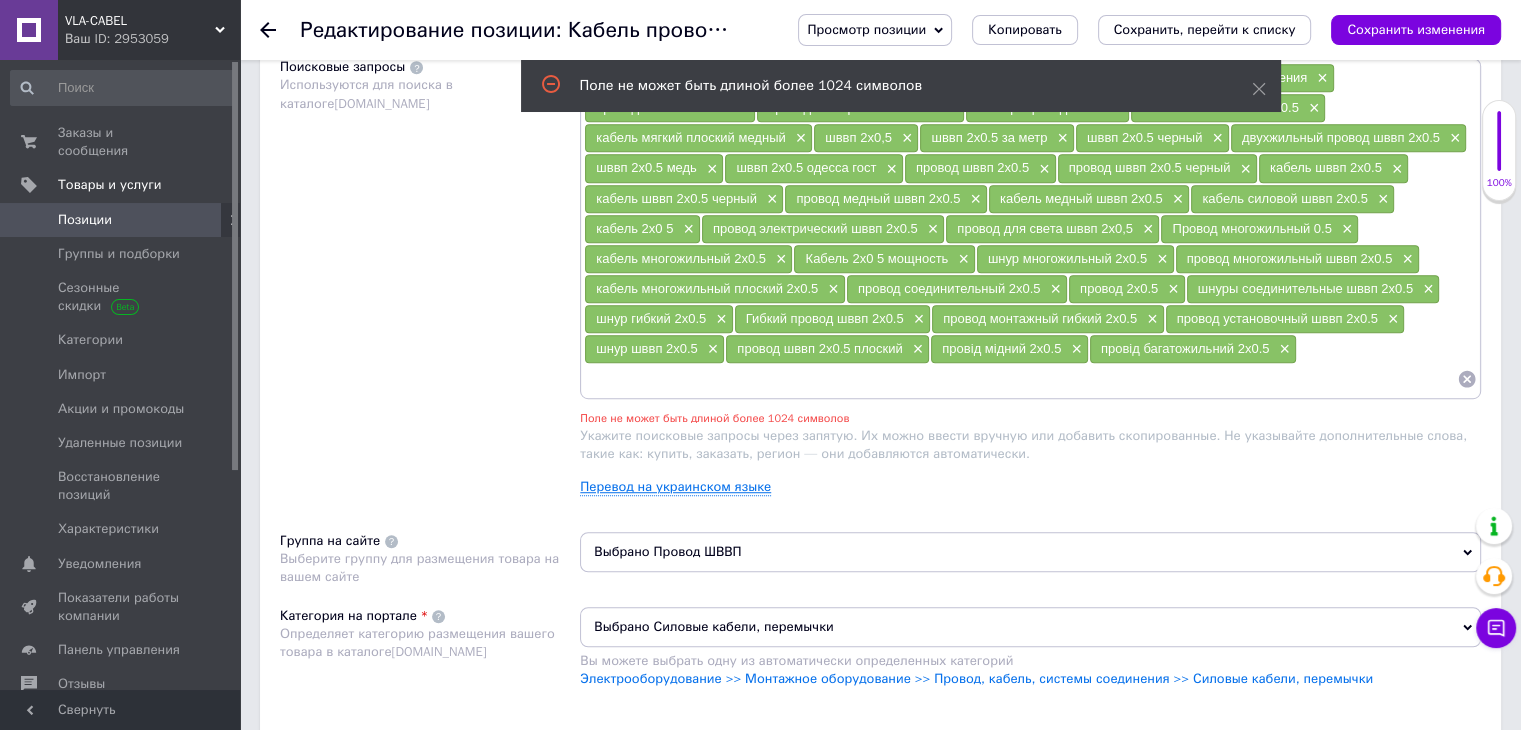 scroll, scrollTop: 1259, scrollLeft: 0, axis: vertical 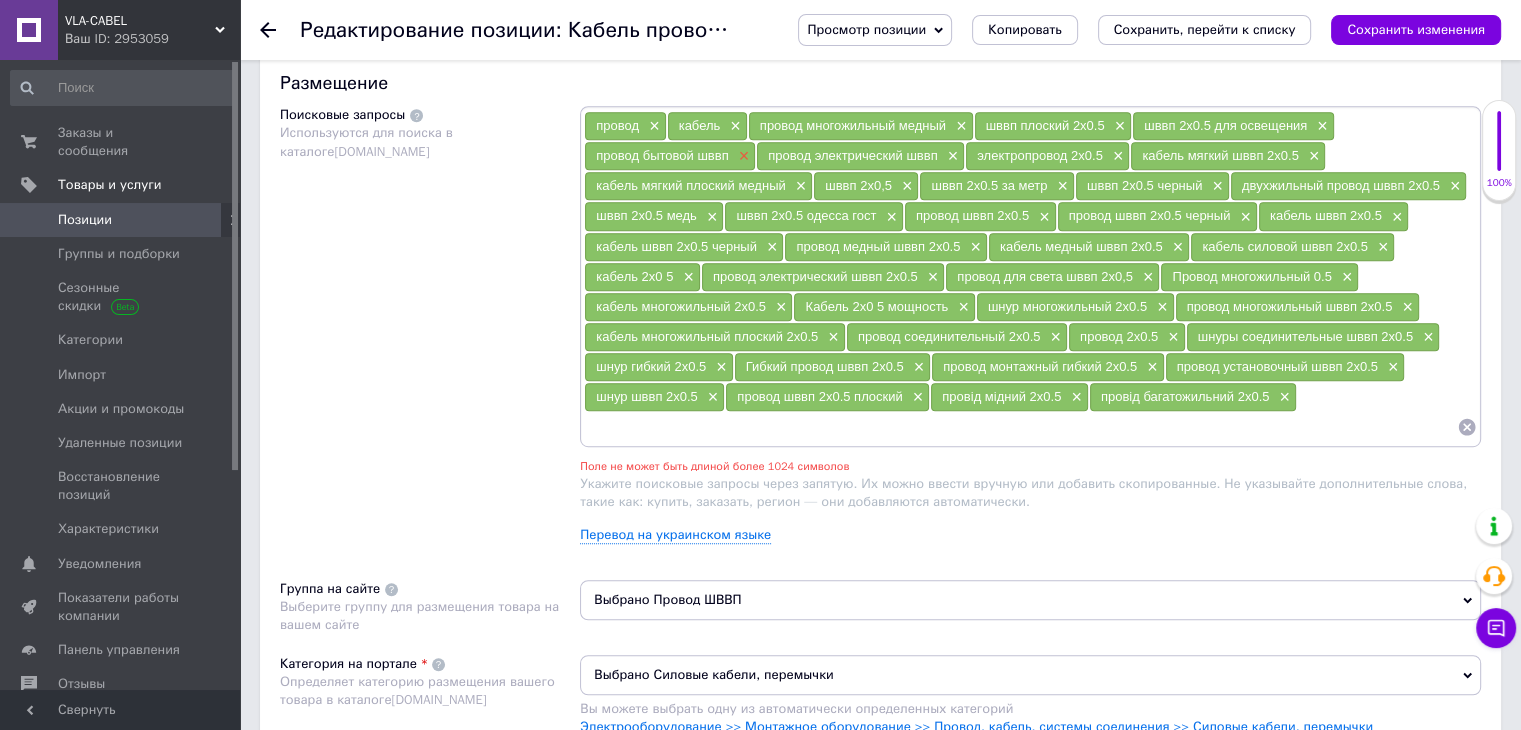 click on "×" at bounding box center [742, 156] 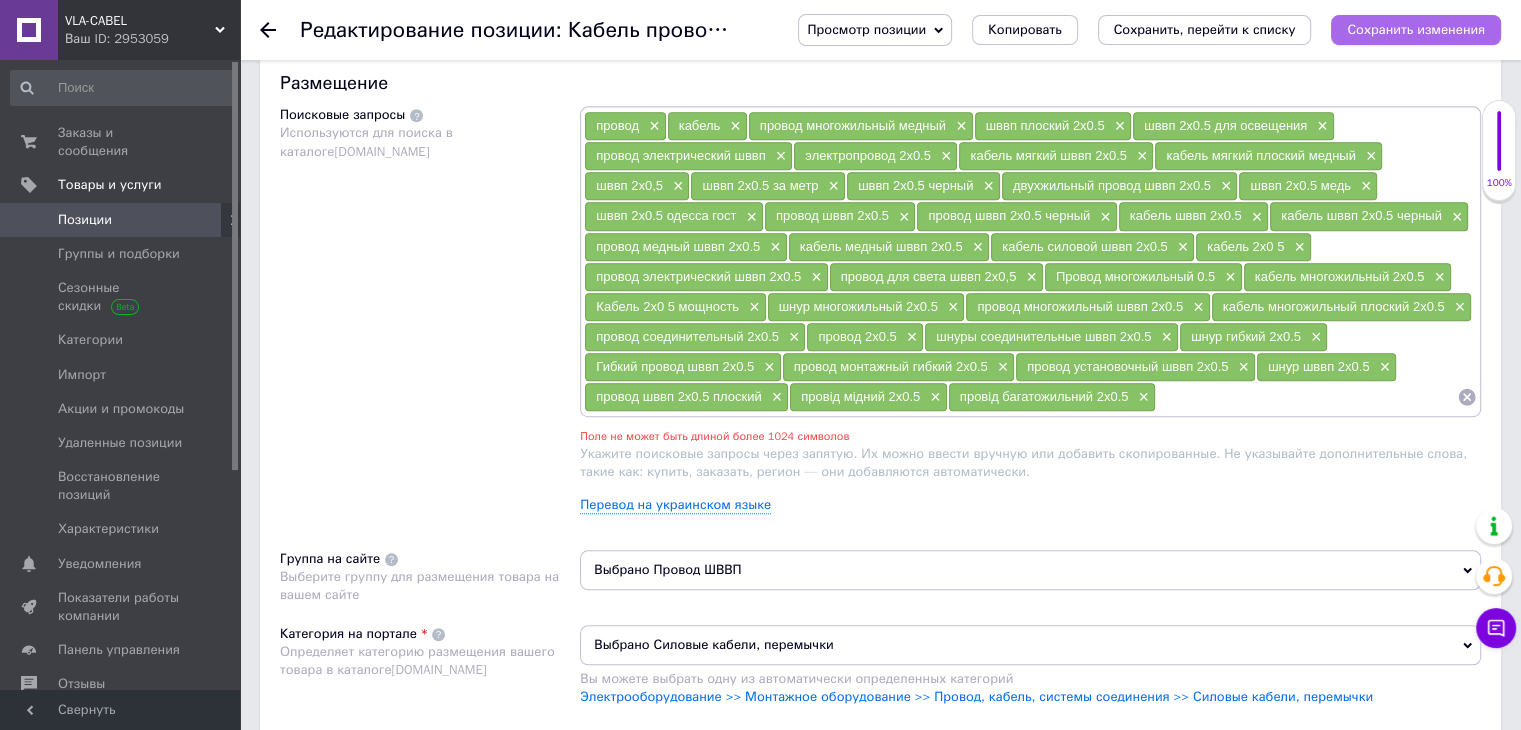 click on "Сохранить изменения" at bounding box center (1416, 29) 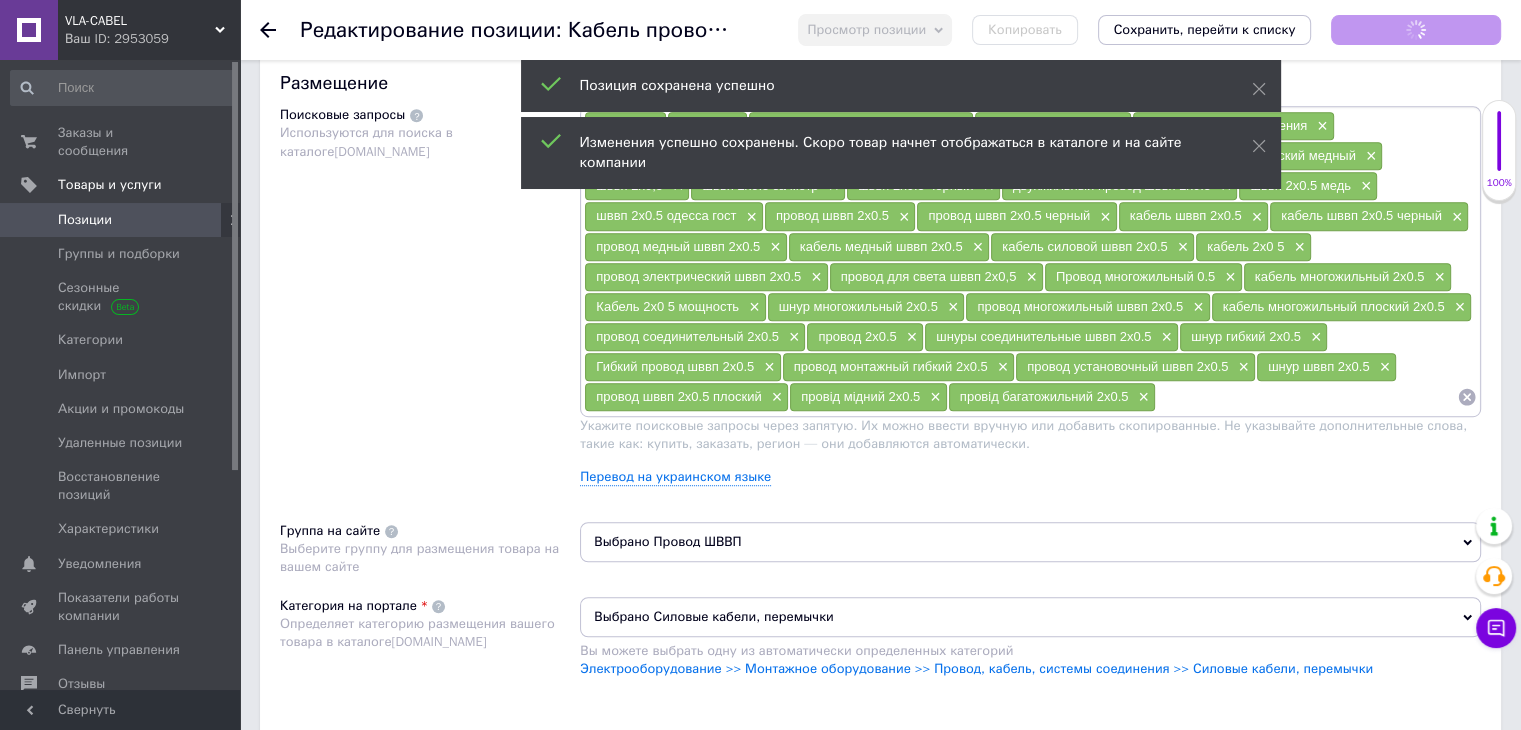 click at bounding box center (1306, 397) 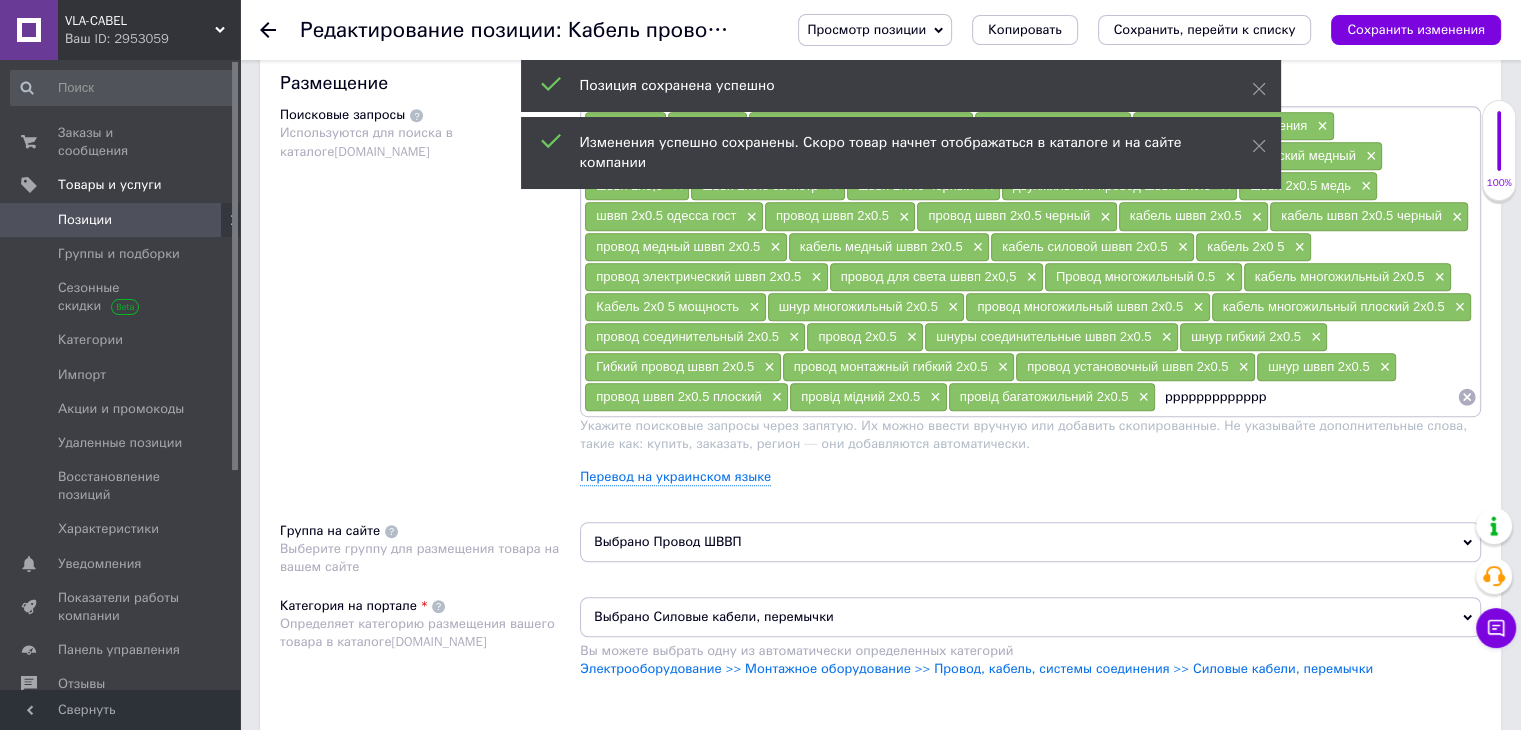 type on "рррррррррррррр" 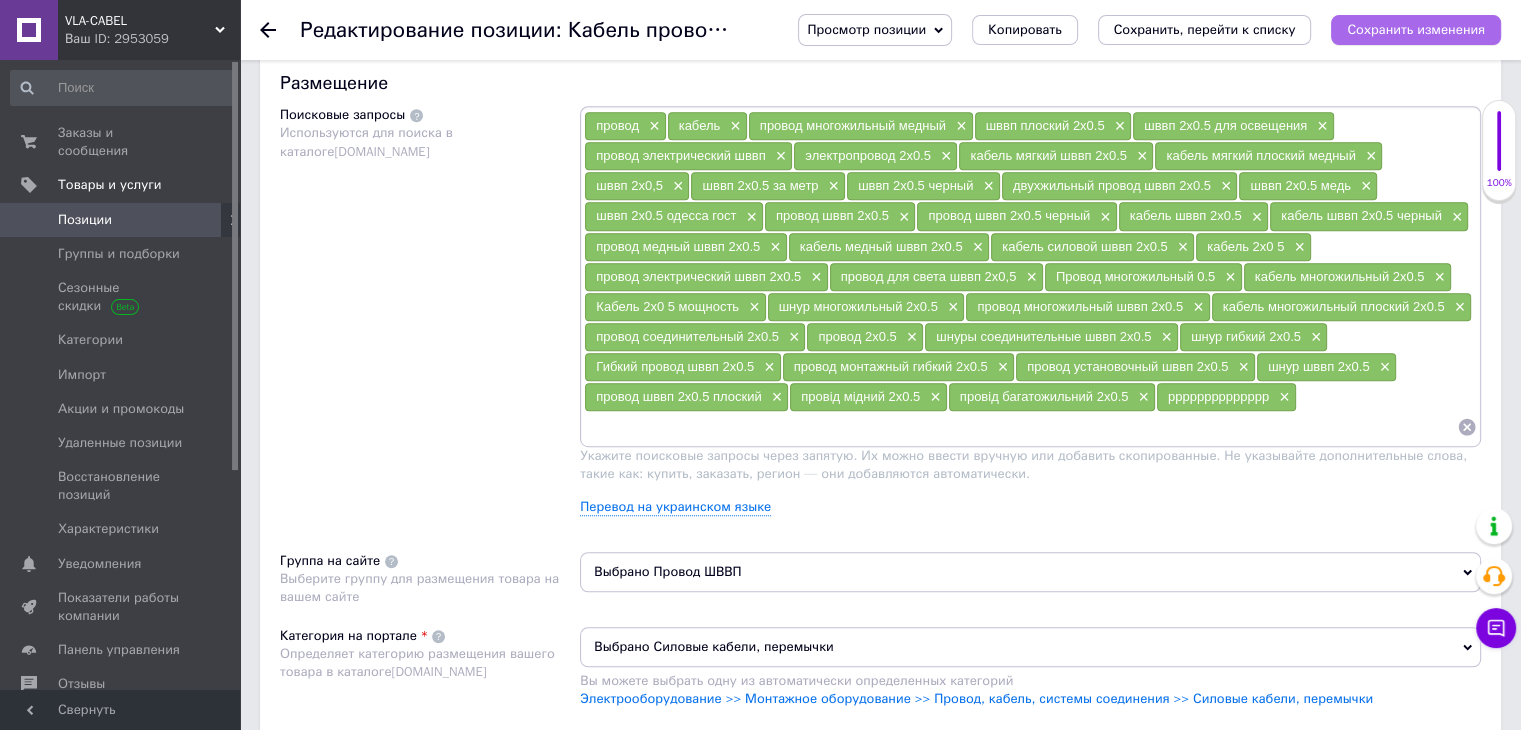 click on "Сохранить изменения" at bounding box center (1416, 29) 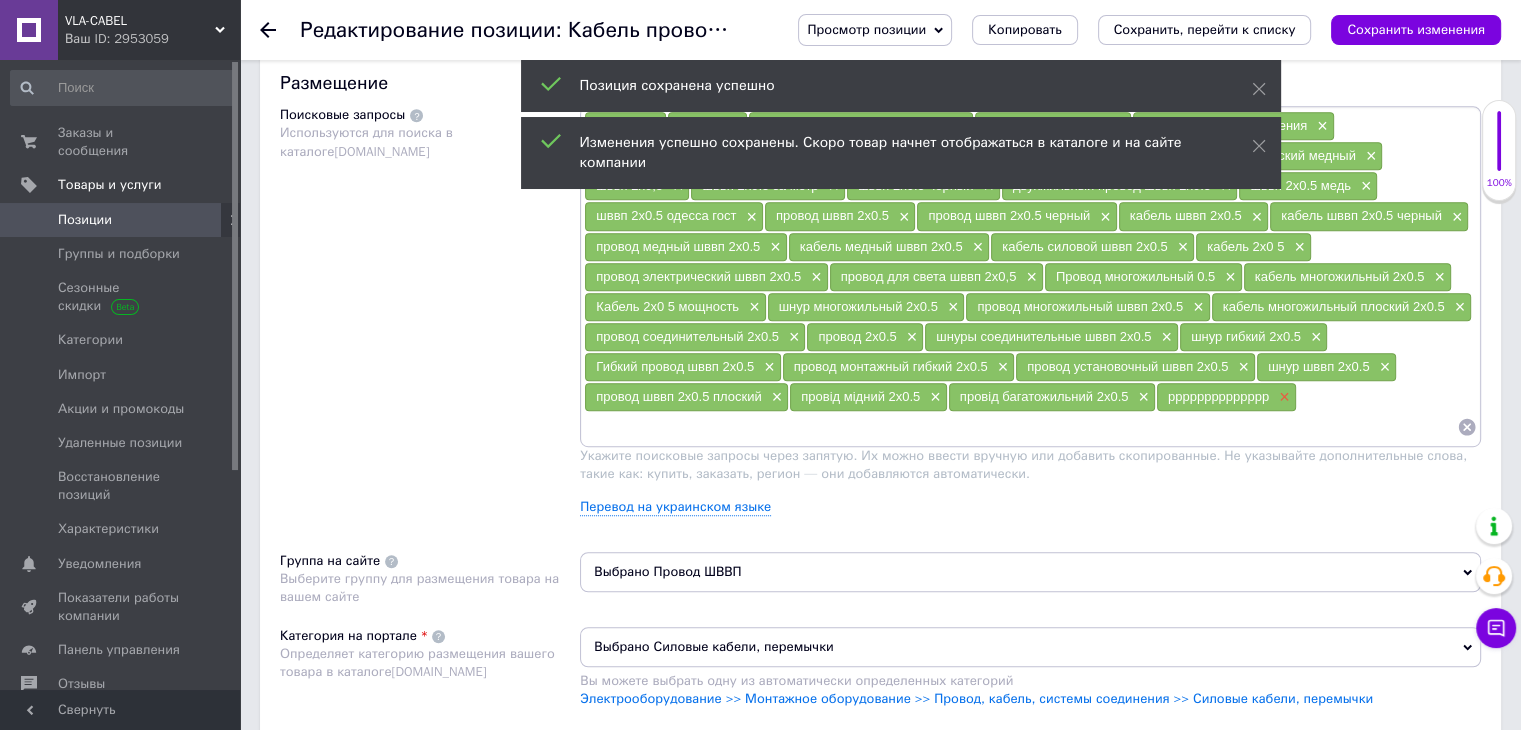 click on "×" at bounding box center (1282, 397) 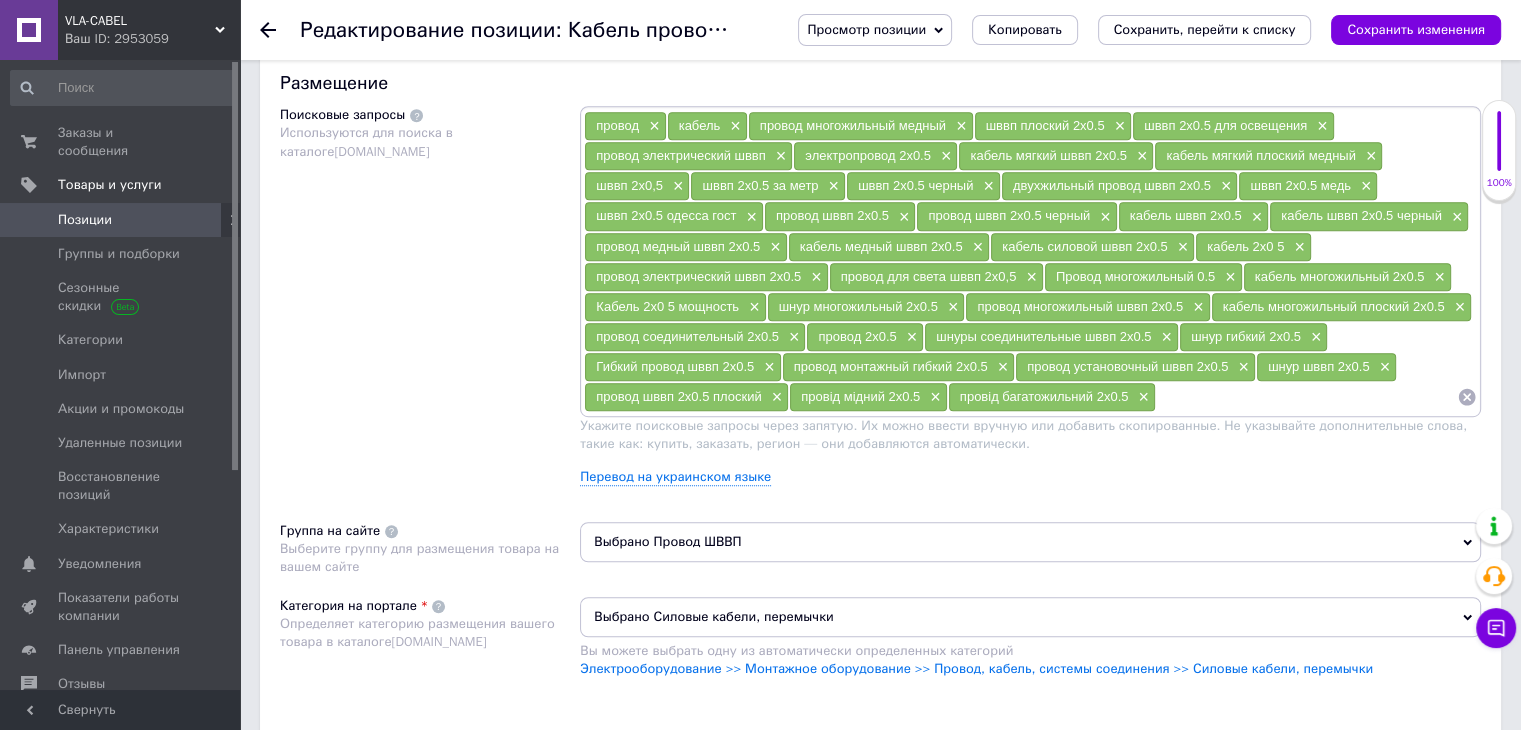 click at bounding box center (1306, 397) 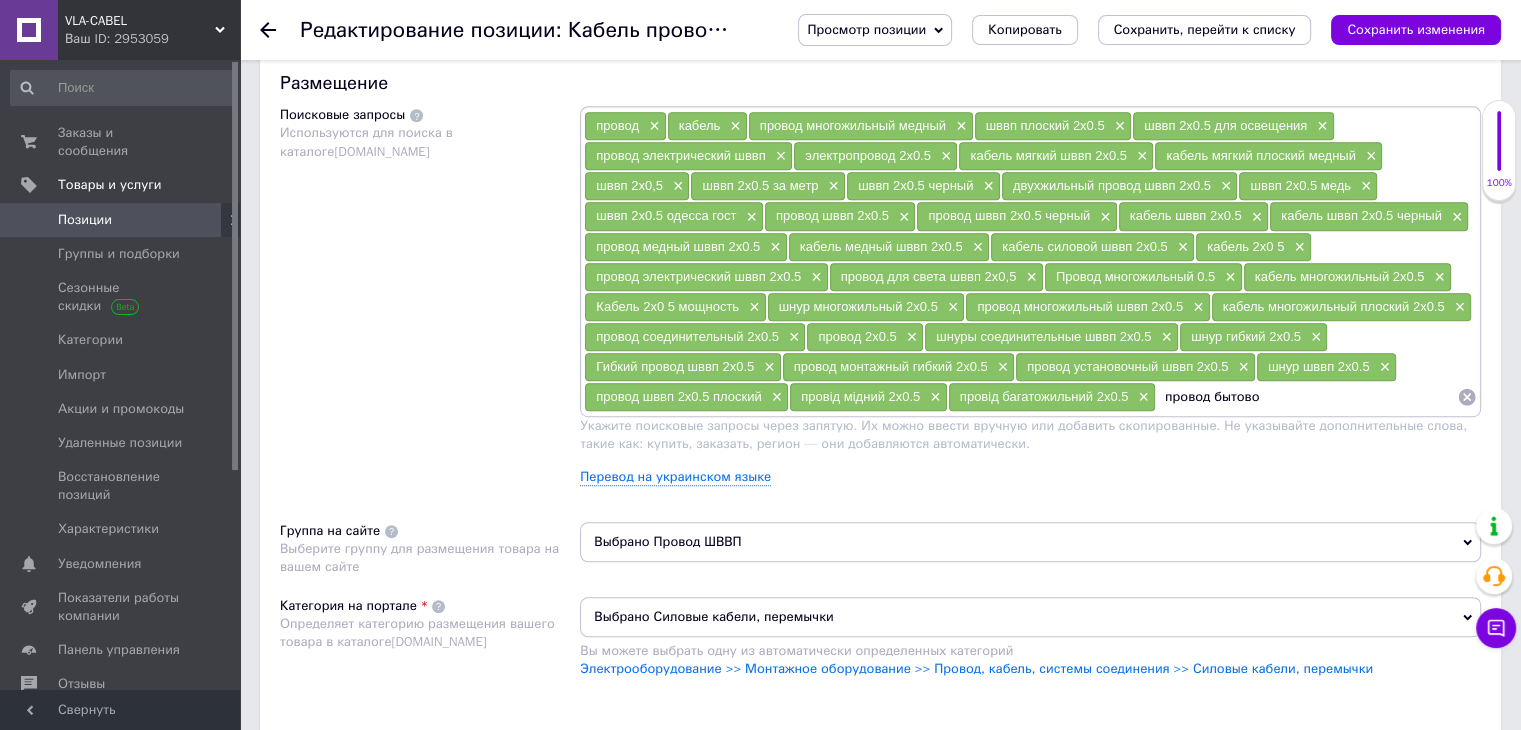 type on "провод бытовой" 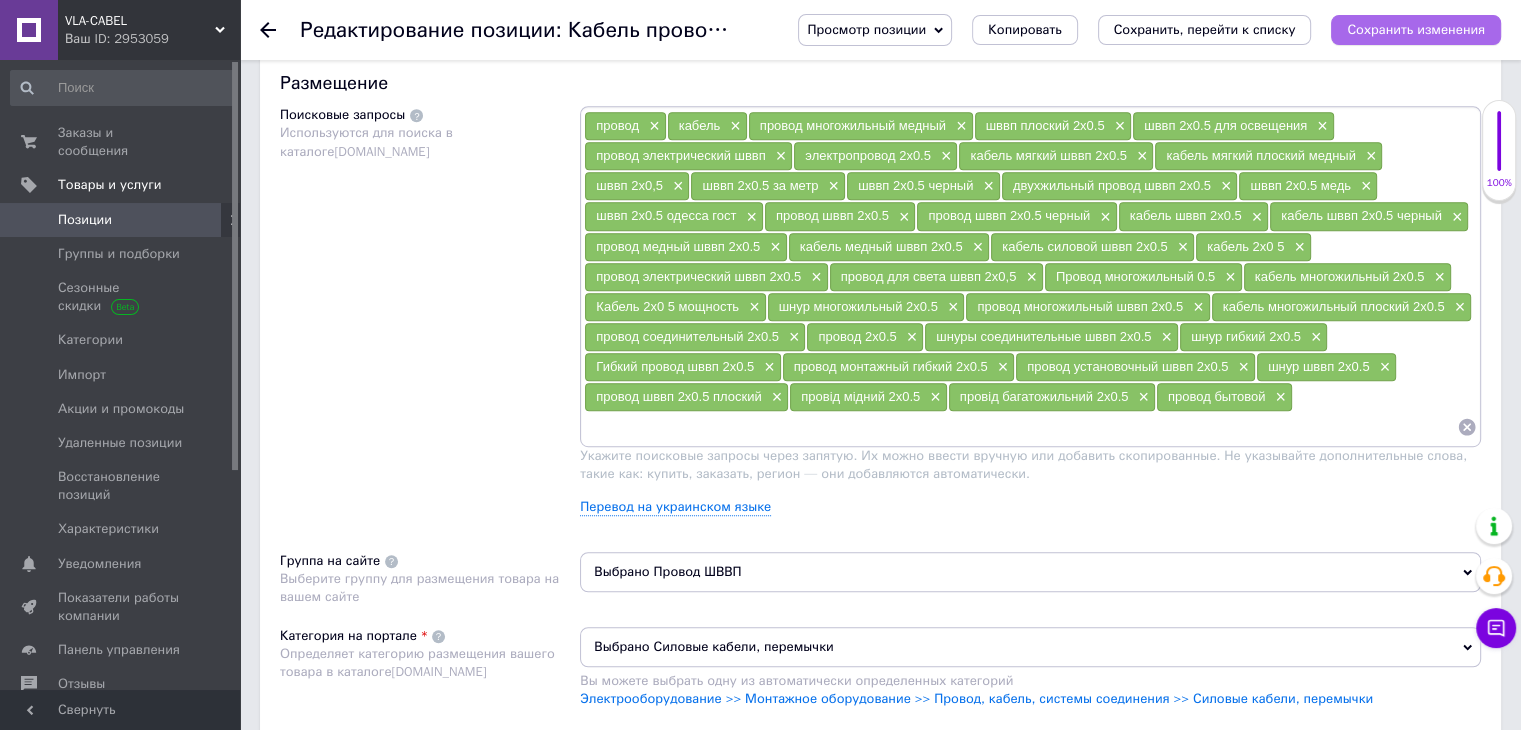 click on "Сохранить изменения" at bounding box center (1416, 29) 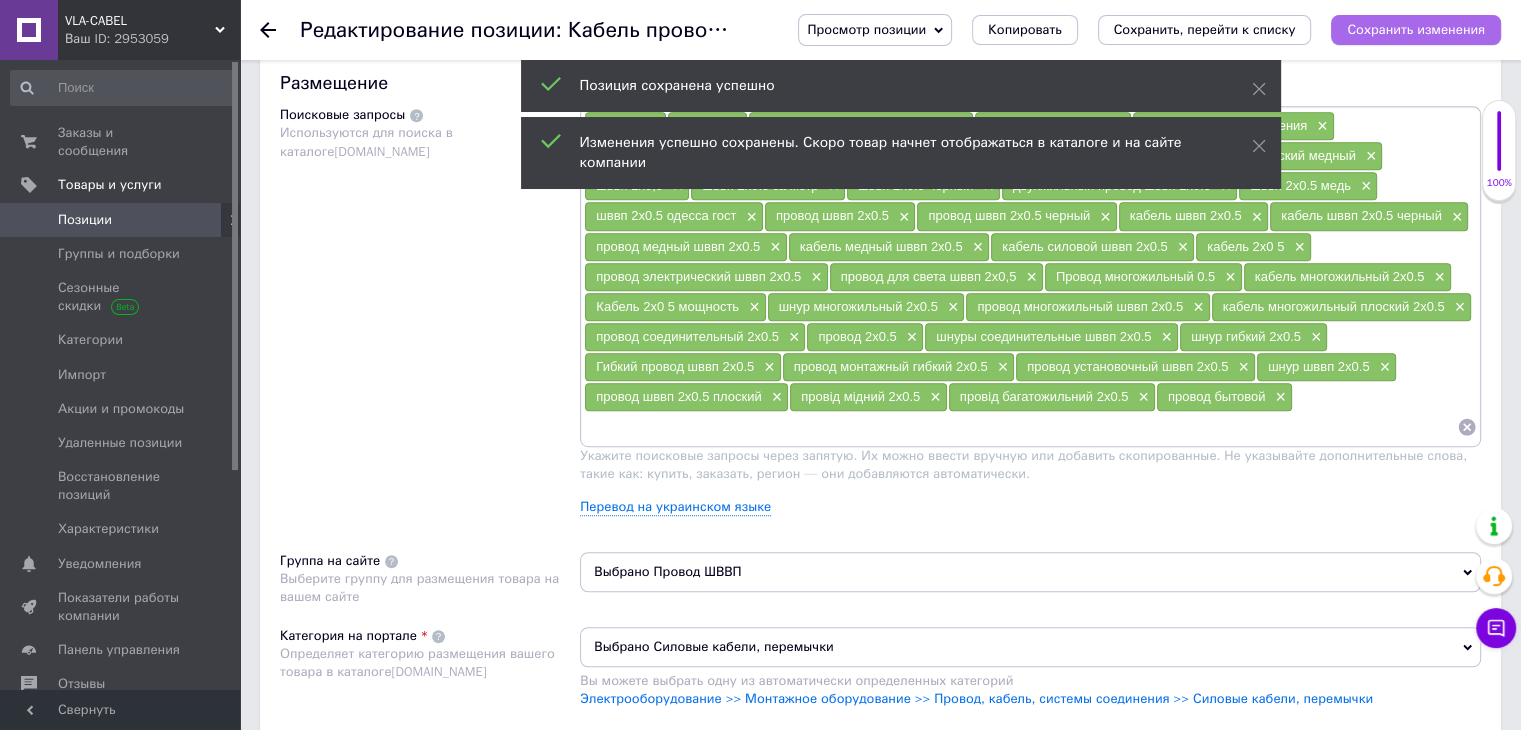 click on "Сохранить изменения" at bounding box center (1416, 29) 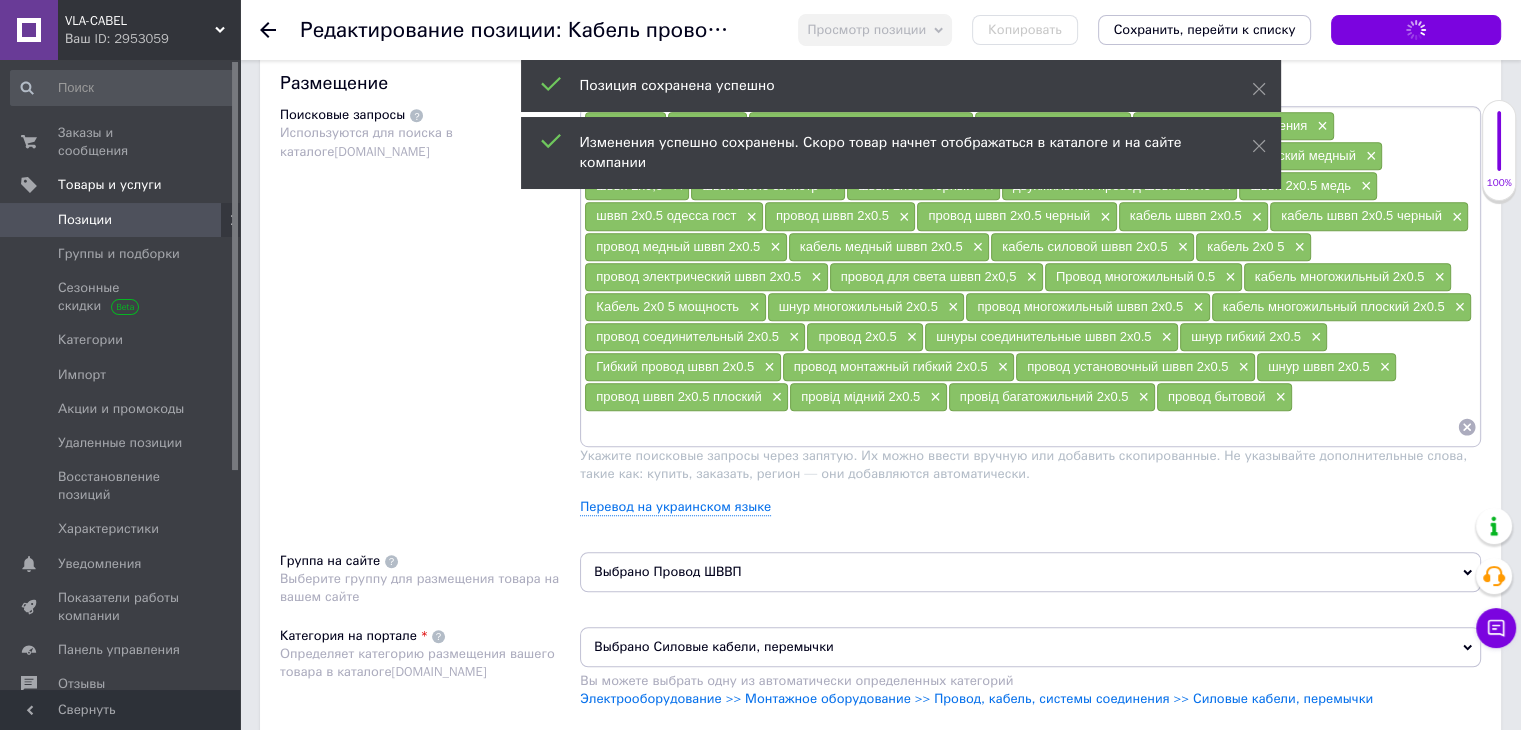 click at bounding box center [1020, 427] 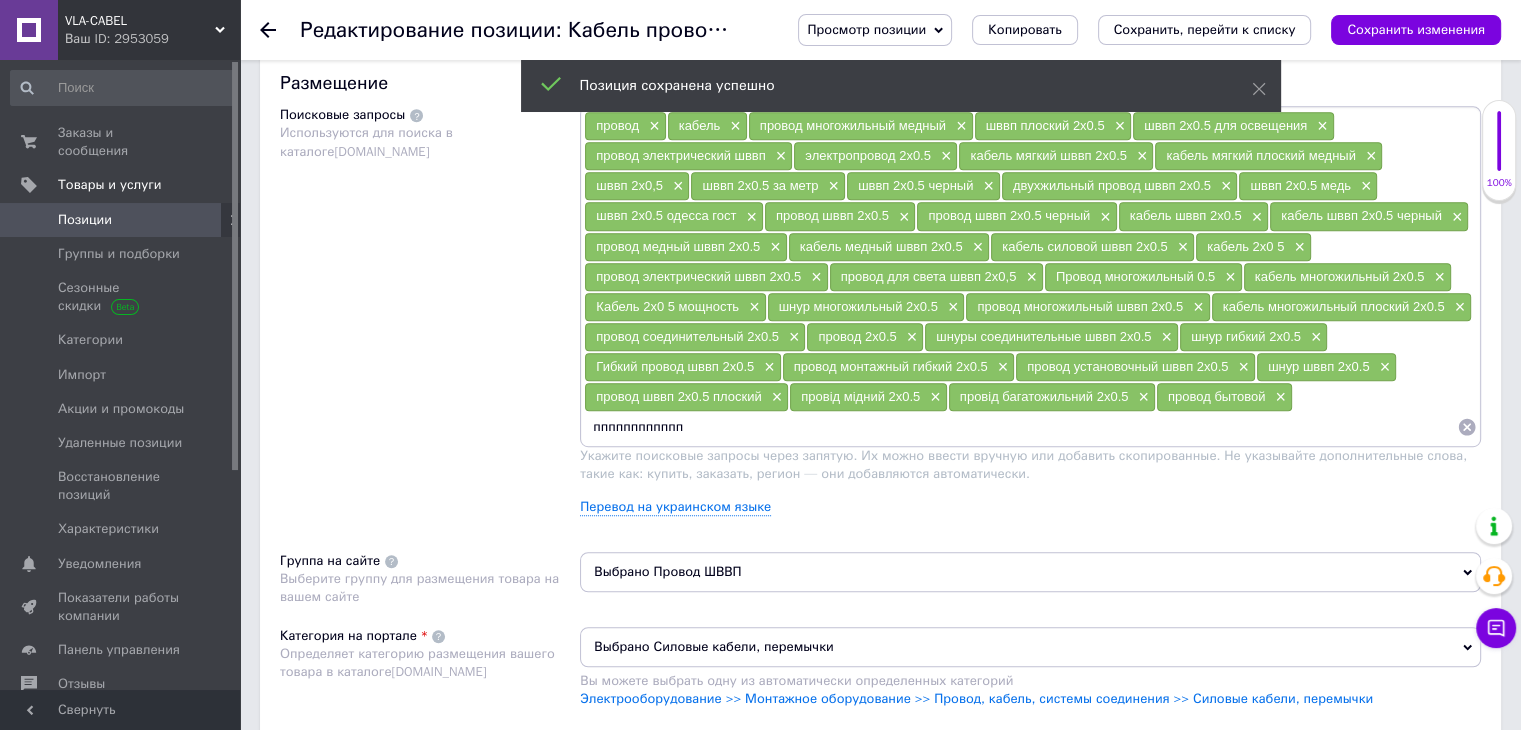 type on "ппппппппппппп" 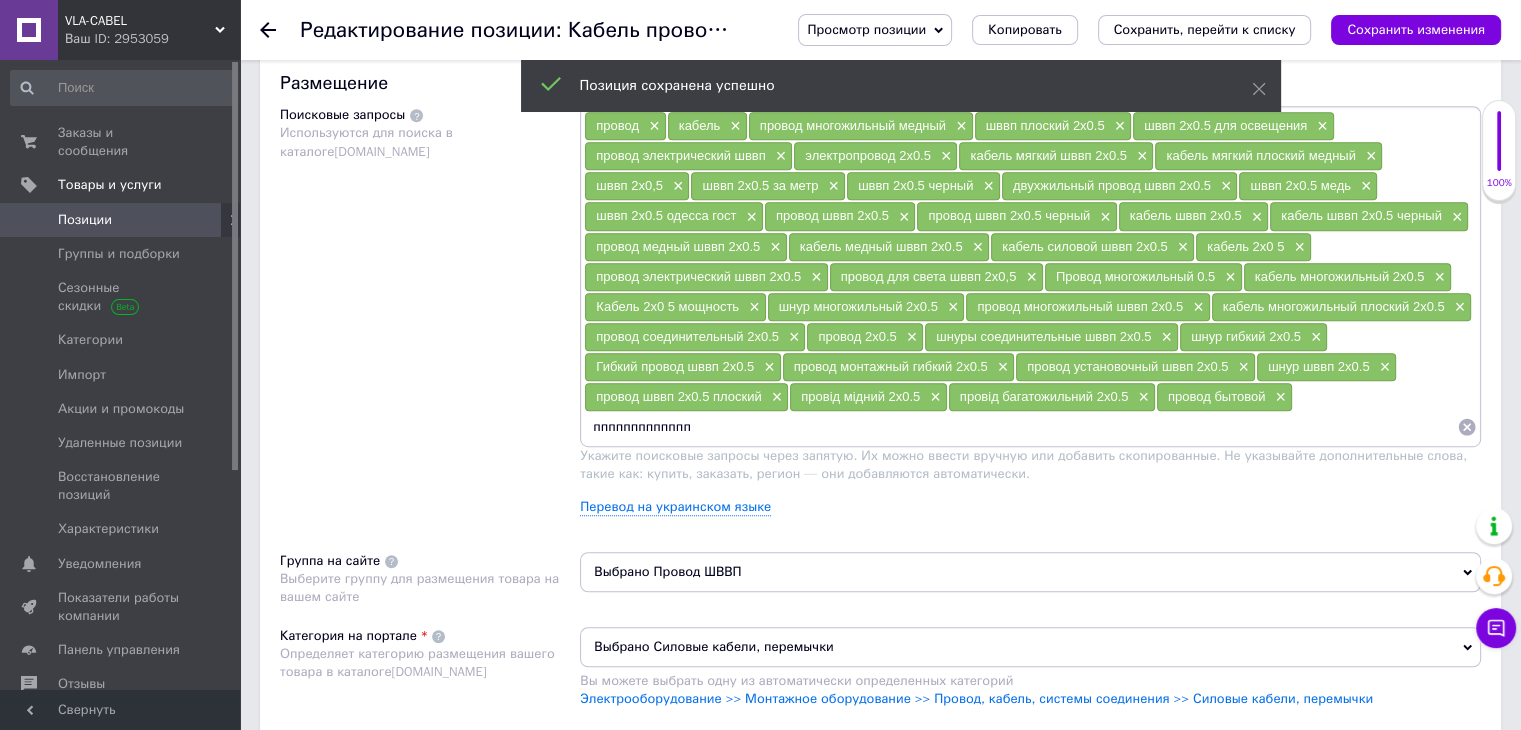 type 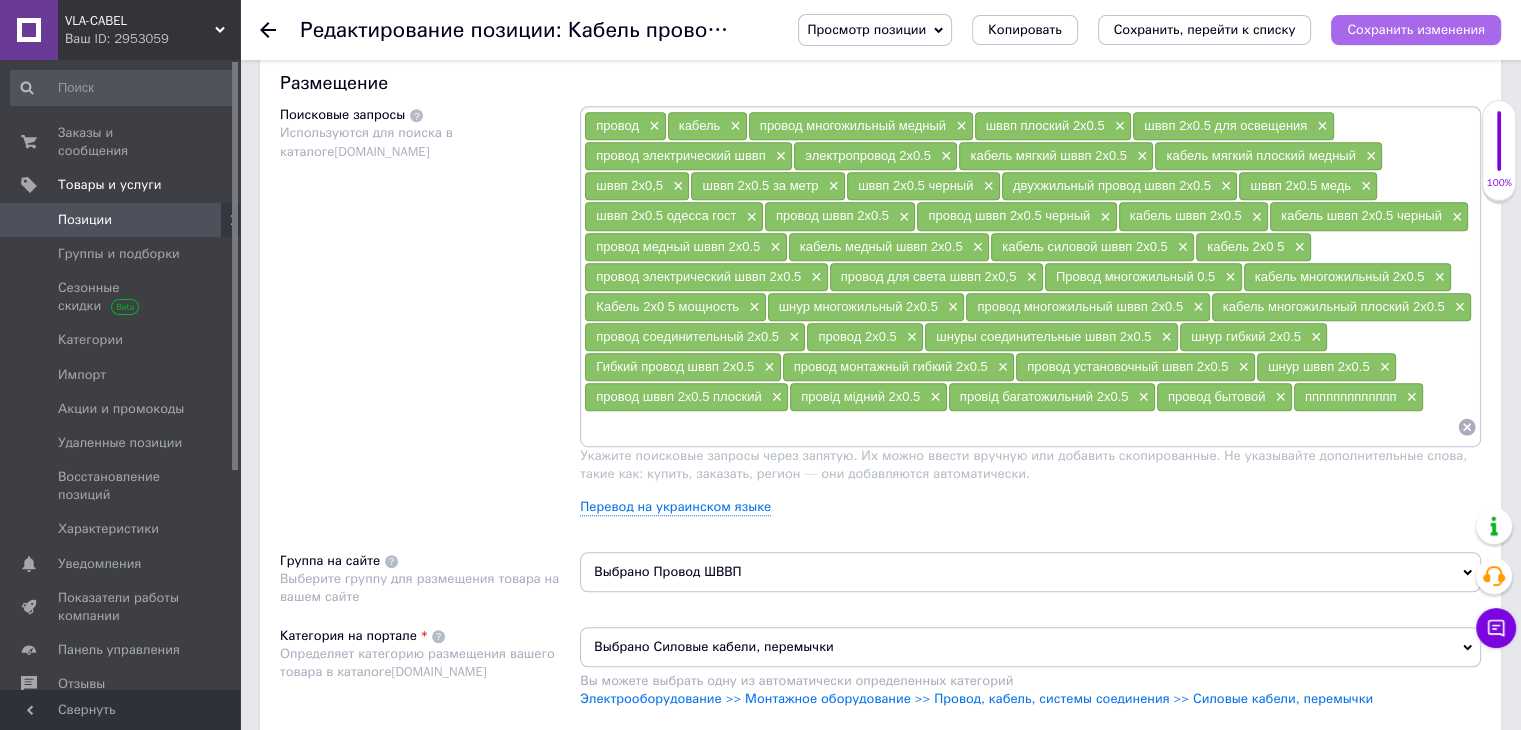 click on "Сохранить изменения" at bounding box center [1416, 29] 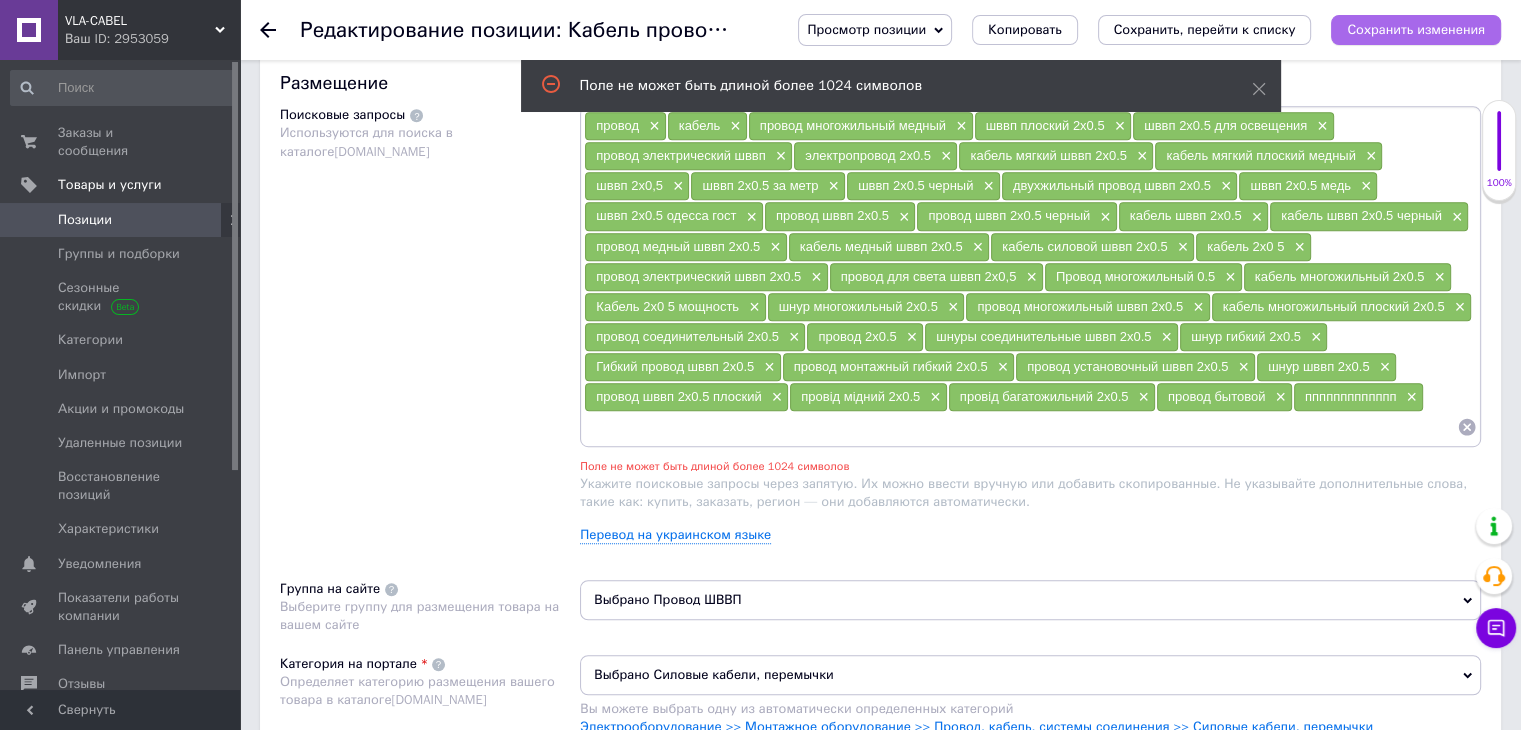scroll, scrollTop: 1259, scrollLeft: 0, axis: vertical 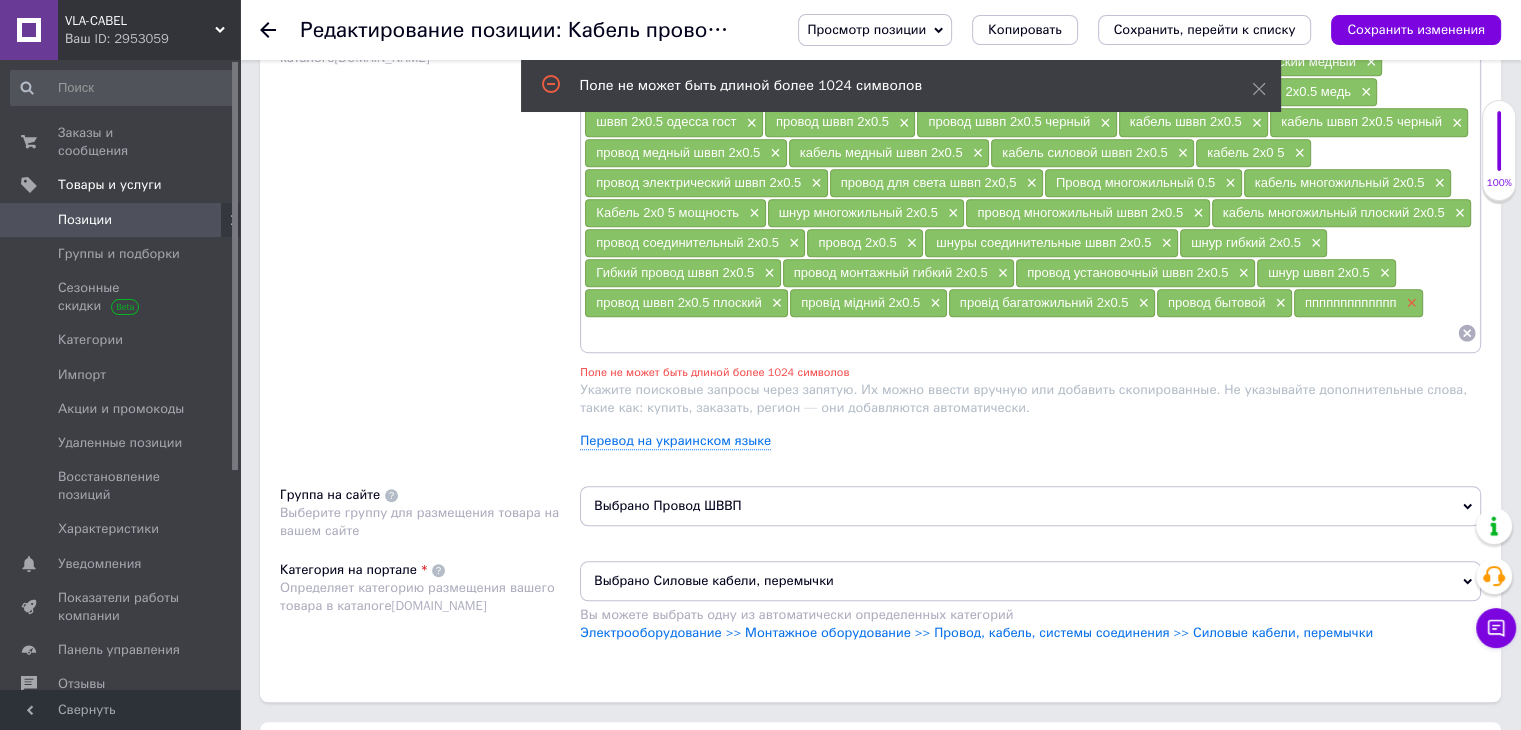 click on "×" at bounding box center (1409, 303) 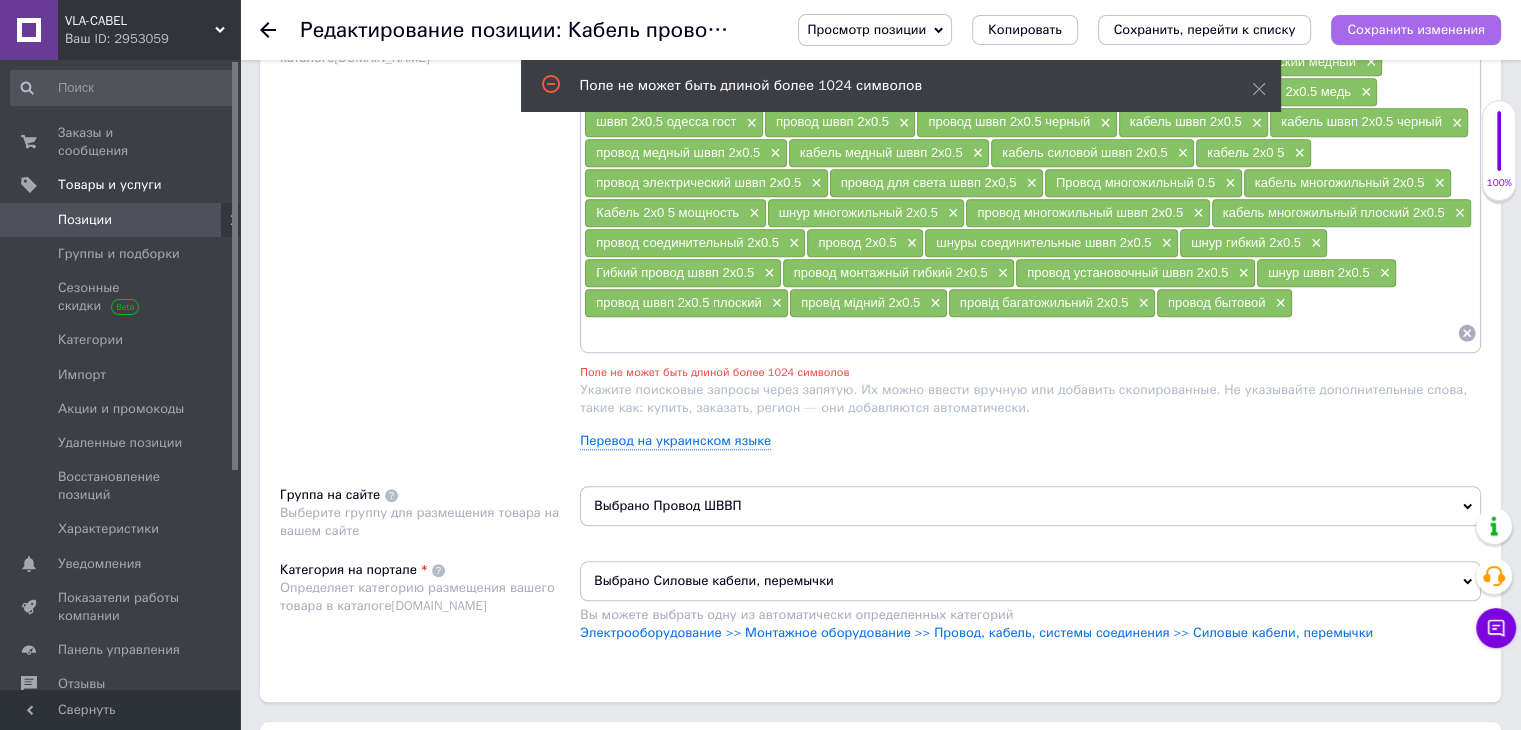 click on "Сохранить изменения" at bounding box center [1416, 29] 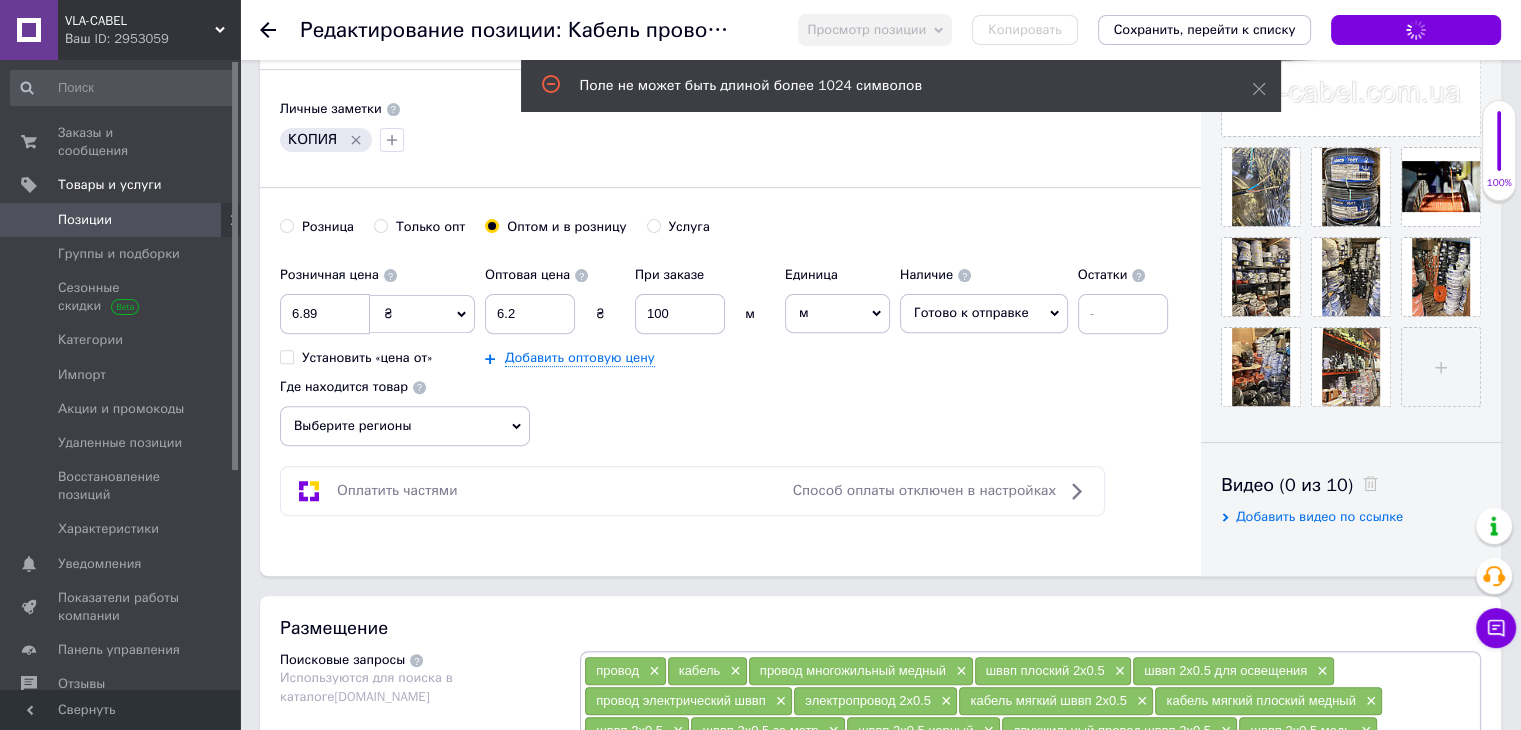 scroll, scrollTop: 0, scrollLeft: 0, axis: both 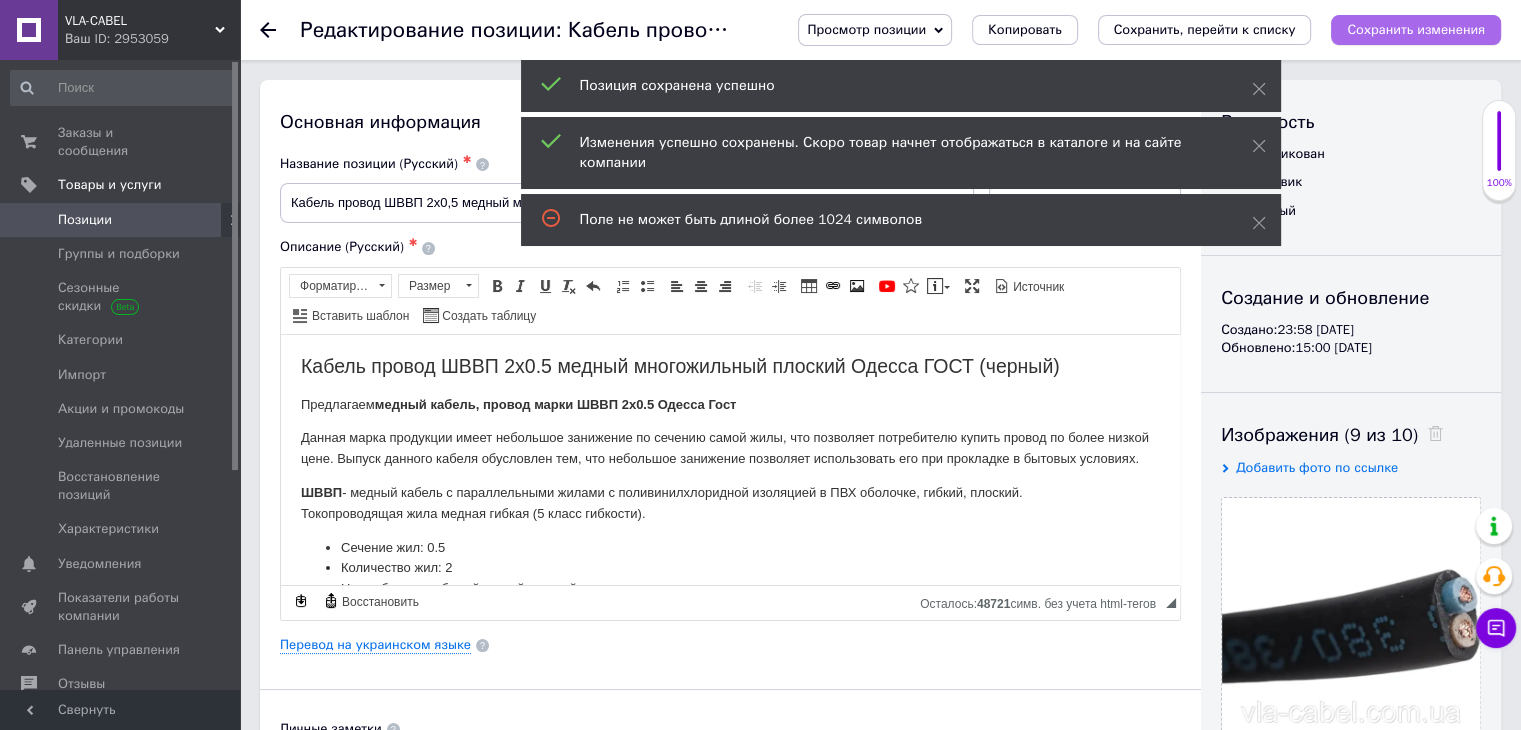 click on "Сохранить изменения" at bounding box center [1416, 29] 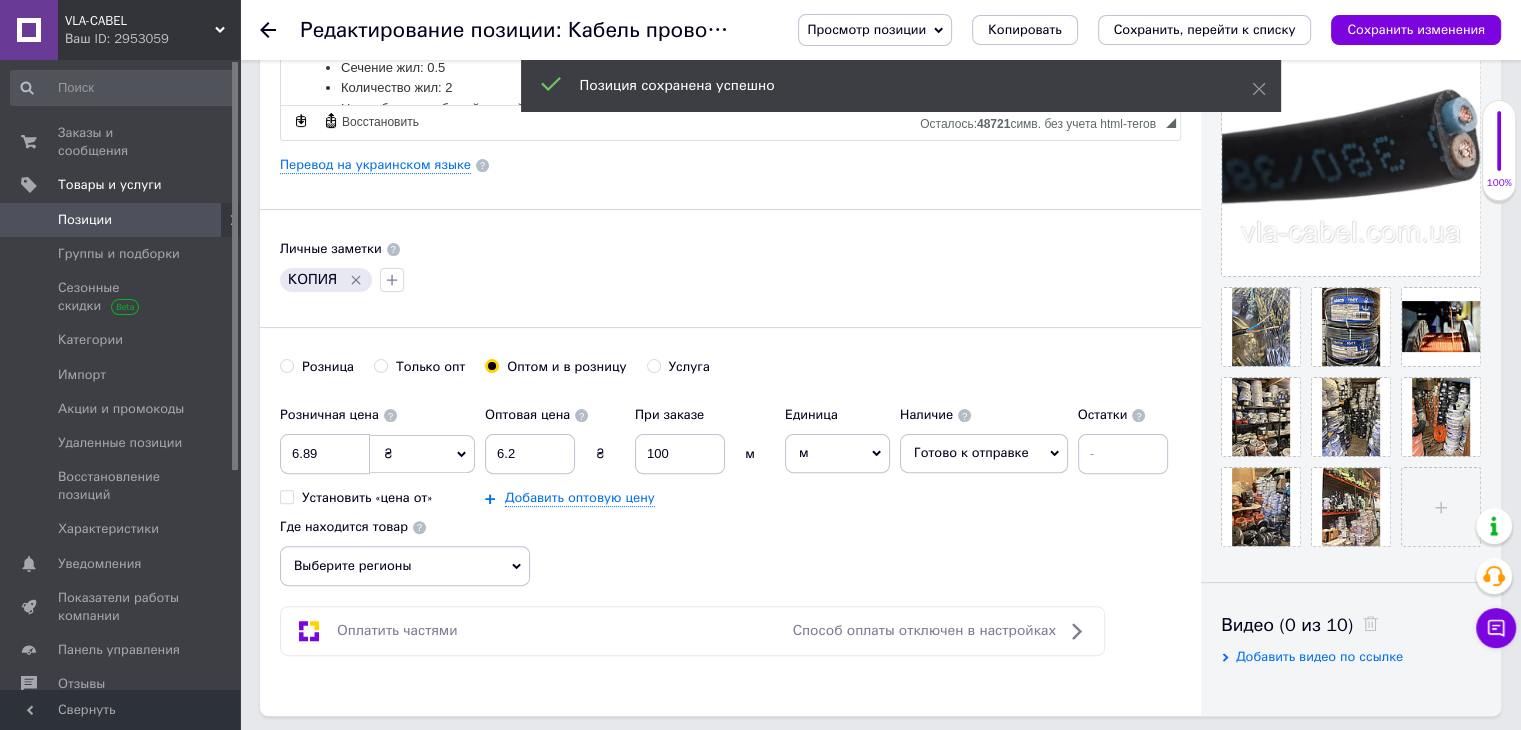 scroll, scrollTop: 533, scrollLeft: 0, axis: vertical 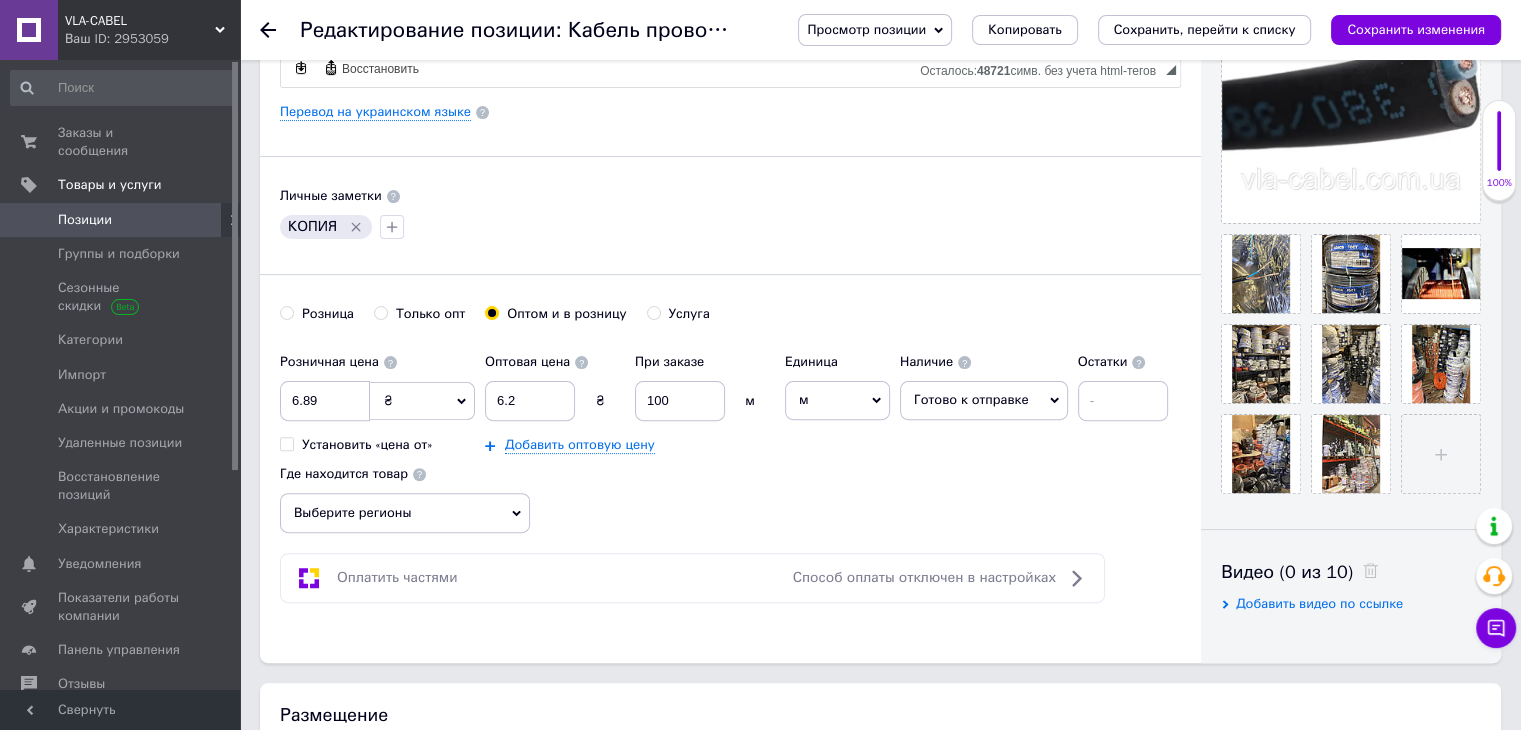 click 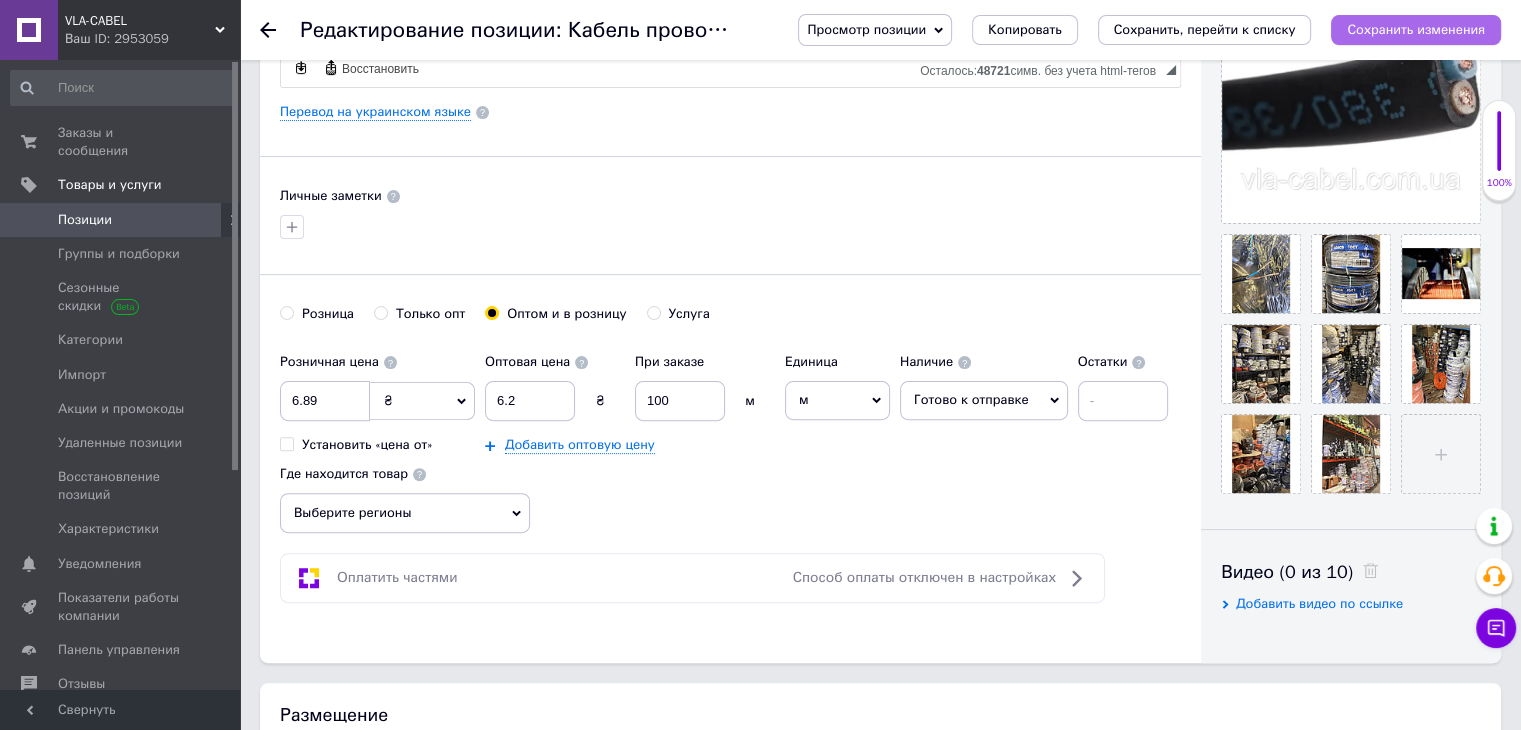 click on "Сохранить изменения" at bounding box center (1416, 29) 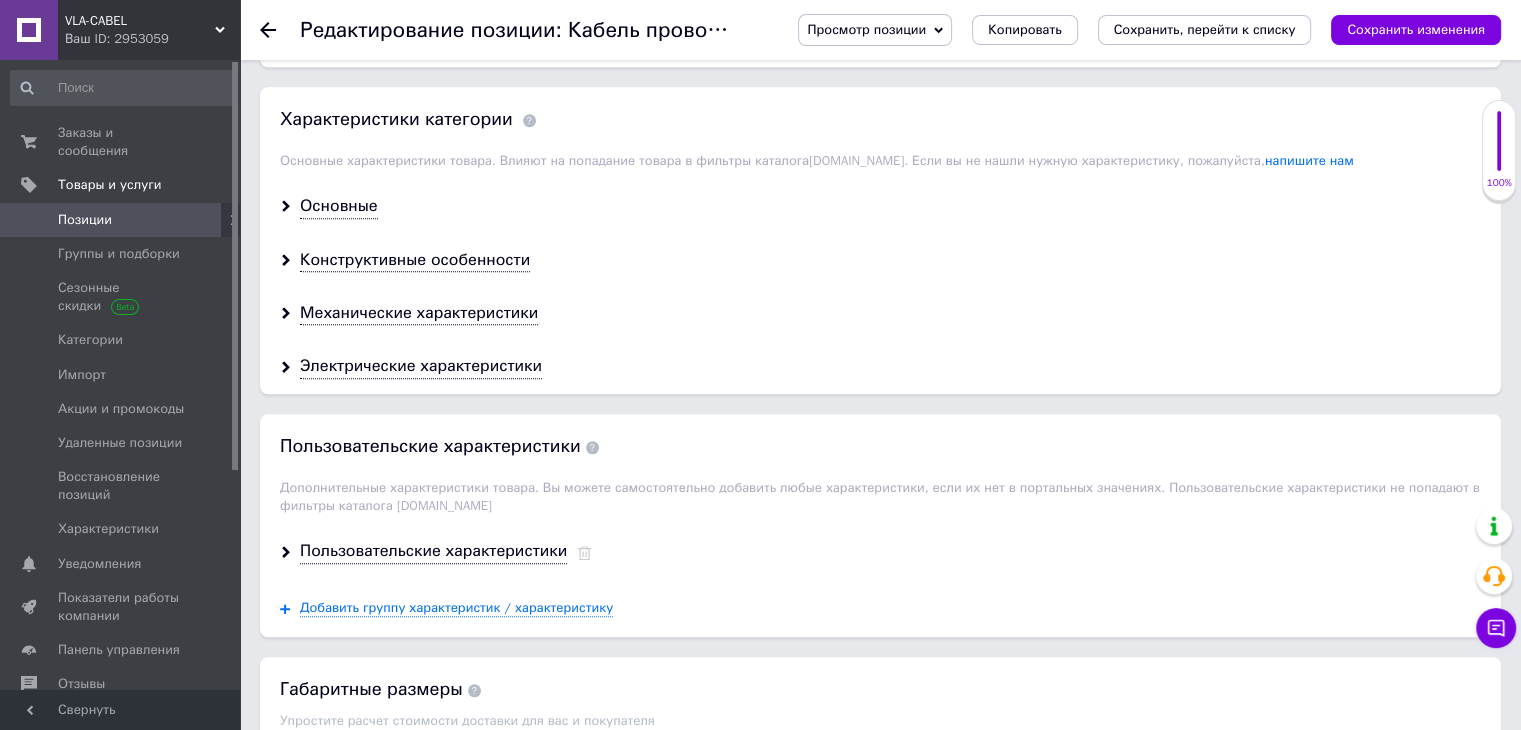 scroll, scrollTop: 1920, scrollLeft: 0, axis: vertical 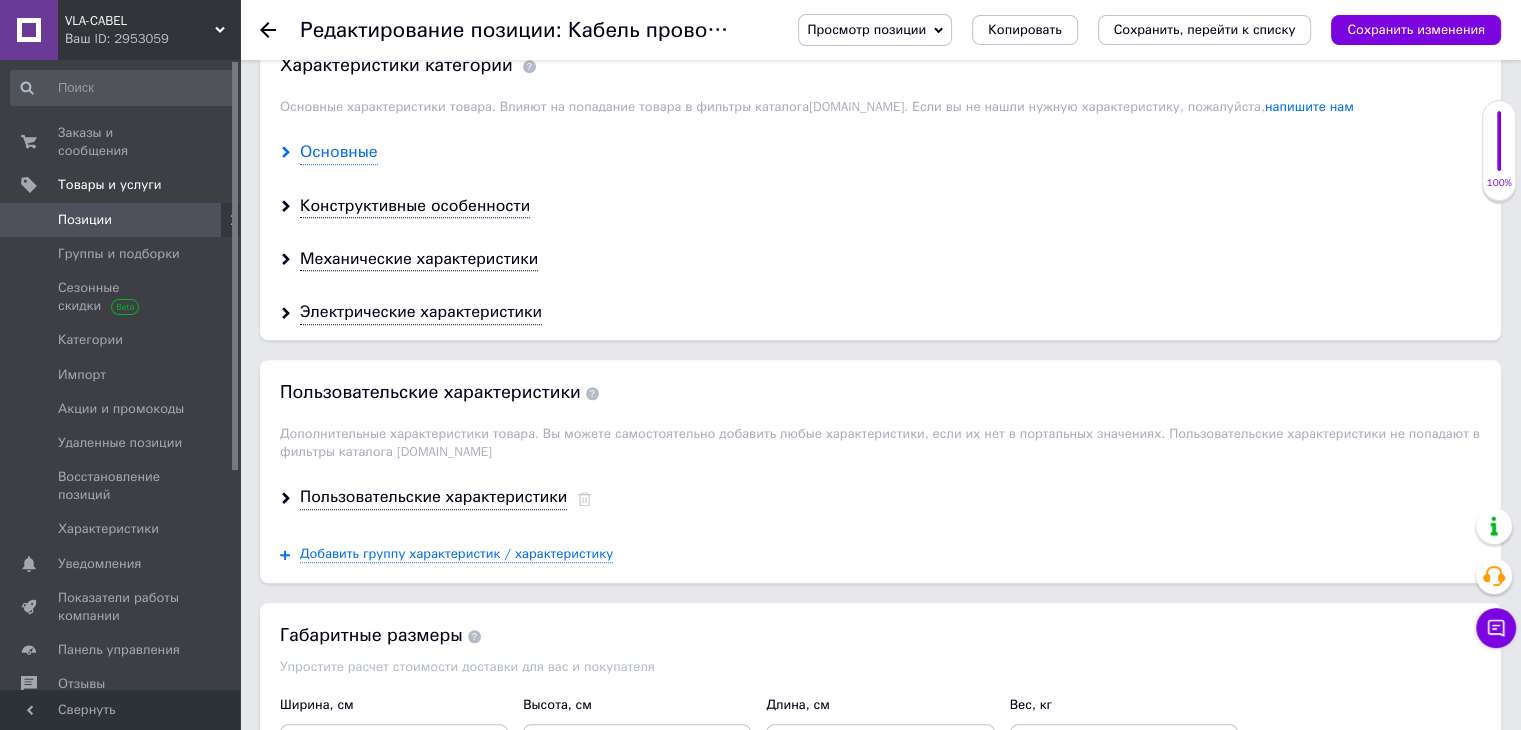 click on "Основные" at bounding box center [339, 152] 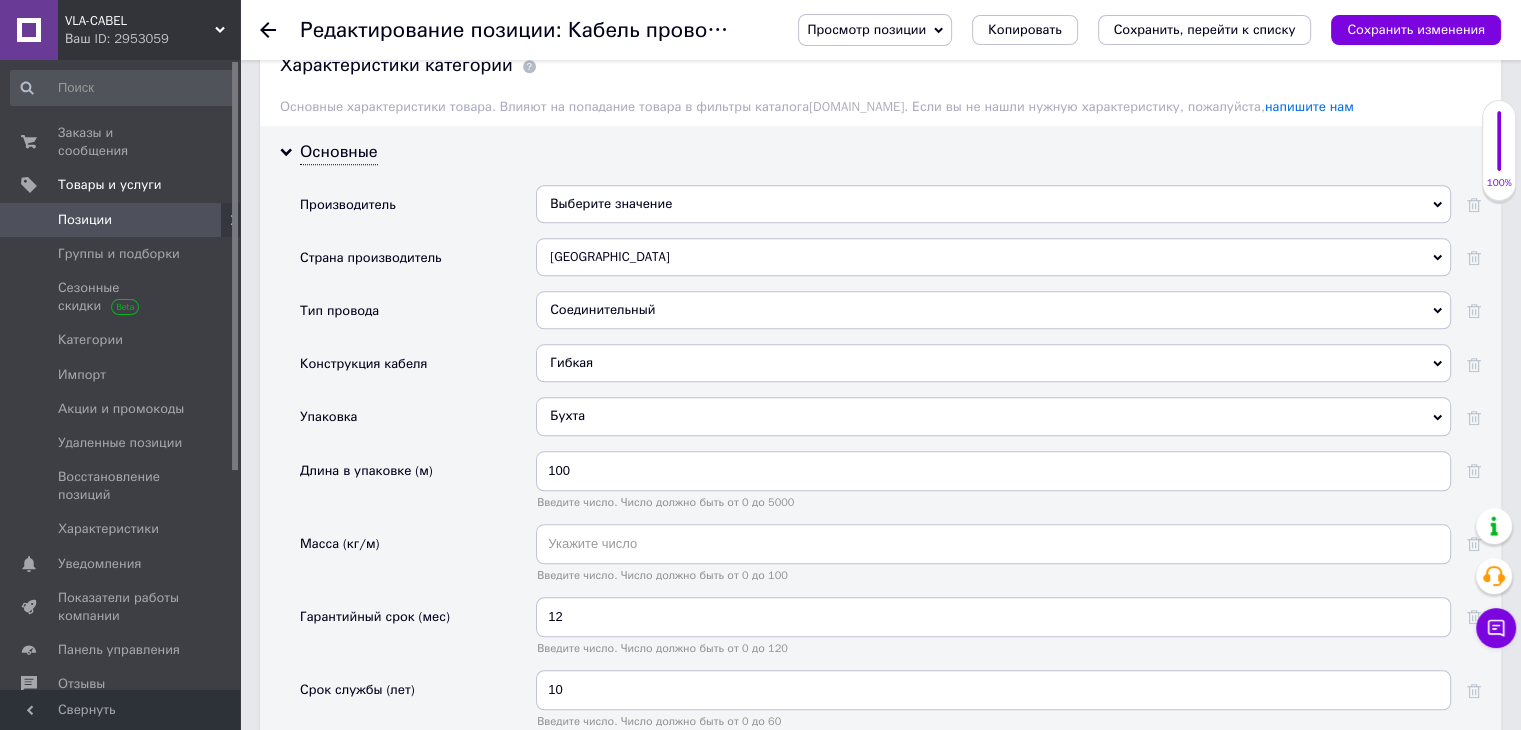 click on "Соединительный" at bounding box center [993, 310] 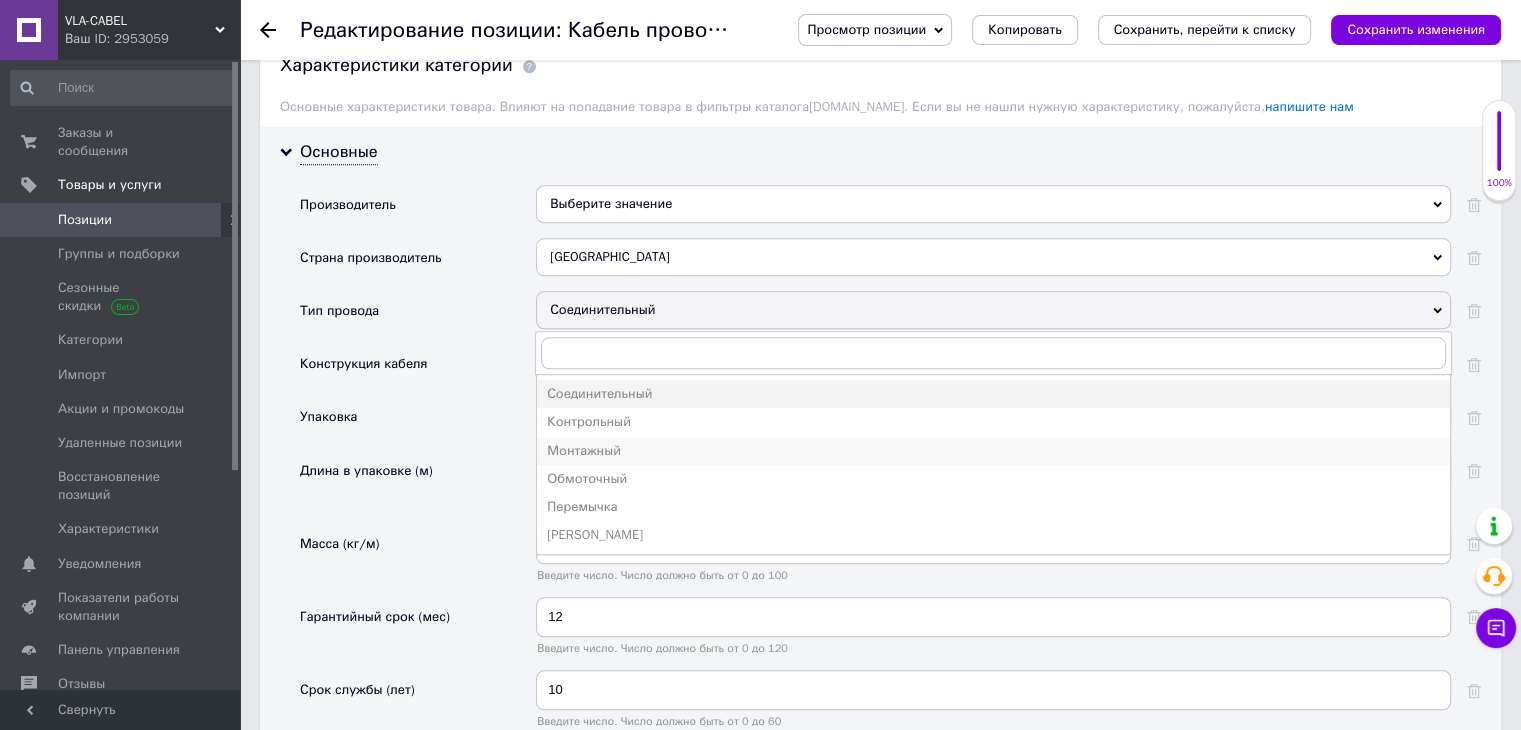 click on "Монтажный" at bounding box center [993, 451] 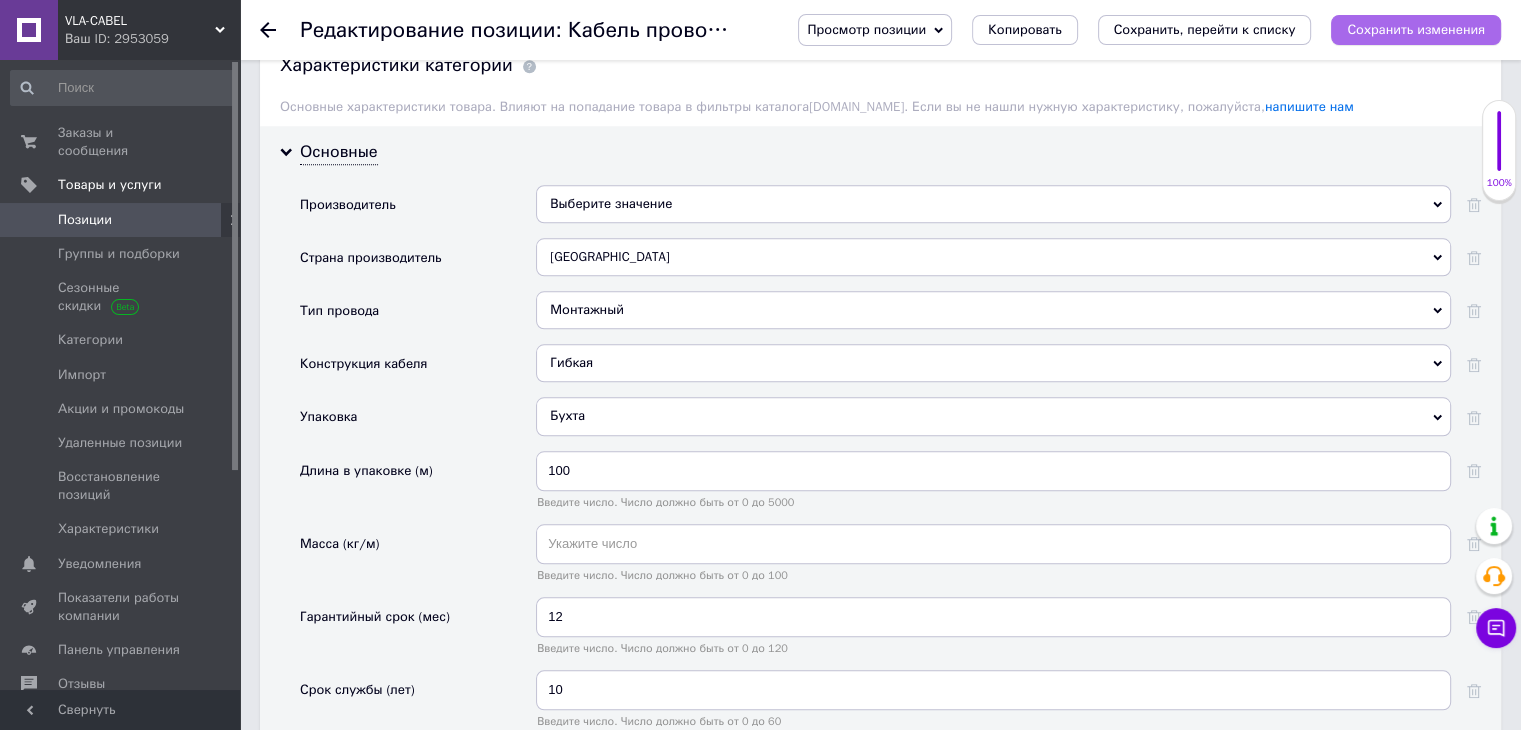 click on "Сохранить изменения" at bounding box center [1416, 29] 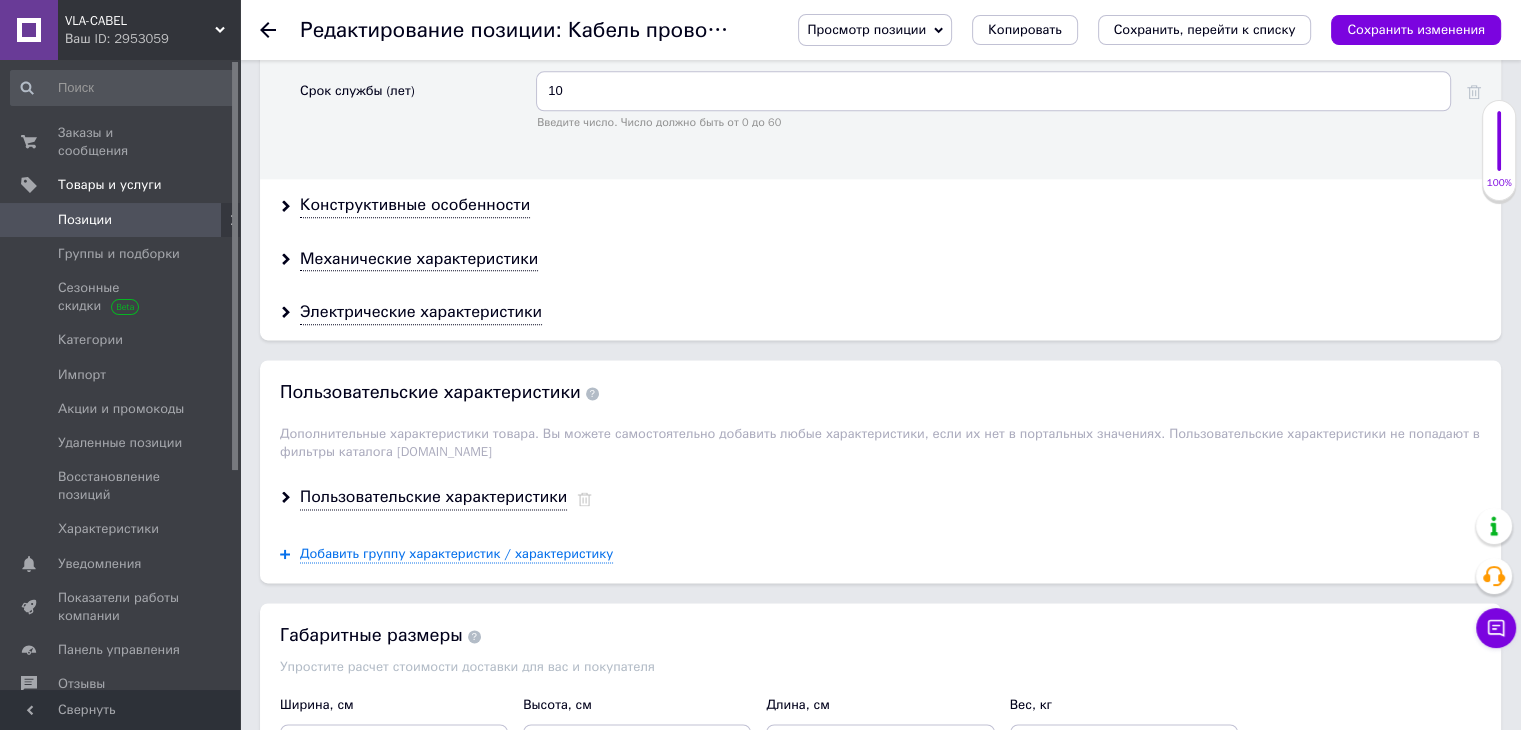 scroll, scrollTop: 2559, scrollLeft: 0, axis: vertical 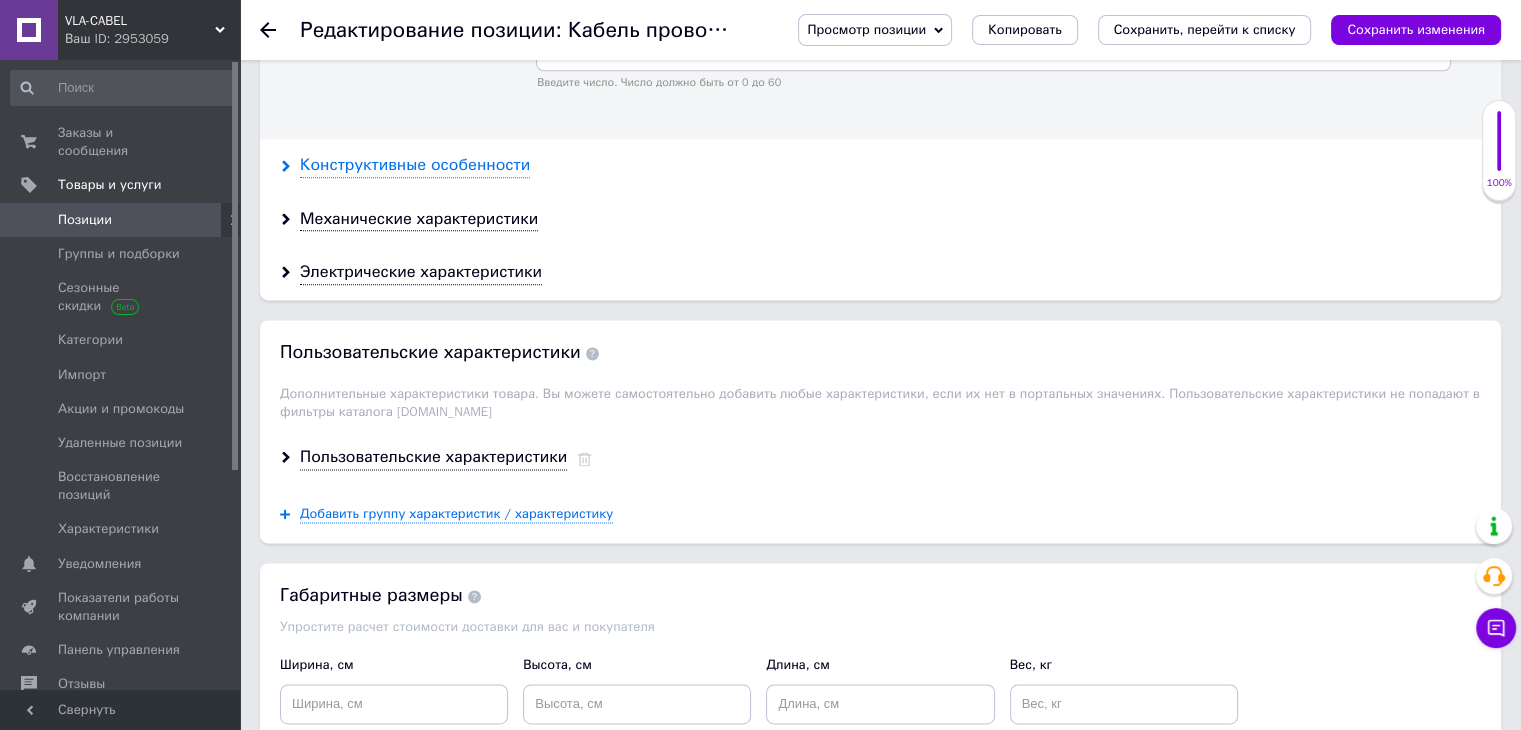 click on "Конструктивные особенности" at bounding box center [415, 165] 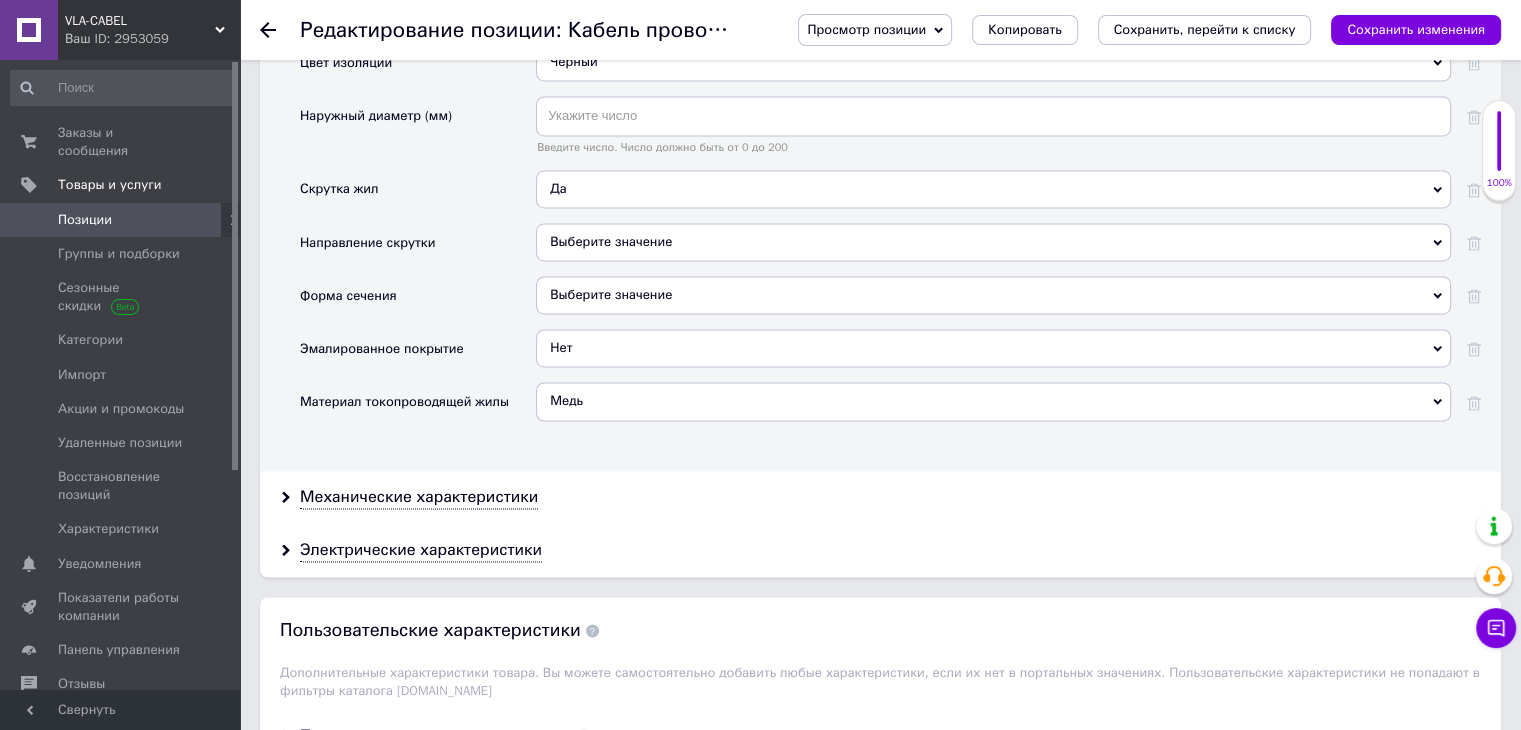 scroll, scrollTop: 3226, scrollLeft: 0, axis: vertical 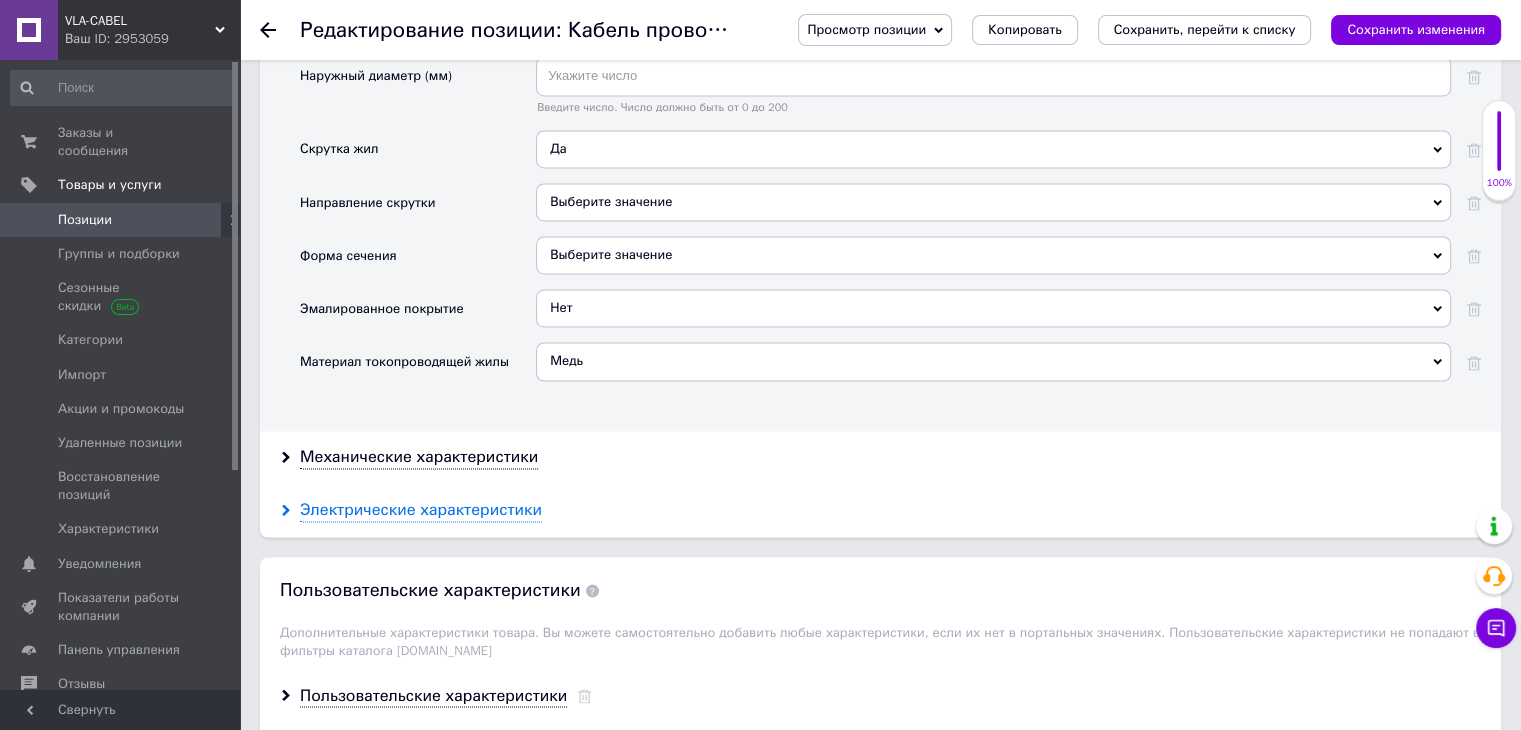 click on "Электрические характеристики" at bounding box center (421, 510) 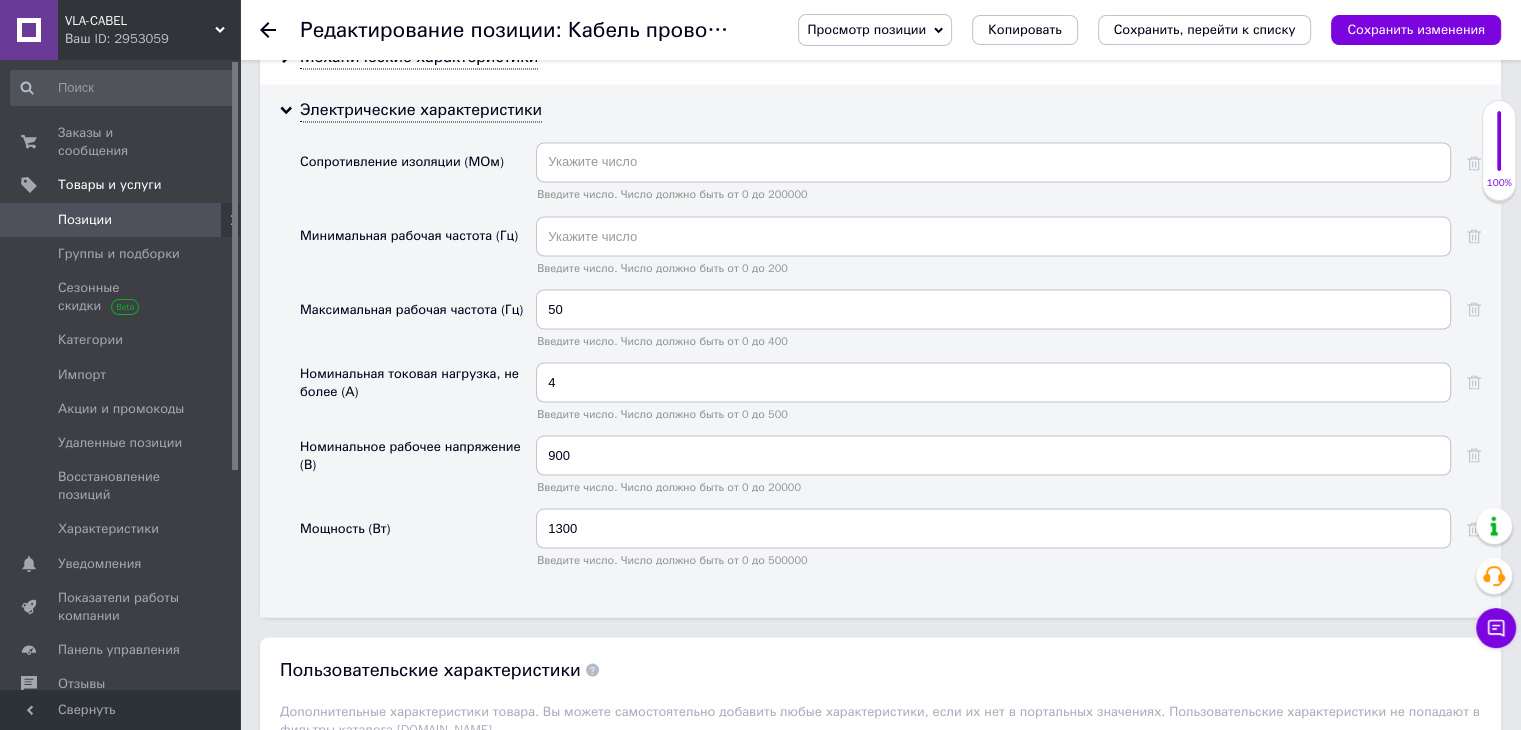 scroll, scrollTop: 3732, scrollLeft: 0, axis: vertical 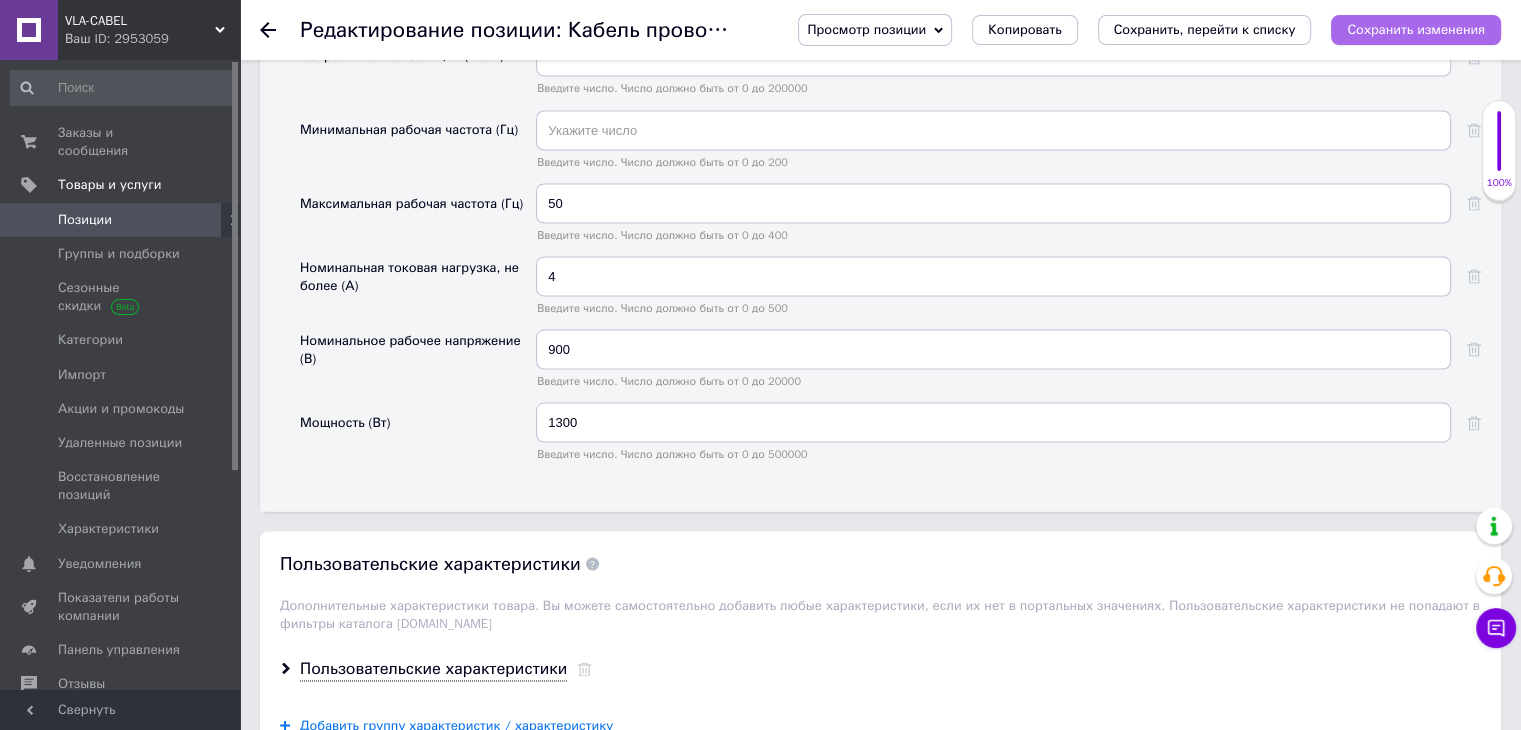 click on "Сохранить изменения" at bounding box center [1416, 29] 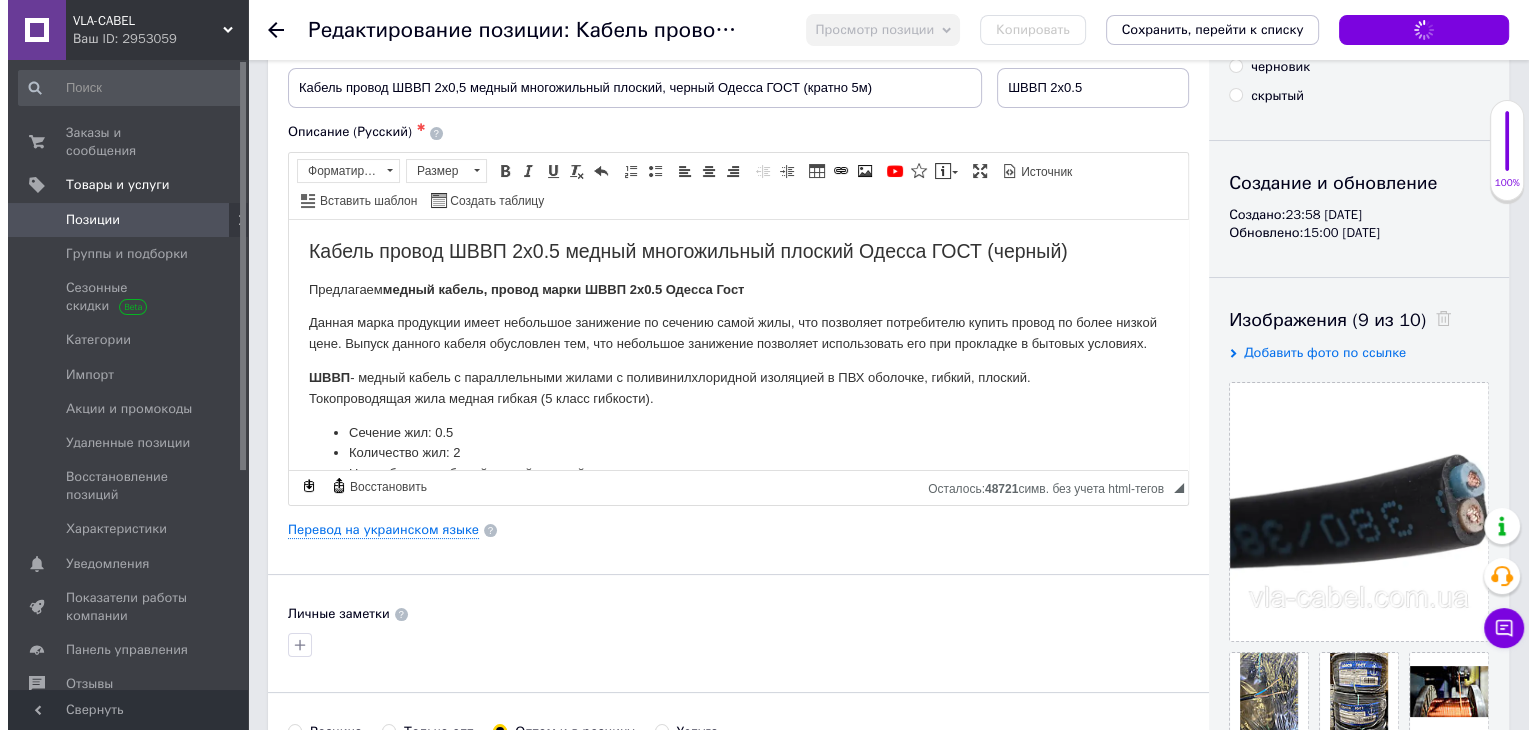 scroll, scrollTop: 0, scrollLeft: 0, axis: both 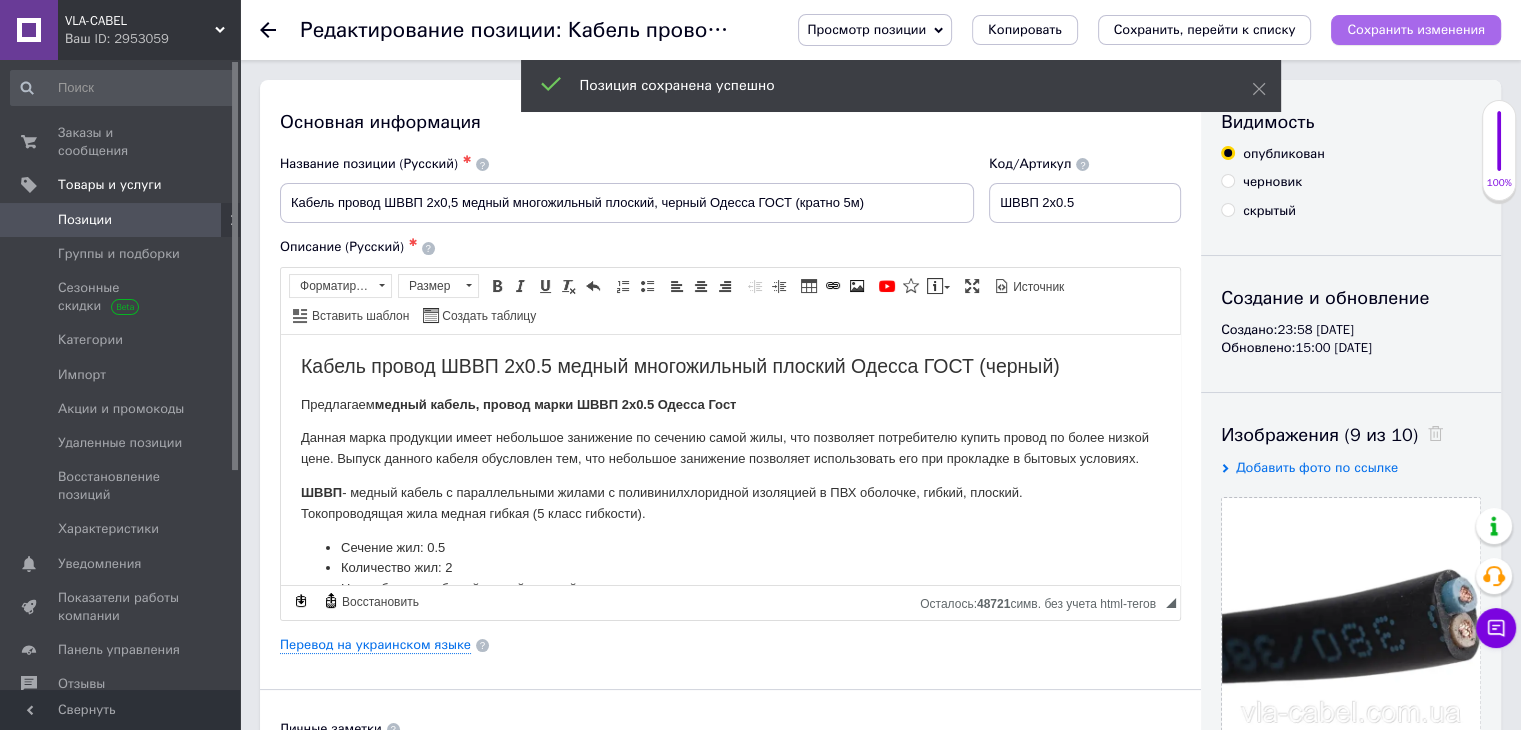 click on "Сохранить изменения" at bounding box center [1416, 29] 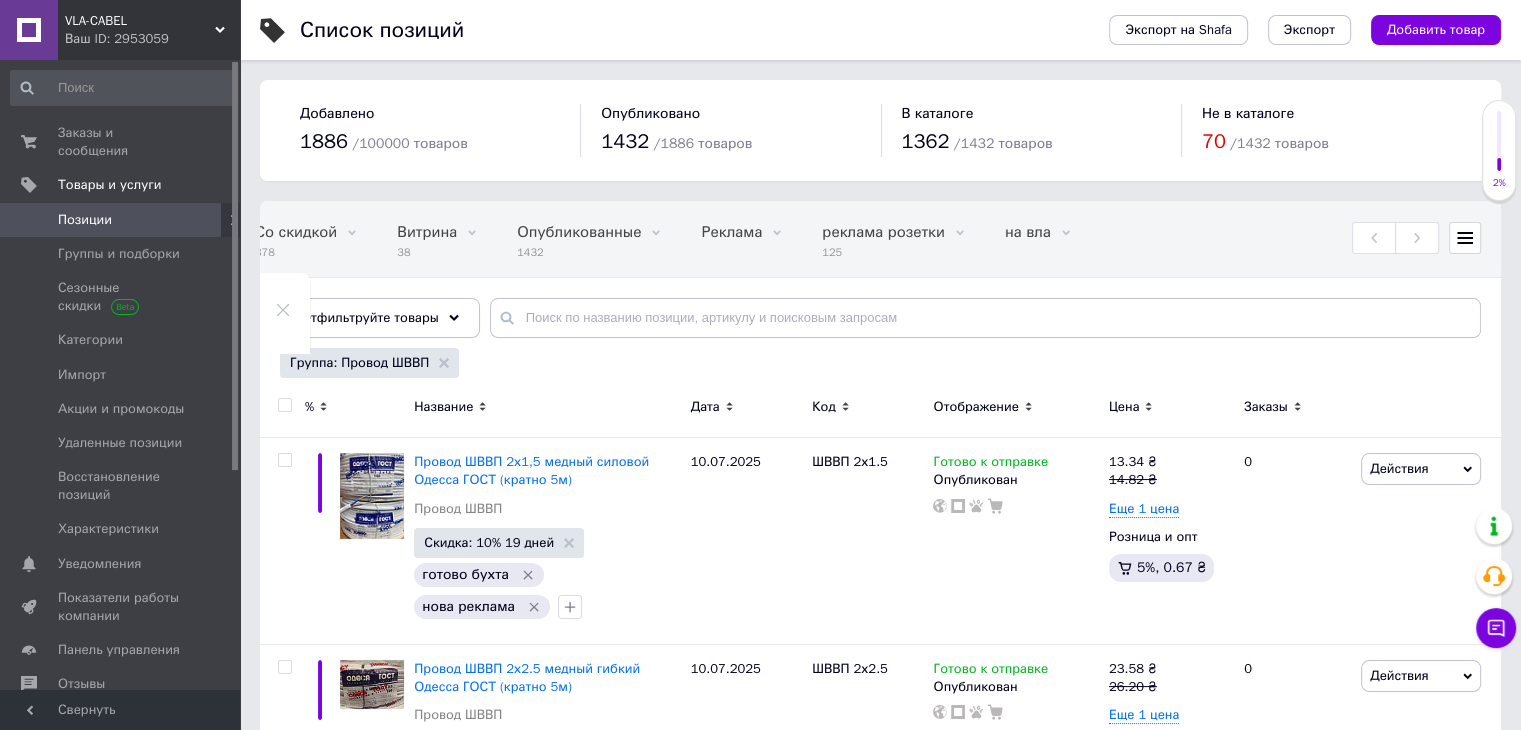 scroll, scrollTop: 0, scrollLeft: 251, axis: horizontal 